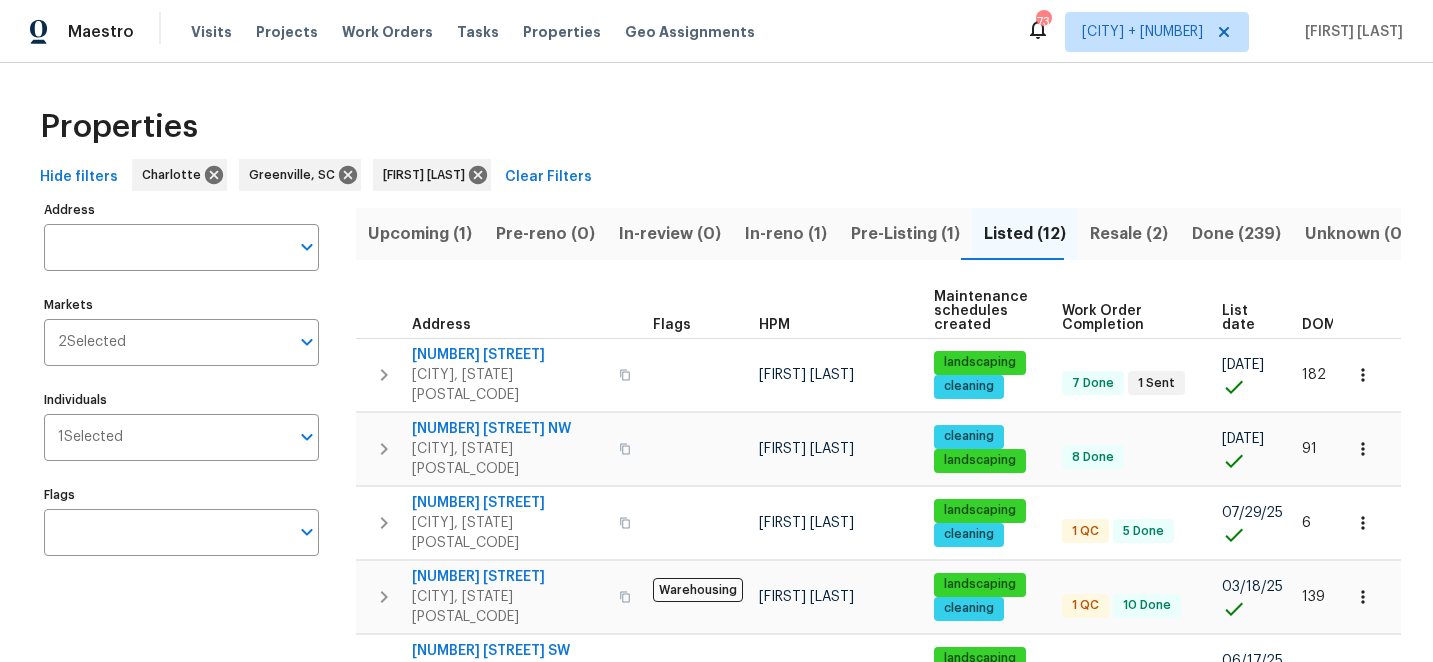 scroll, scrollTop: 0, scrollLeft: 0, axis: both 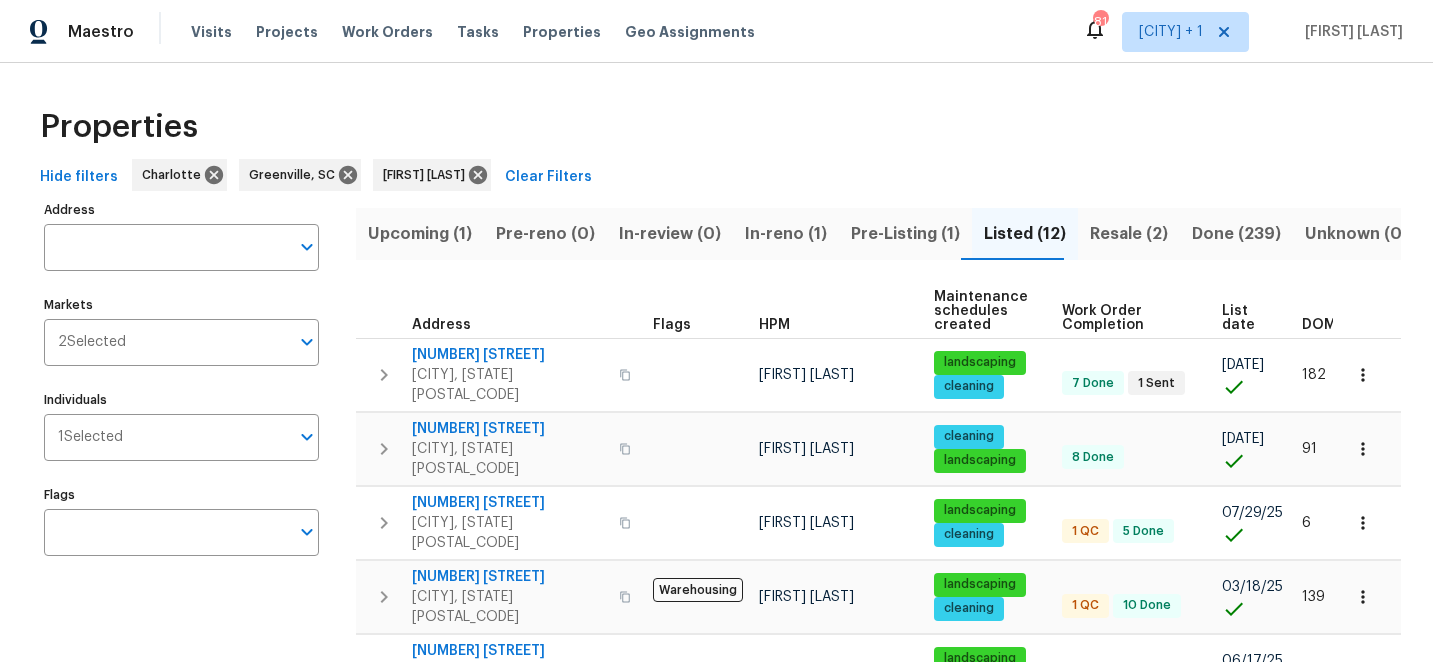 click on "List date" at bounding box center [1245, 318] 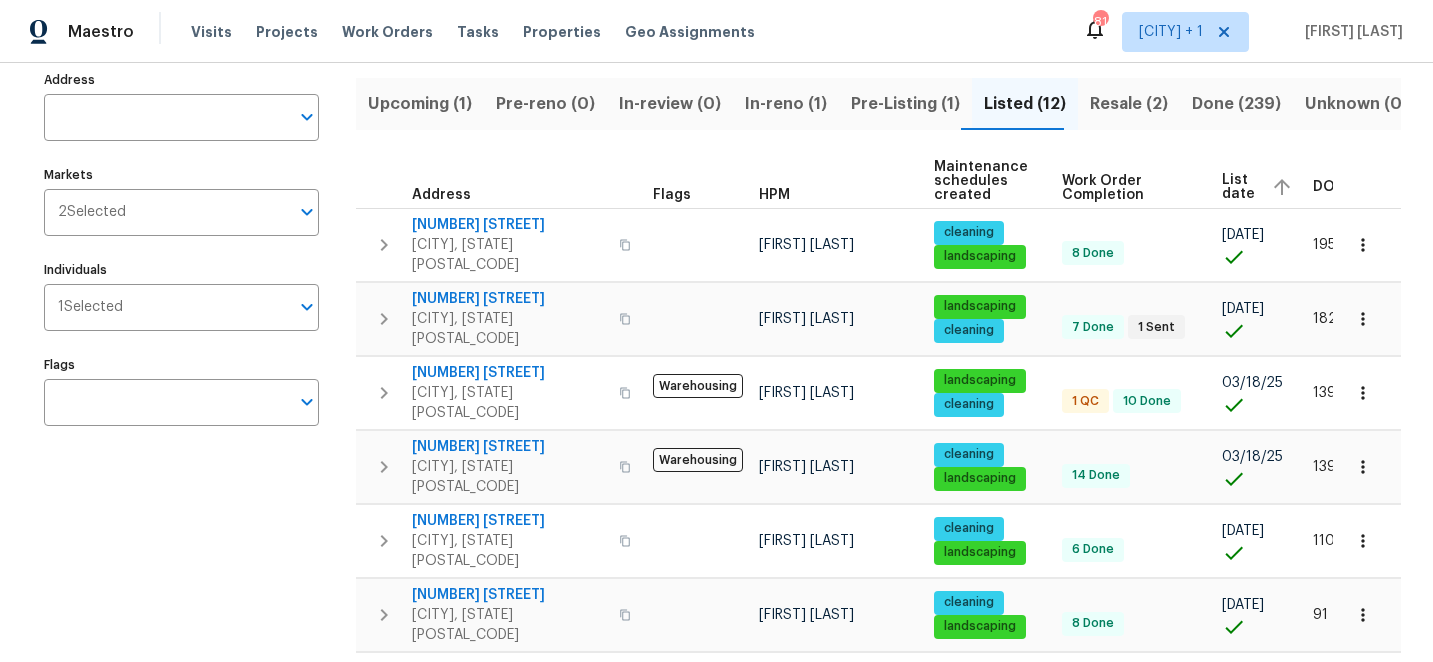 scroll, scrollTop: 135, scrollLeft: 0, axis: vertical 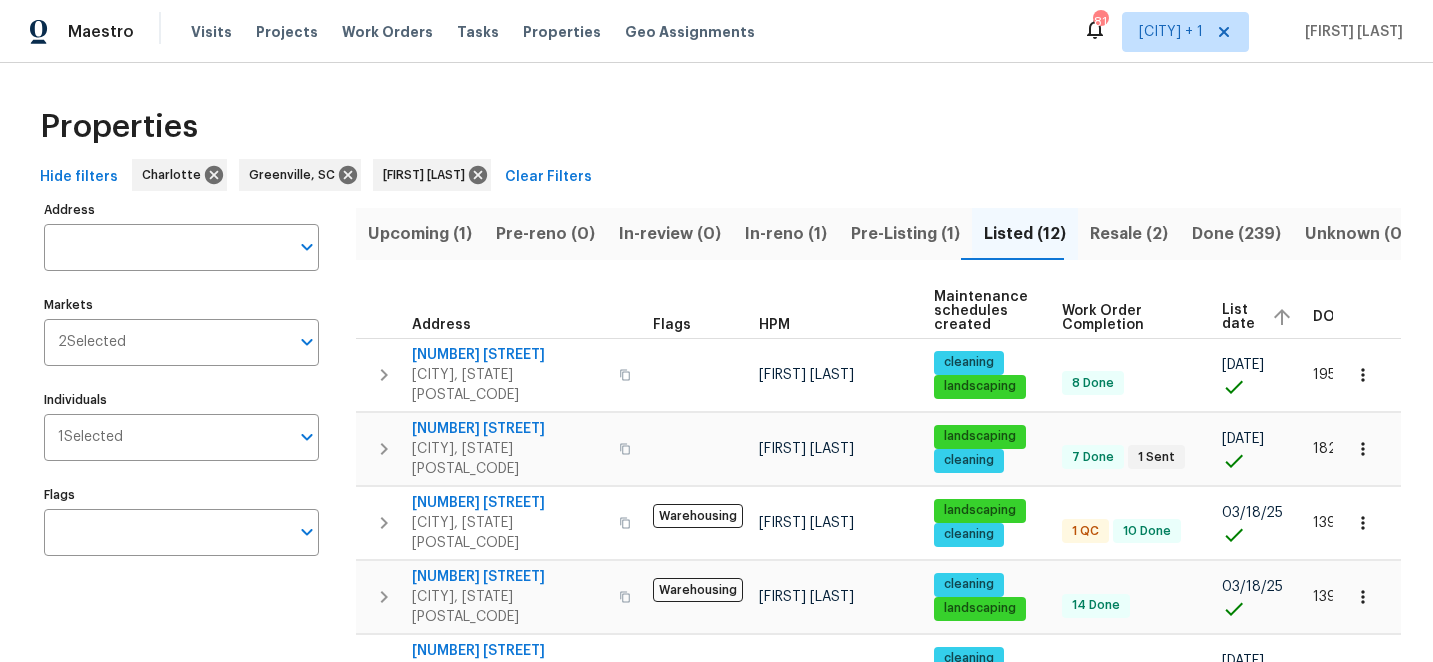 click on "Upcoming (1)" at bounding box center [420, 234] 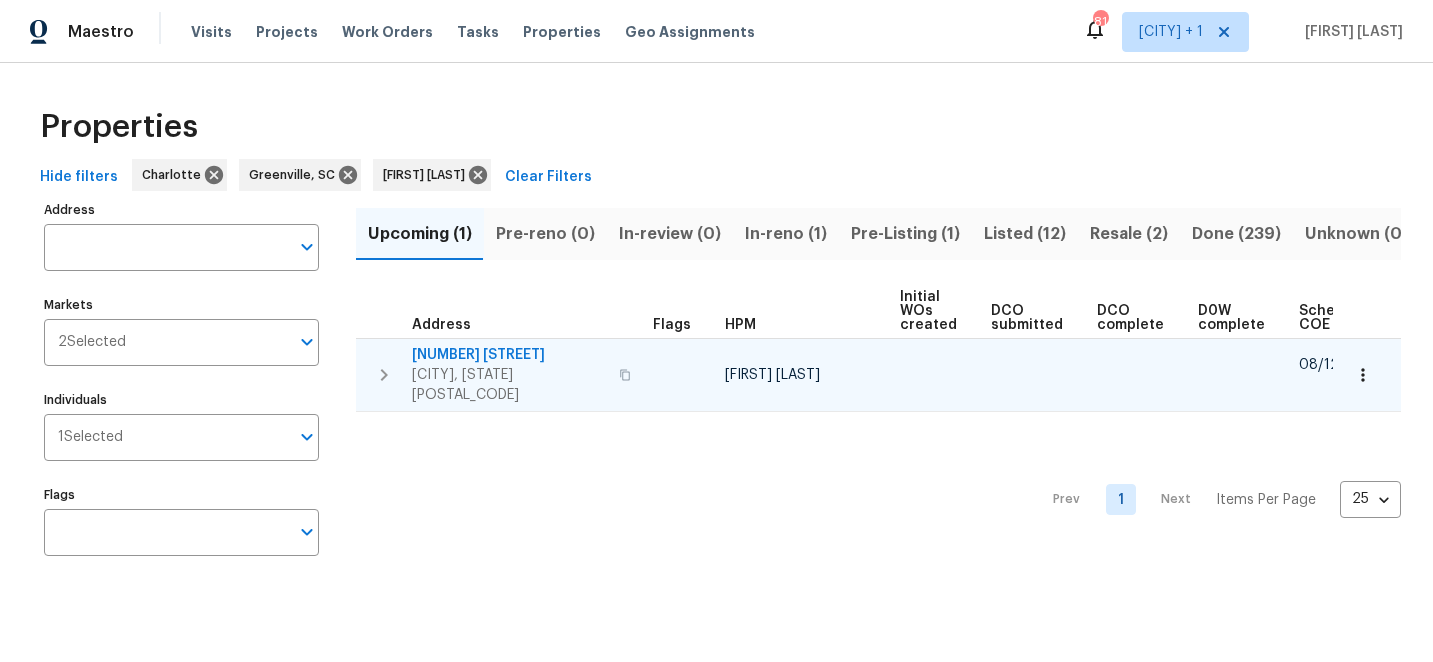 click on "101 Chippewa Trl" at bounding box center [509, 355] 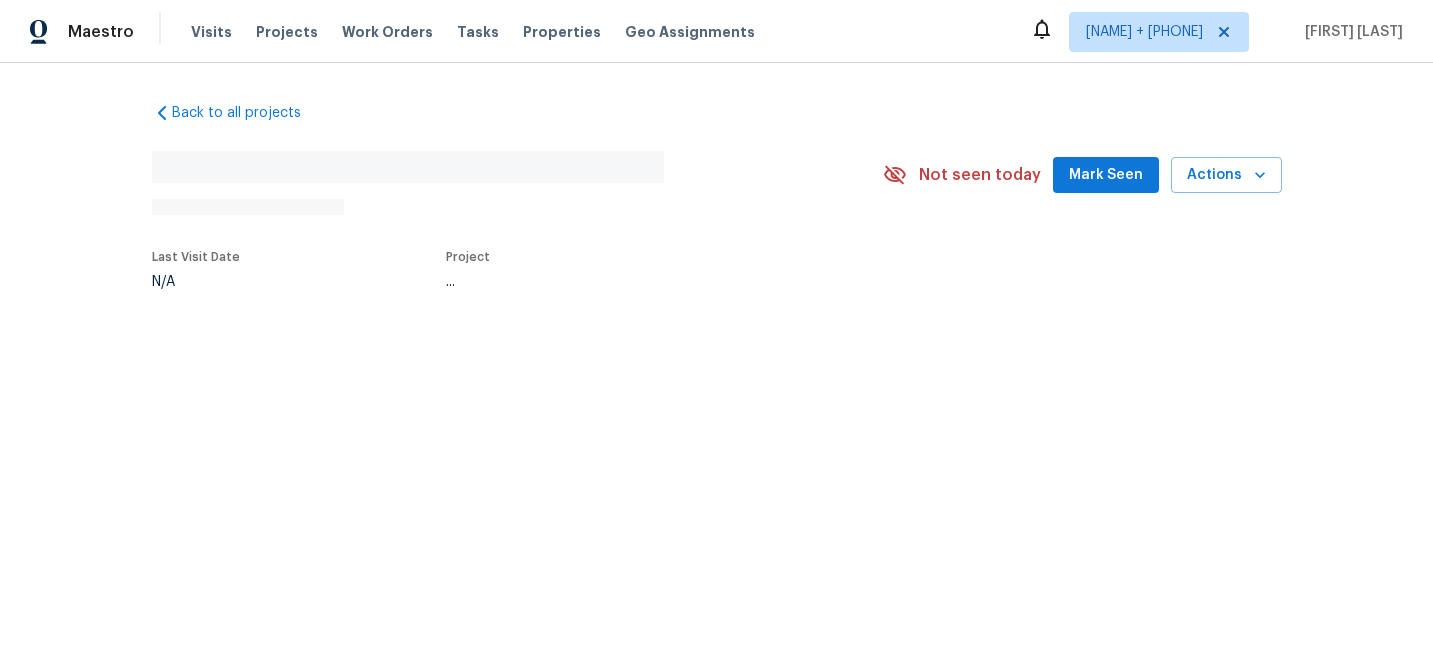 scroll, scrollTop: 0, scrollLeft: 0, axis: both 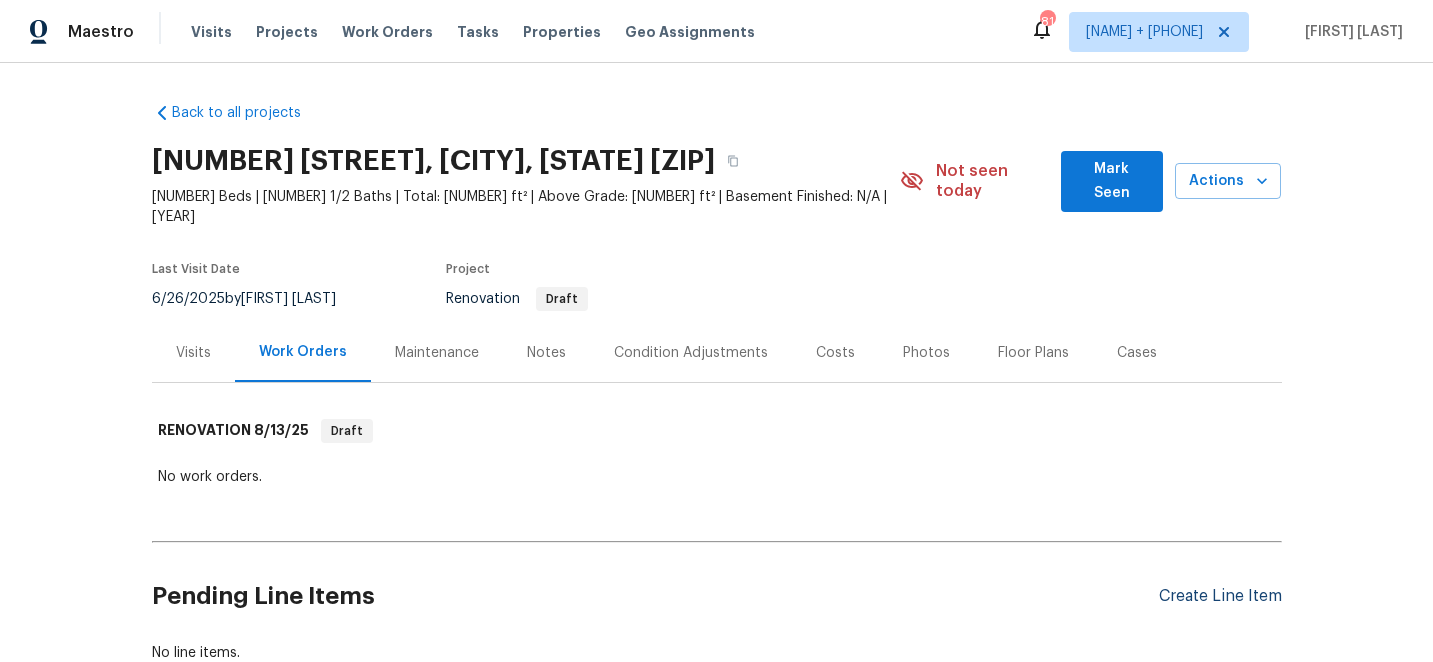 click on "Create Line Item" at bounding box center [1220, 596] 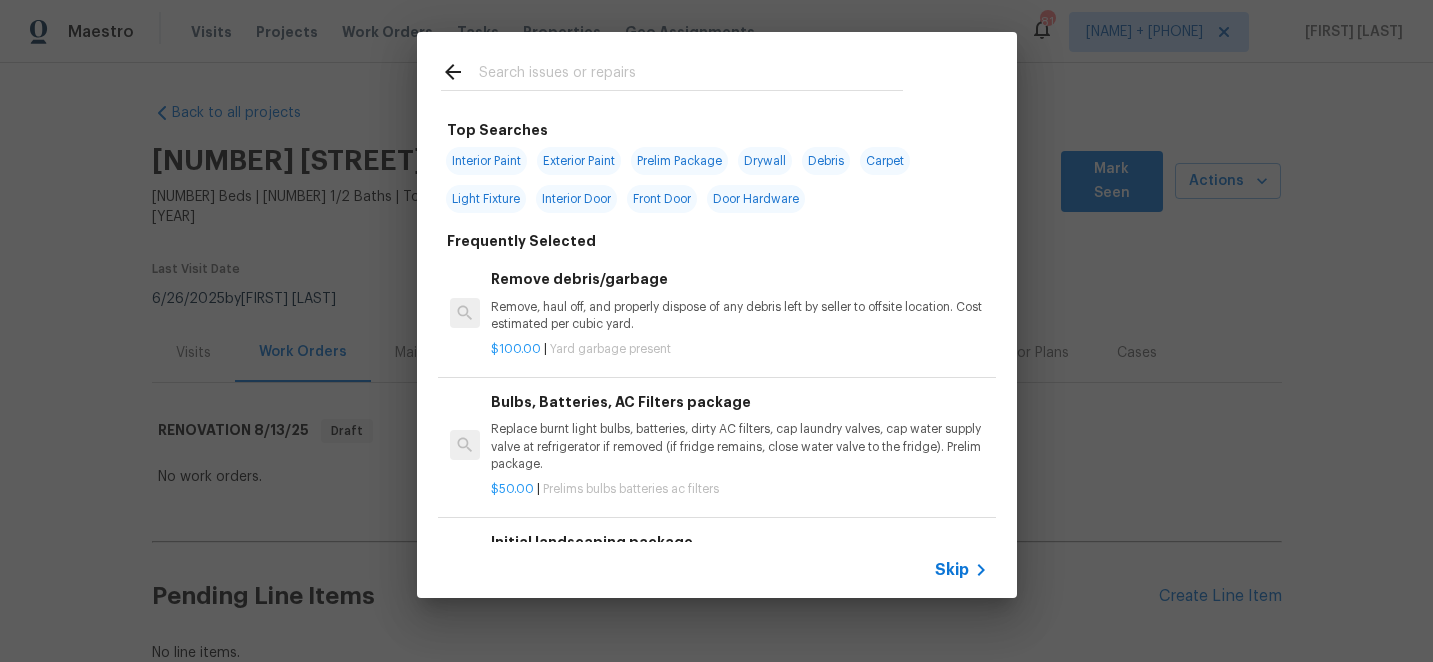 click at bounding box center (691, 75) 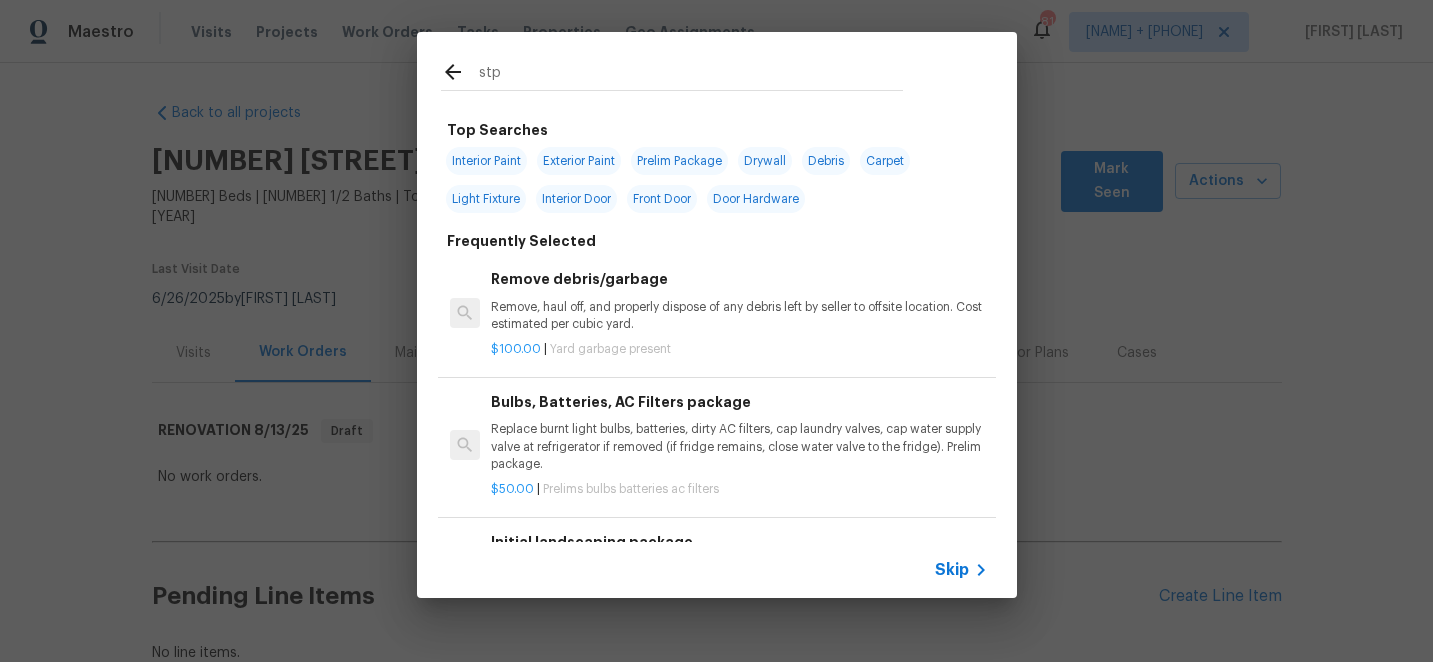 type on "stpp" 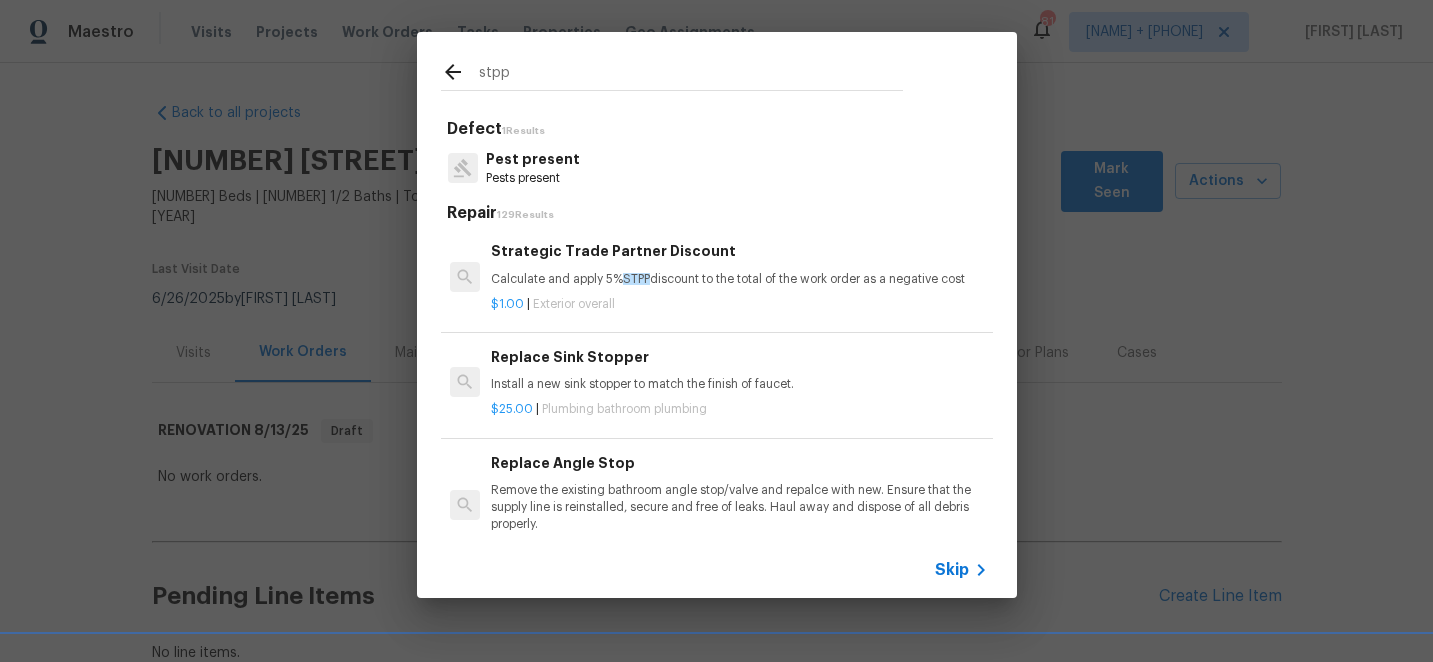 click on "Strategic Trade Partner Discount" at bounding box center [739, 251] 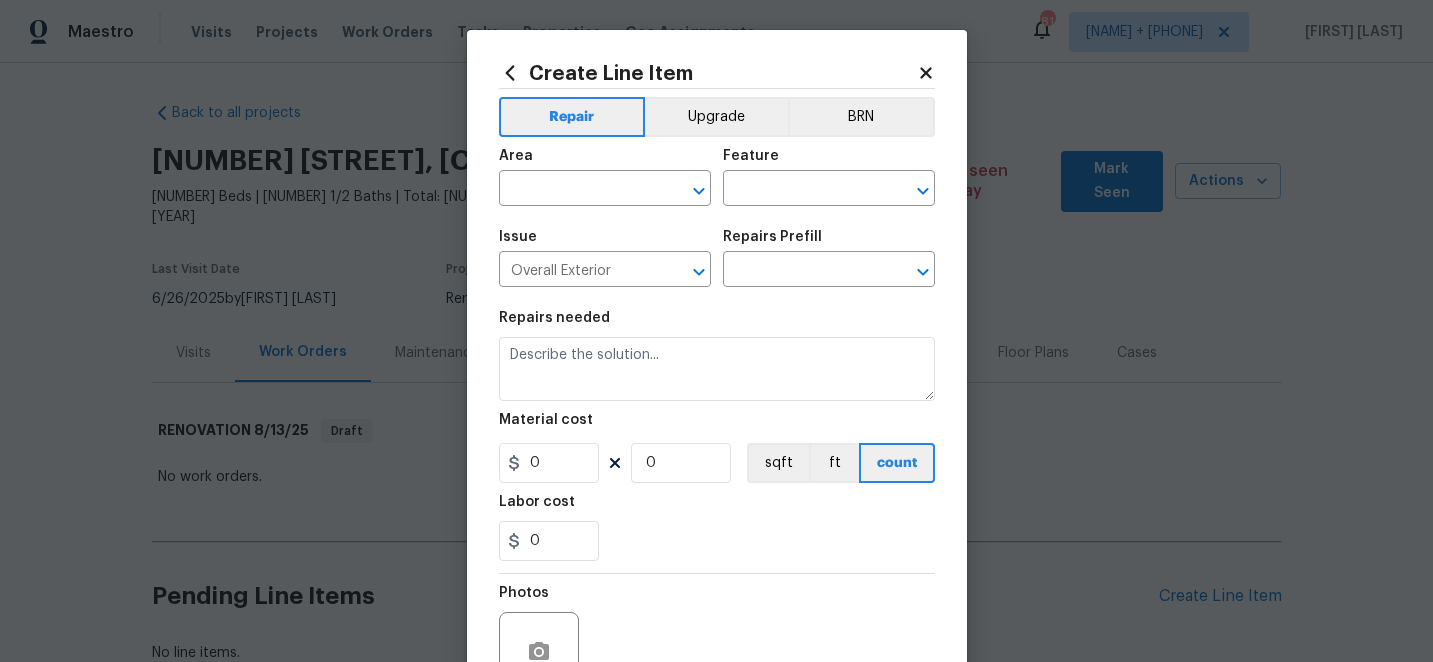 type on "Calculate and apply 5% STPP discount to the total of the work order as a negative cost" 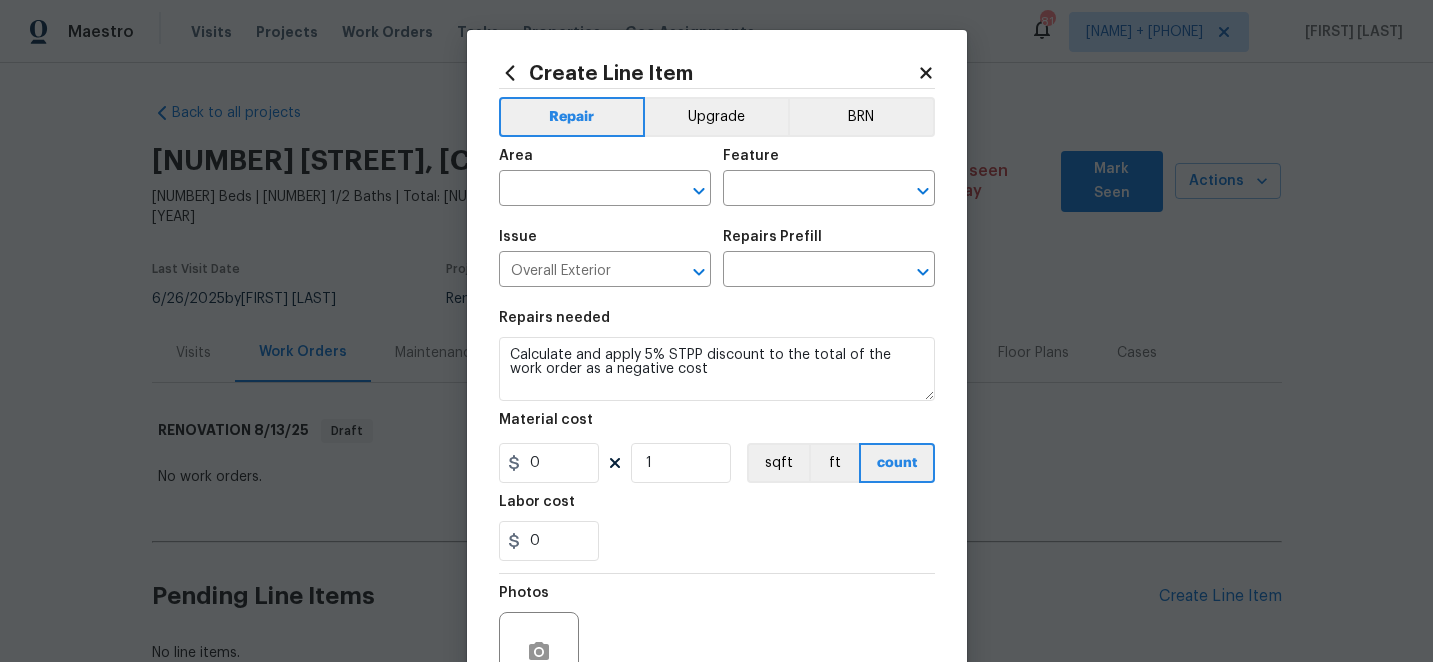 type on "Strategic Trade Partner Discount $1.00" 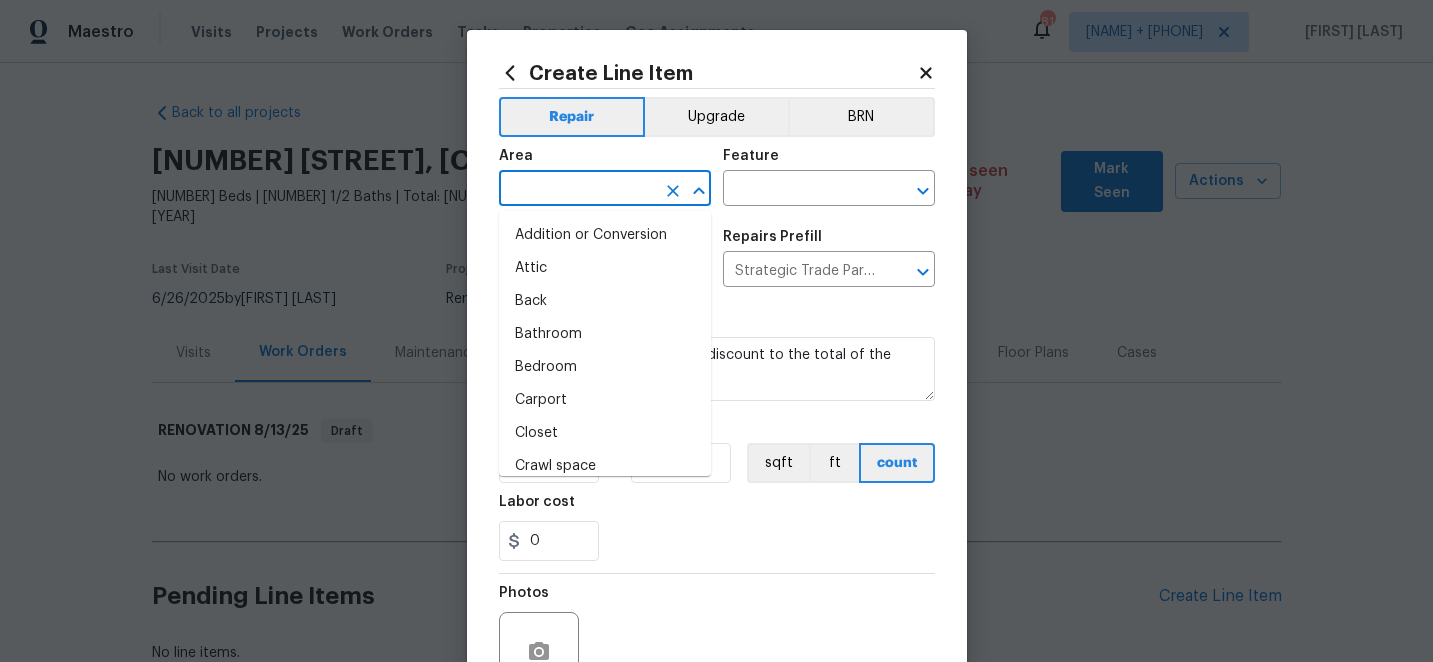 click at bounding box center [577, 190] 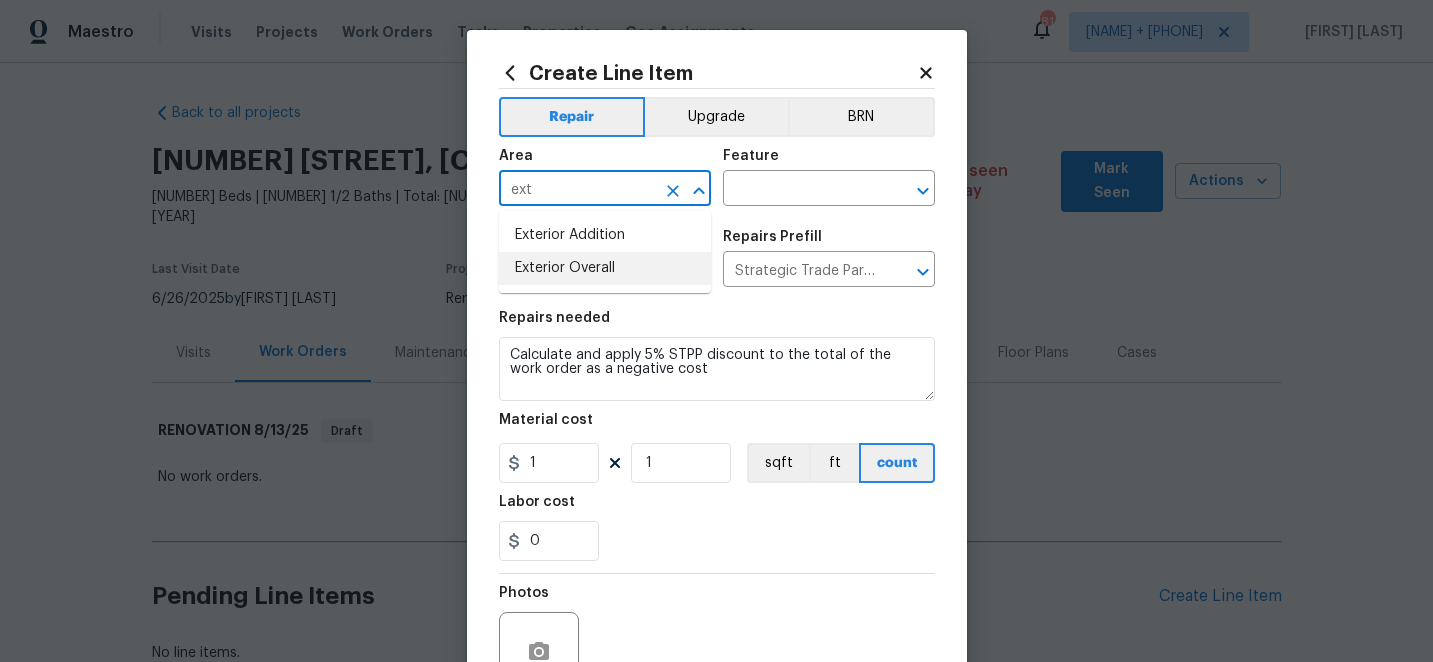 click on "Exterior Overall" at bounding box center [605, 268] 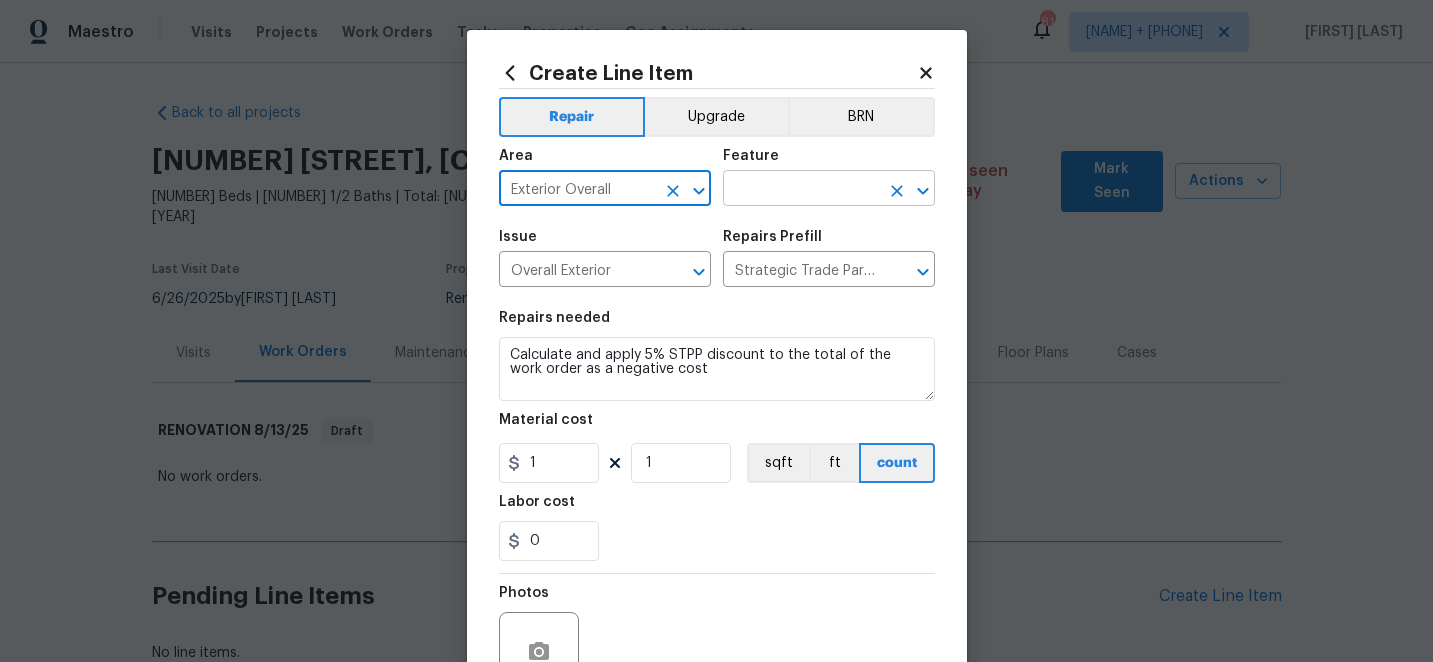 type on "Exterior Overall" 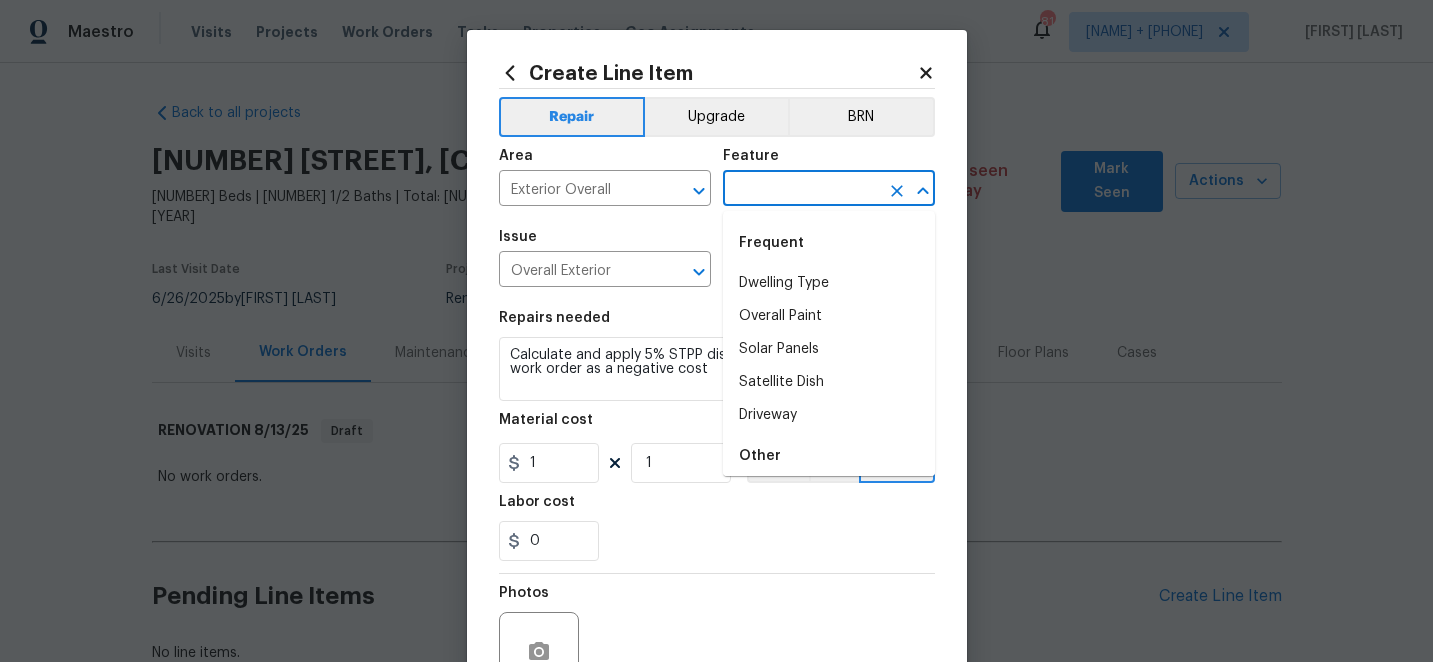 click at bounding box center [801, 190] 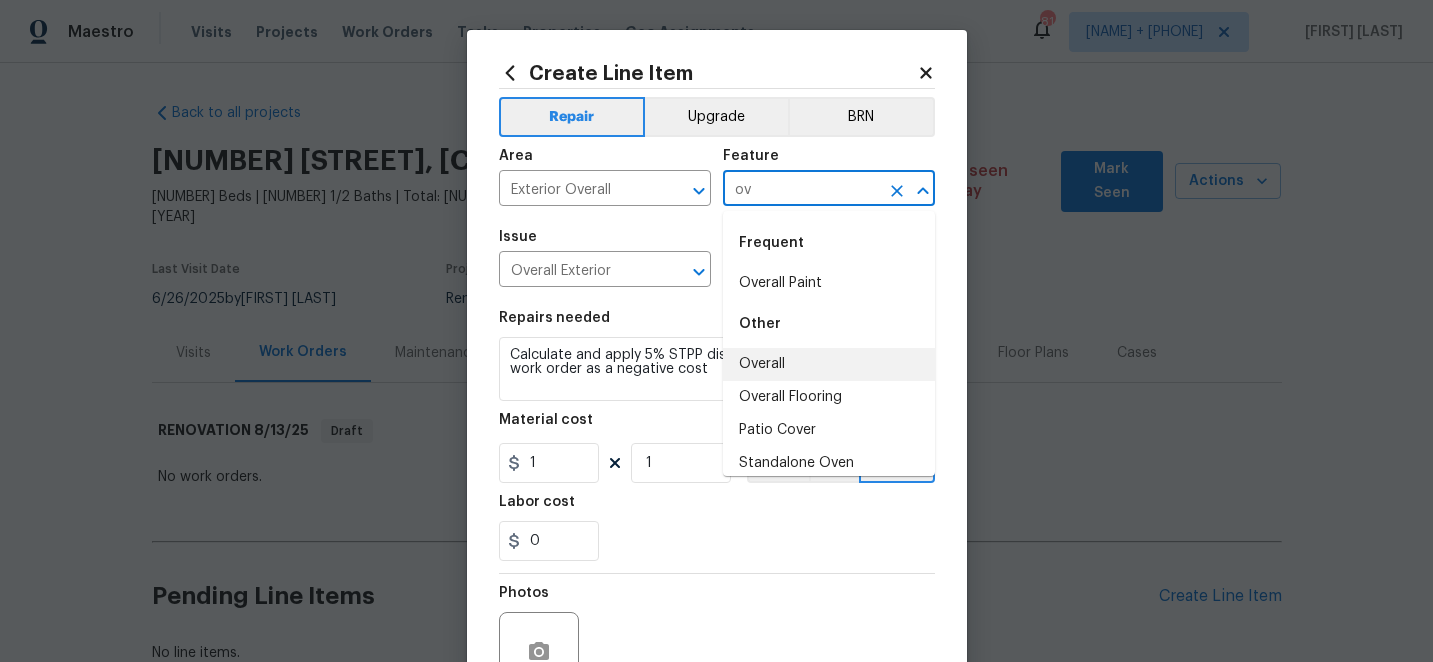click on "Overall" at bounding box center [829, 364] 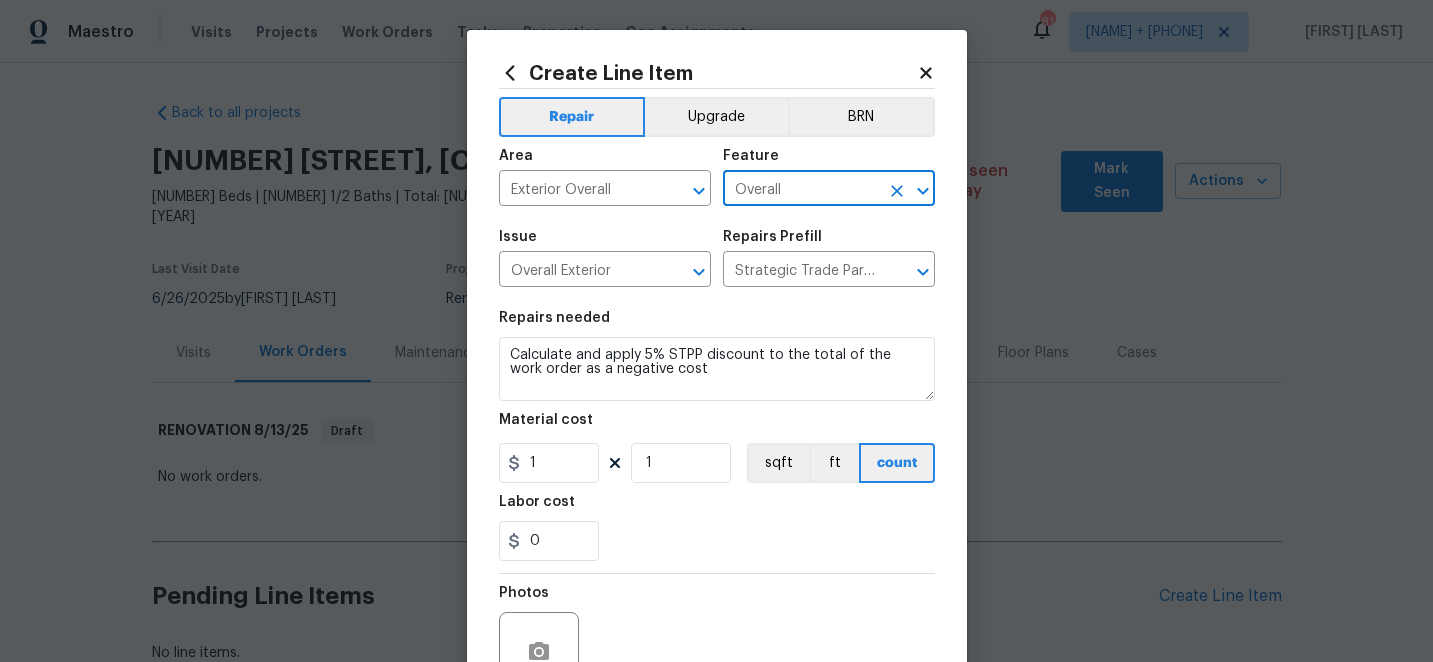 scroll, scrollTop: 200, scrollLeft: 0, axis: vertical 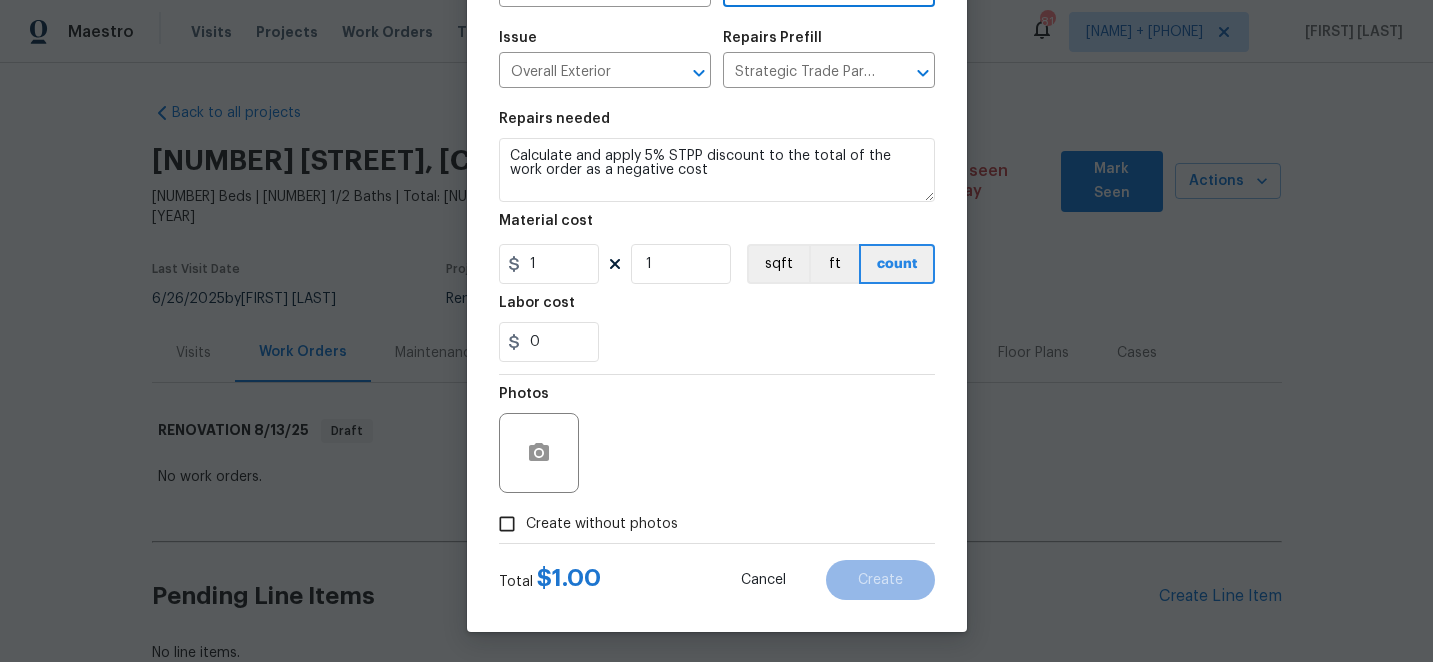 type on "Overall" 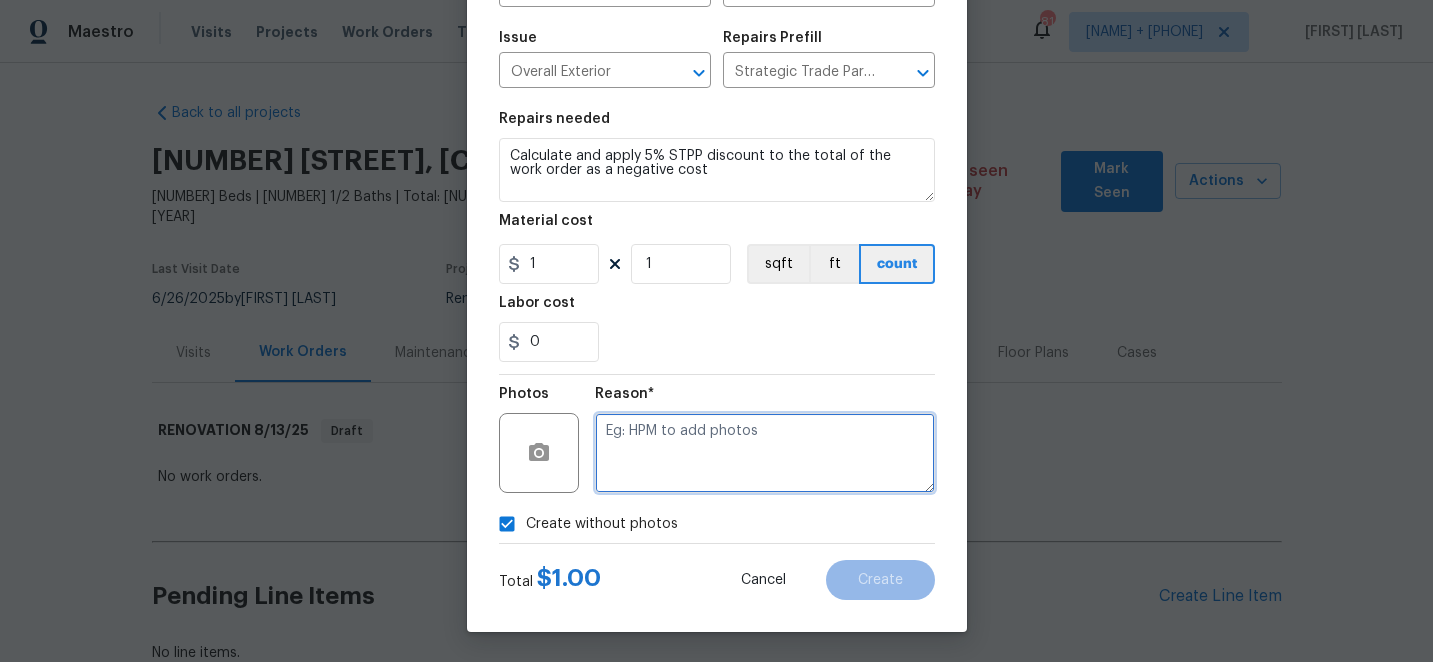 click at bounding box center [765, 453] 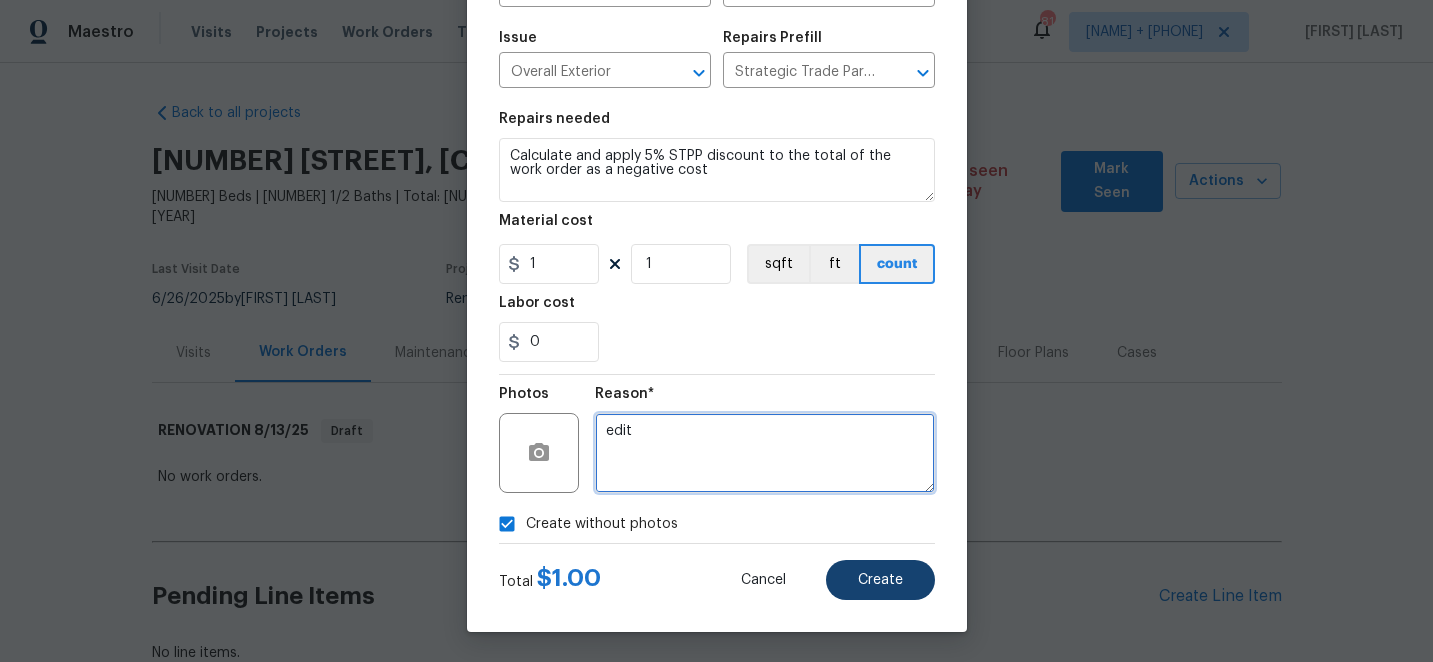 type on "edit" 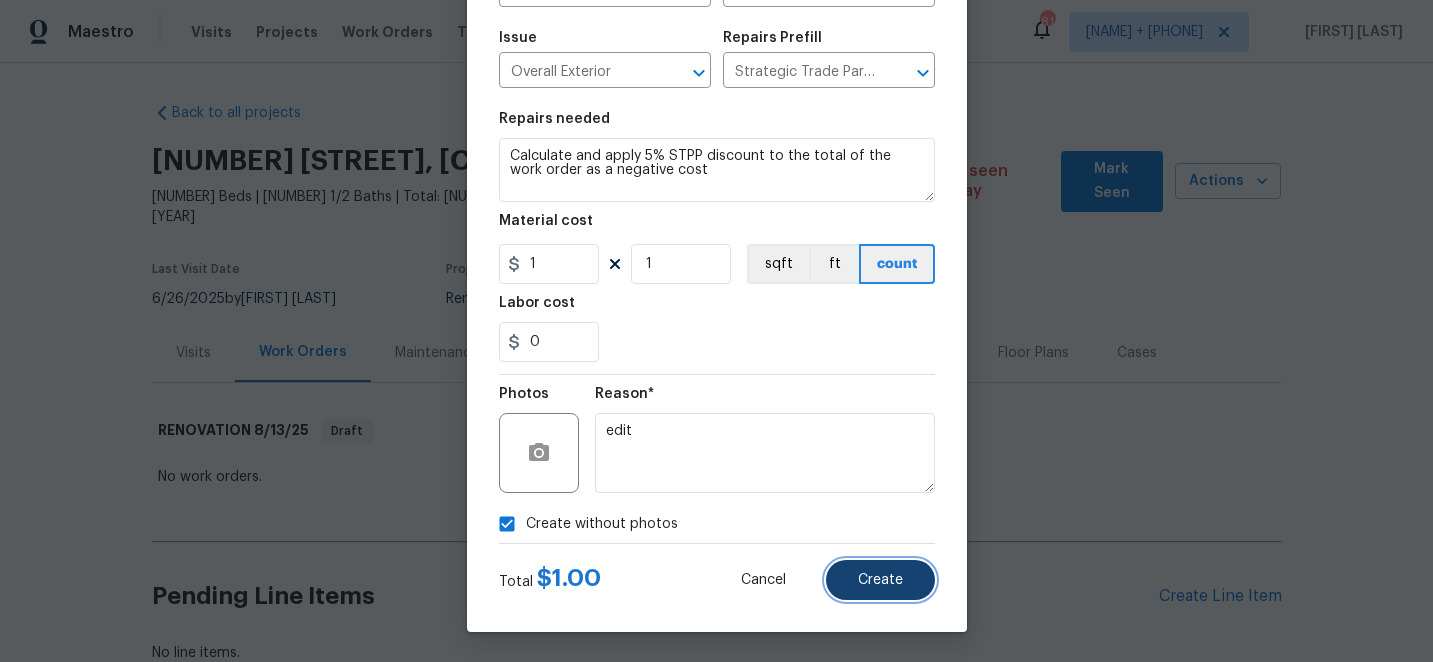 click on "Create" at bounding box center (880, 580) 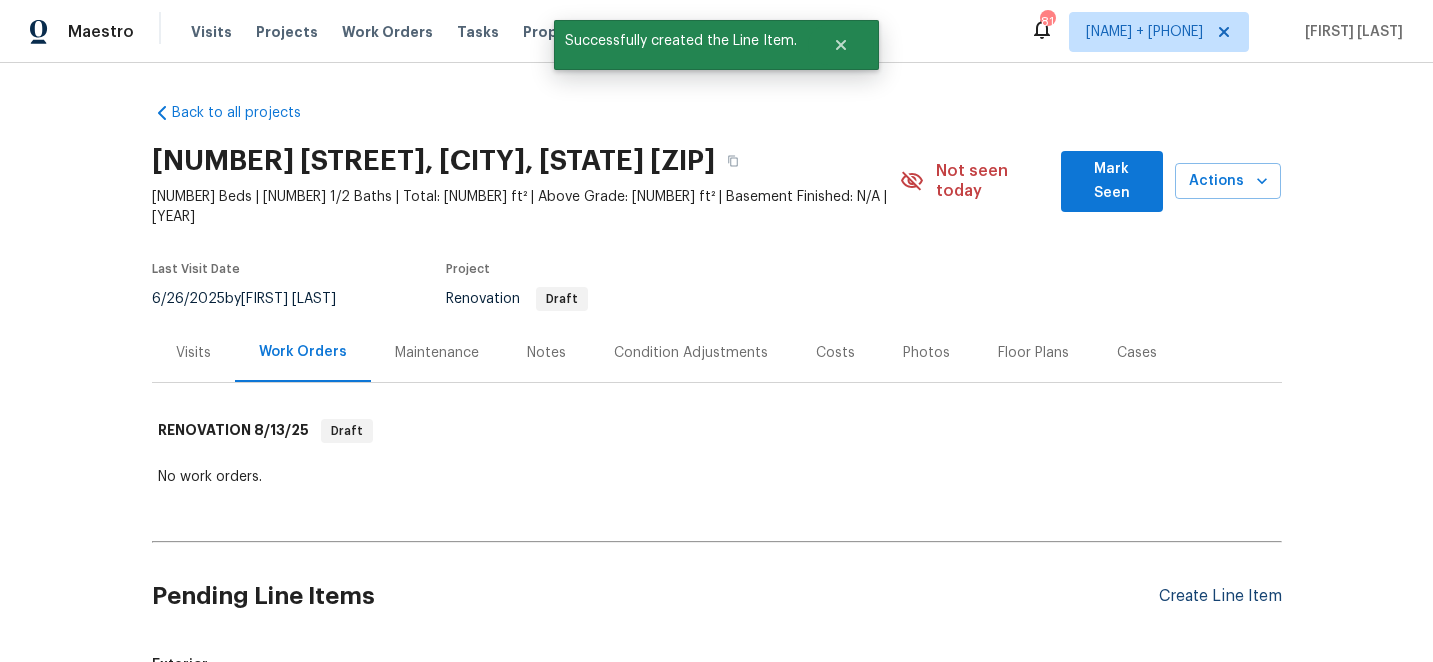 click on "Create Line Item" at bounding box center (1220, 596) 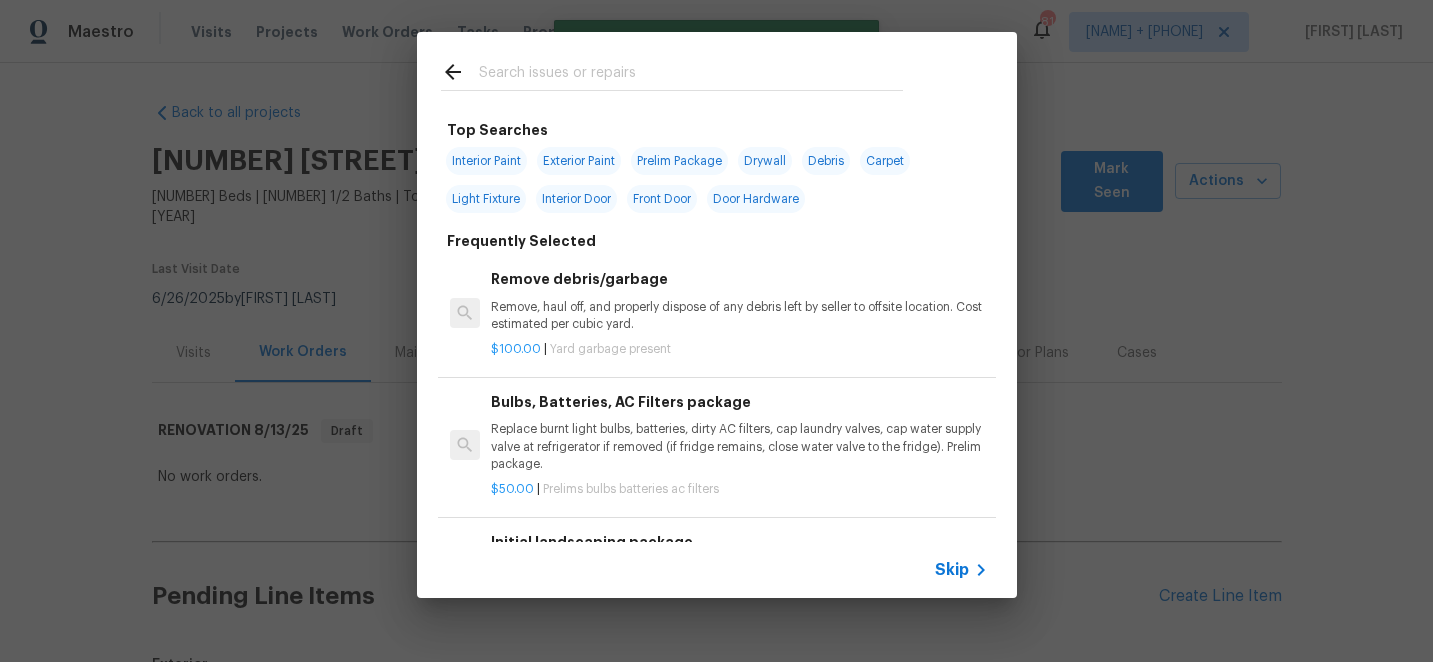 click at bounding box center (691, 75) 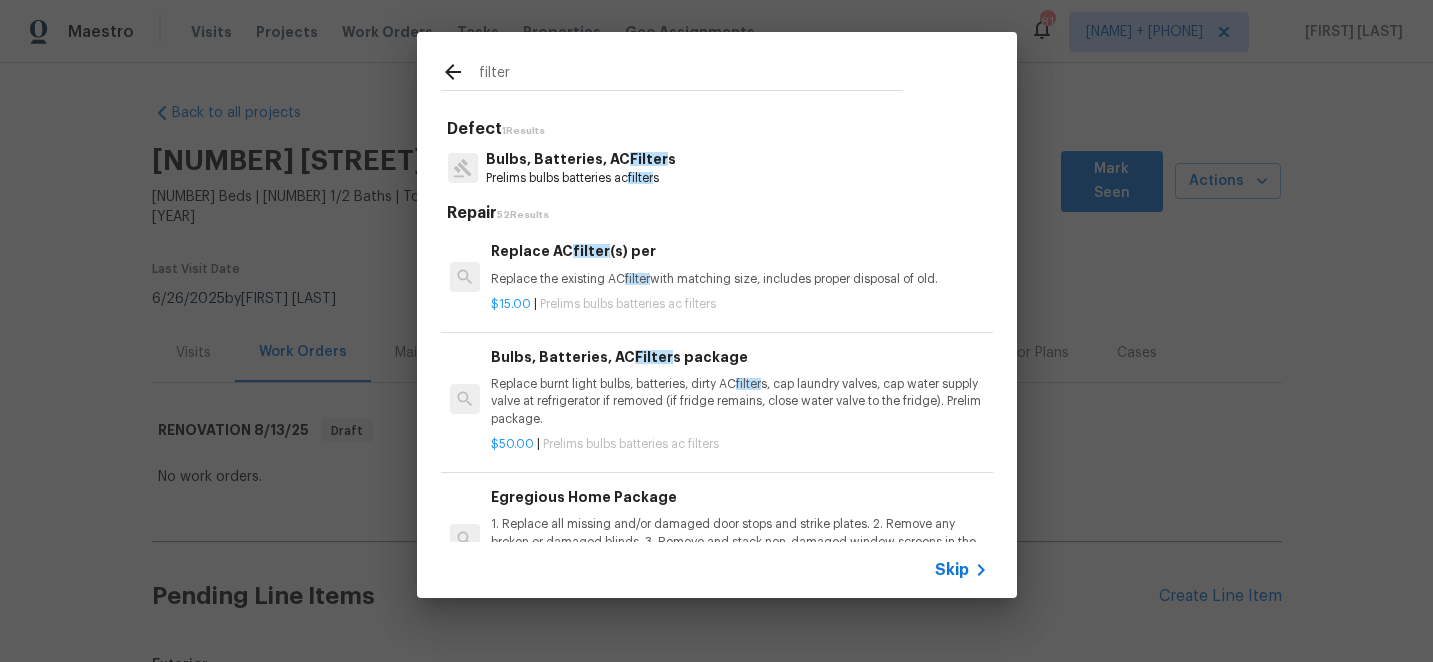 type on "filter" 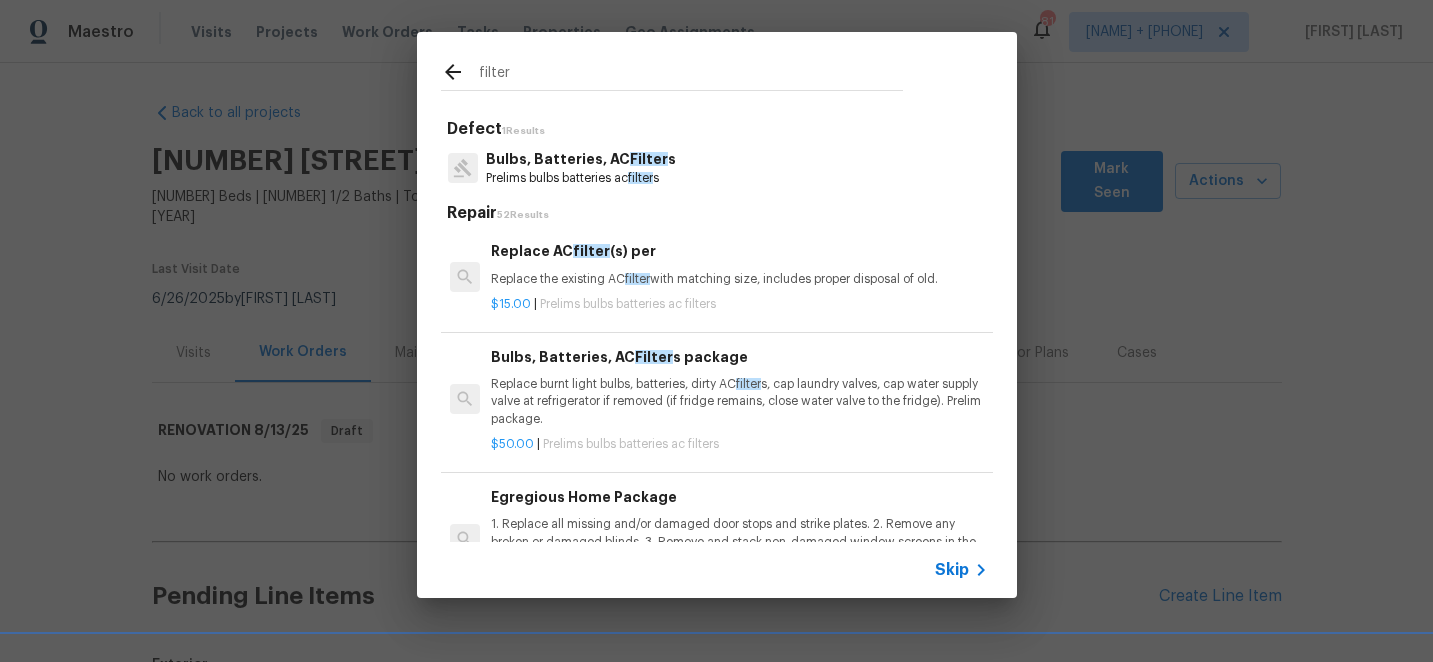 click on "Replace burnt light bulbs, batteries, dirty AC  filter s, cap laundry valves, cap water supply valve at refrigerator if removed (if fridge remains, close water valve to the fridge). Prelim package." at bounding box center [739, 401] 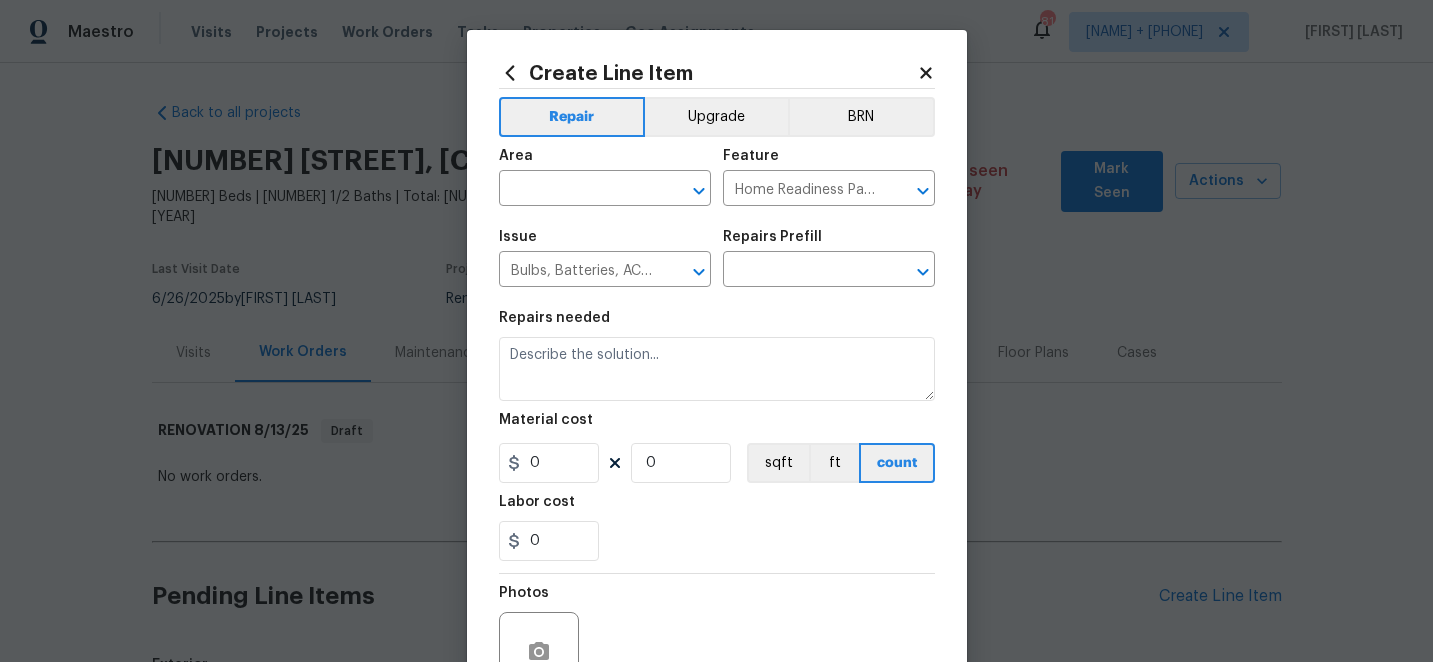 type on "Bulbs, Batteries, AC Filters package $50.00" 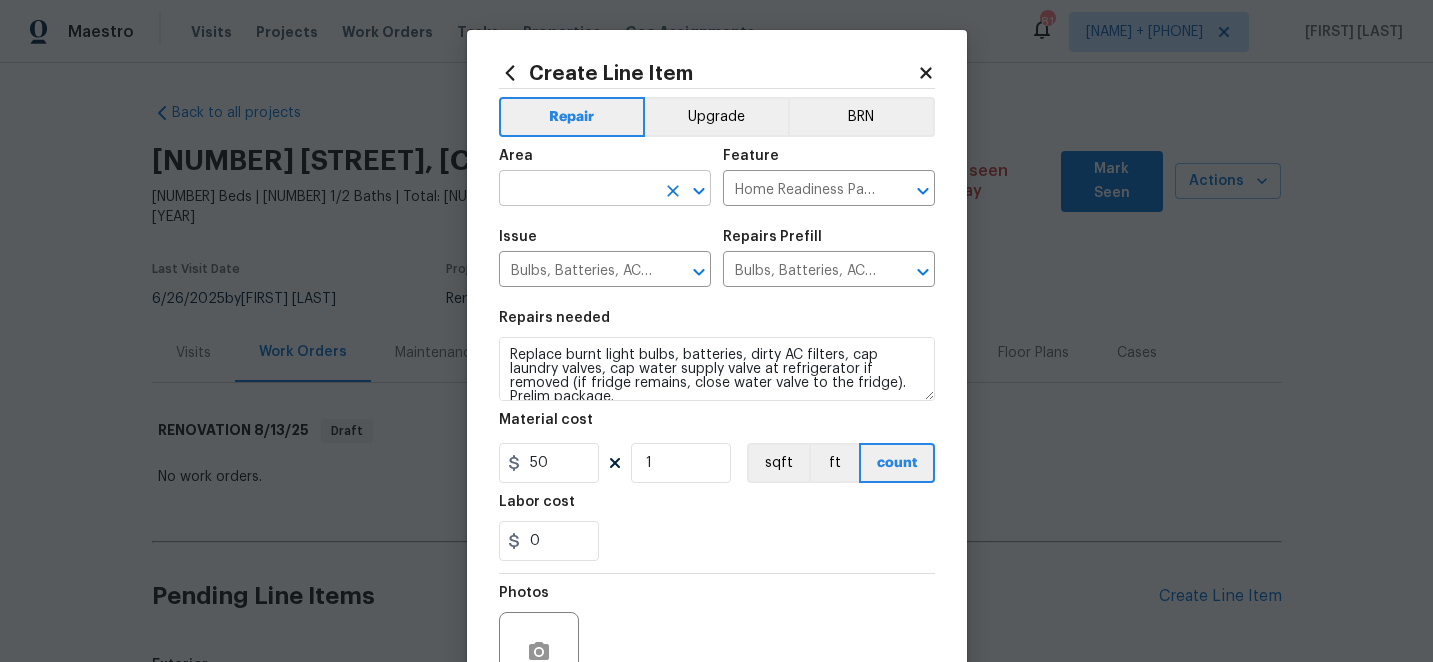 click at bounding box center [577, 190] 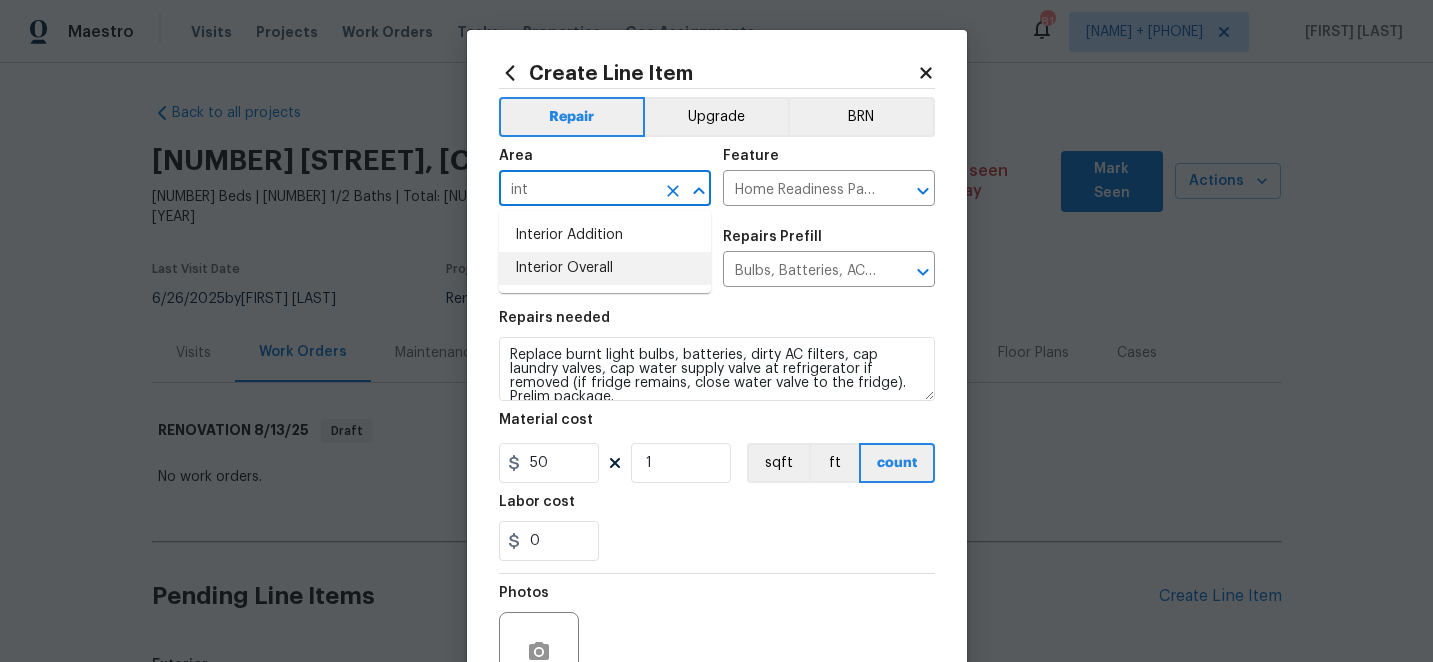 click on "Interior Overall" at bounding box center [605, 268] 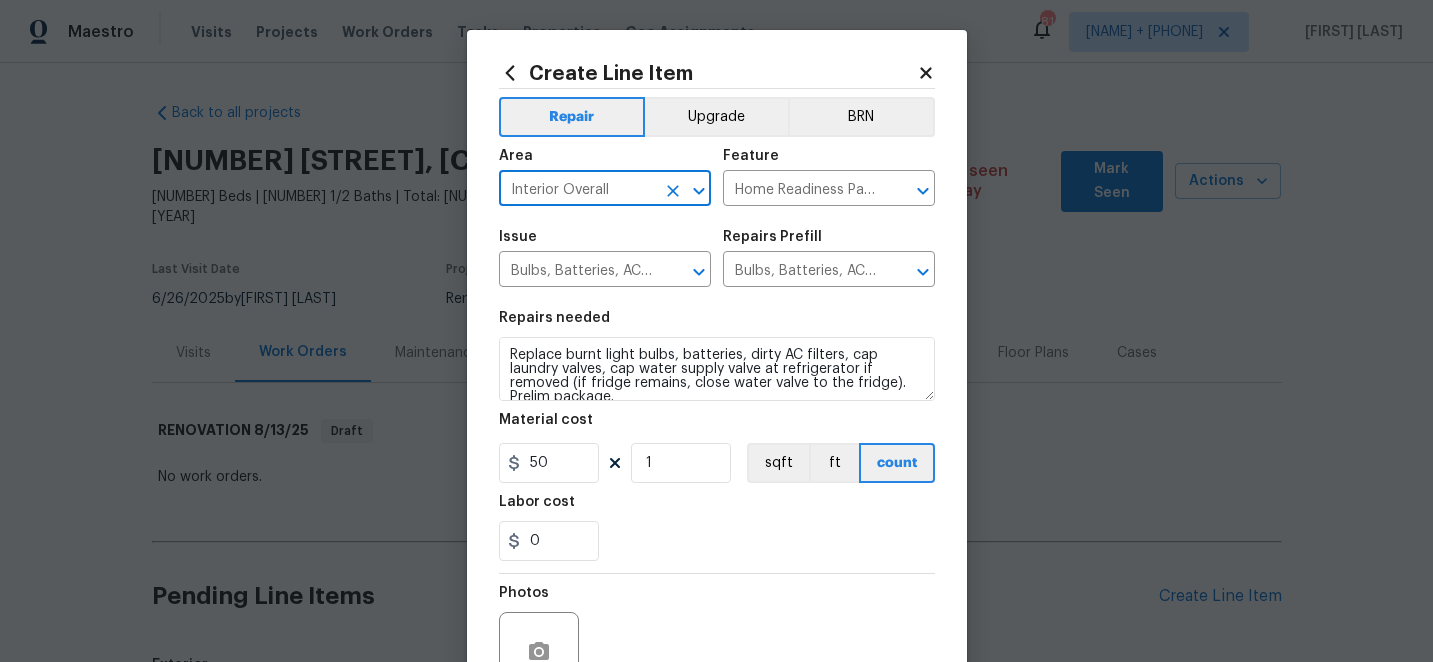 scroll, scrollTop: 14, scrollLeft: 0, axis: vertical 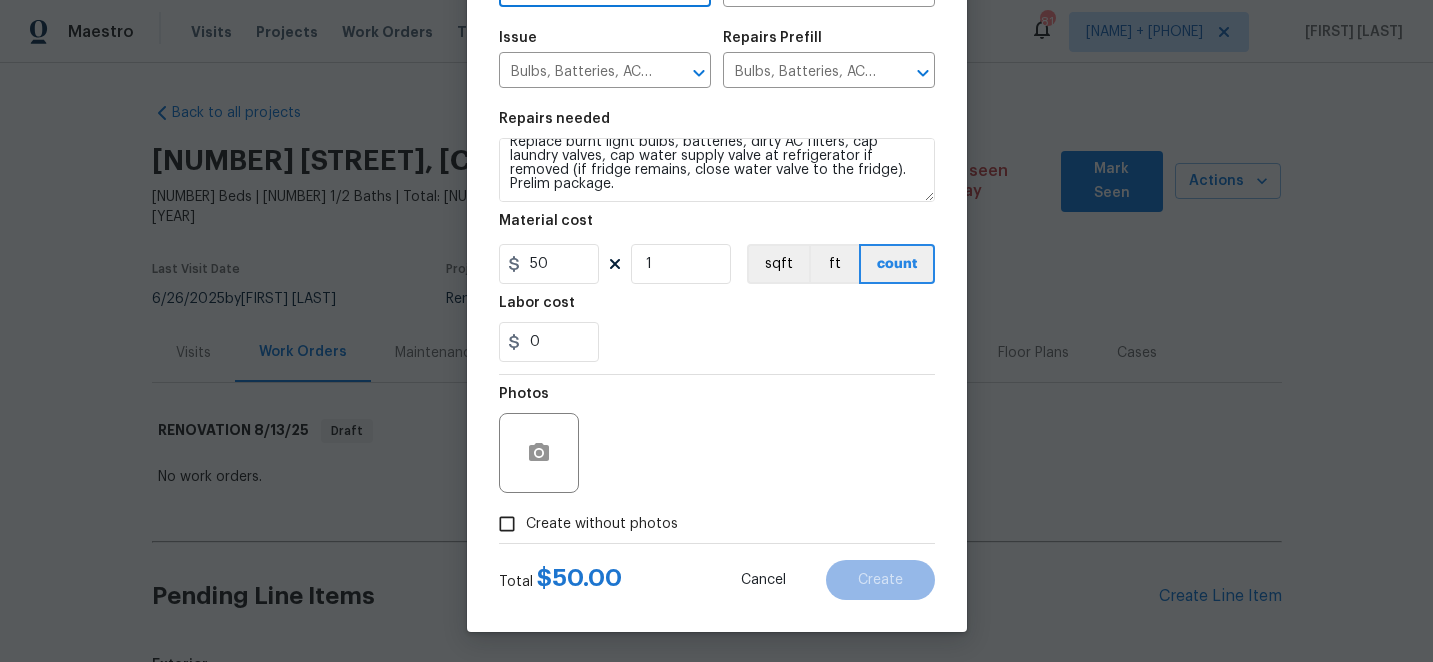 type on "Interior Overall" 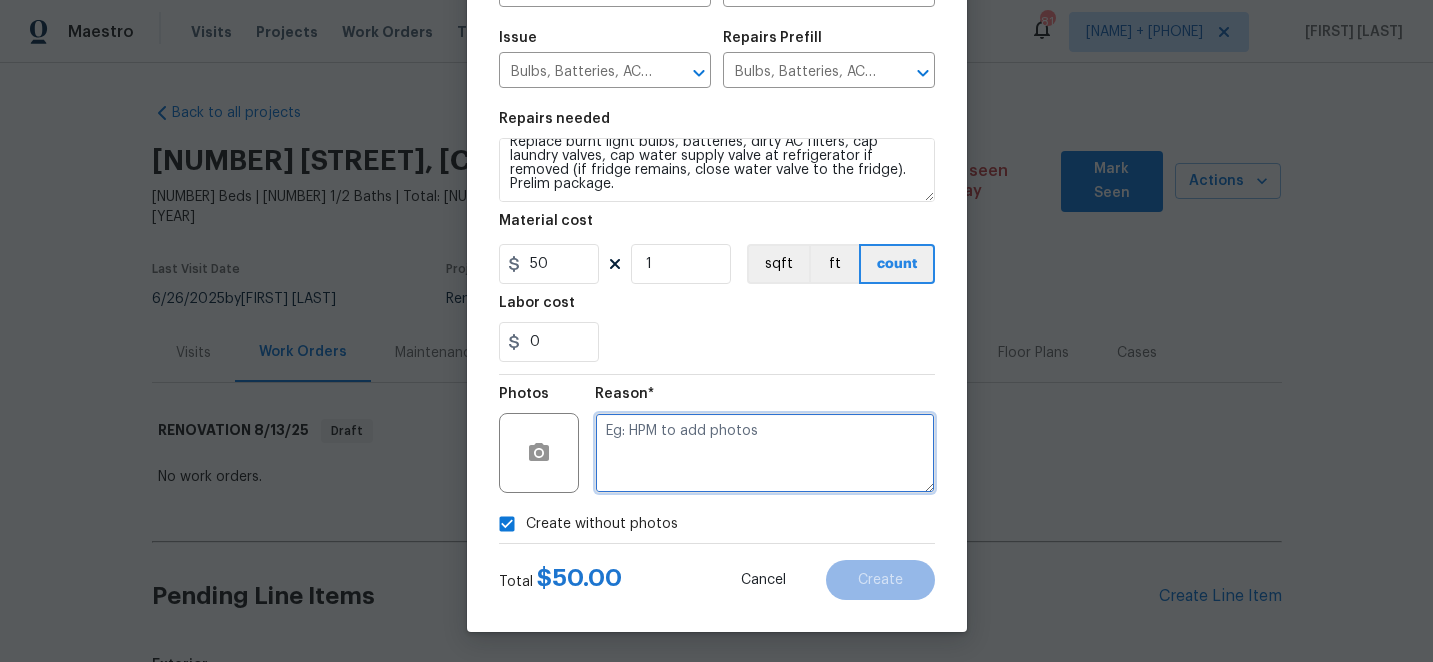 click at bounding box center [765, 453] 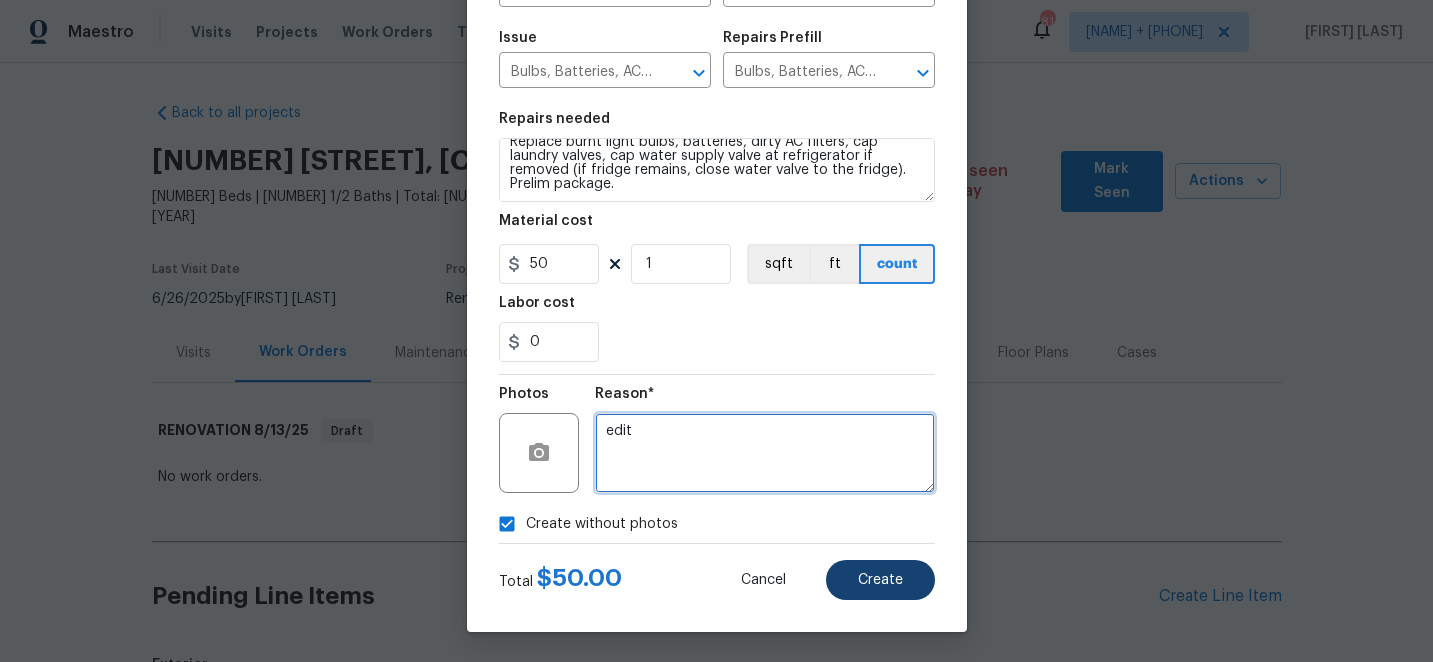 type on "edit" 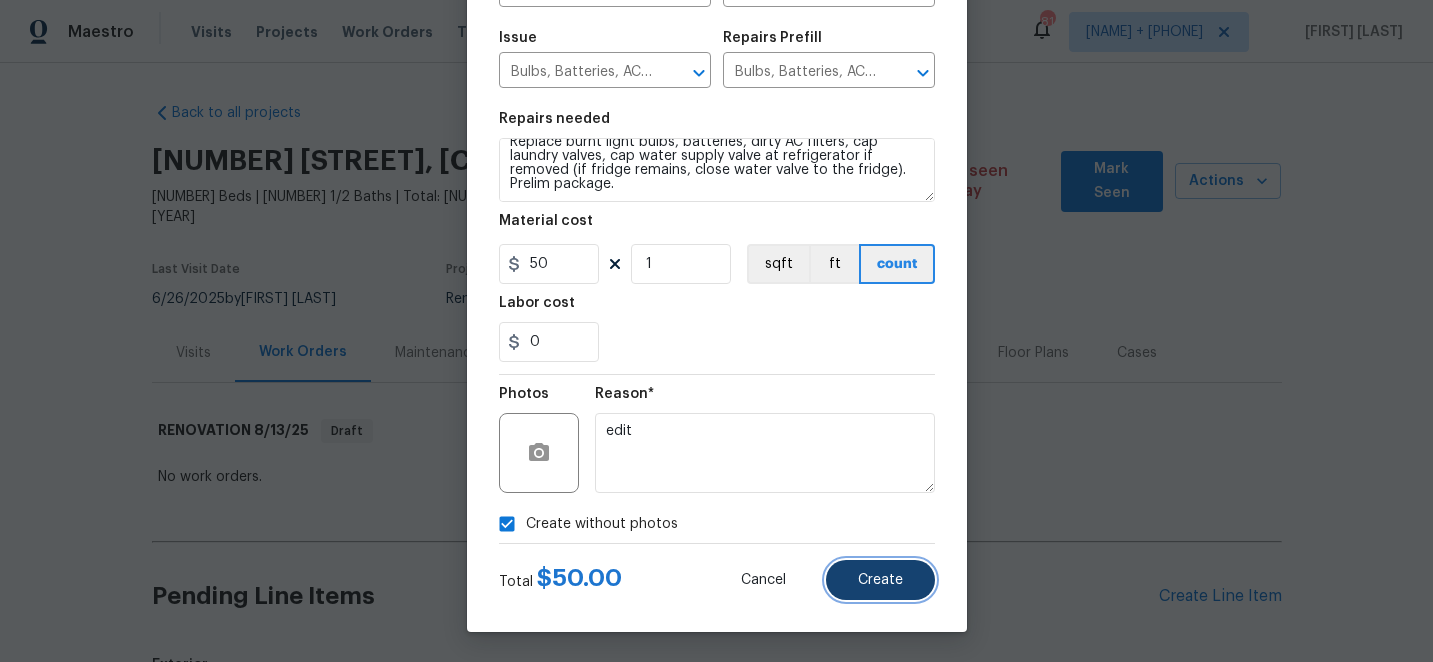 click on "Create" at bounding box center [880, 580] 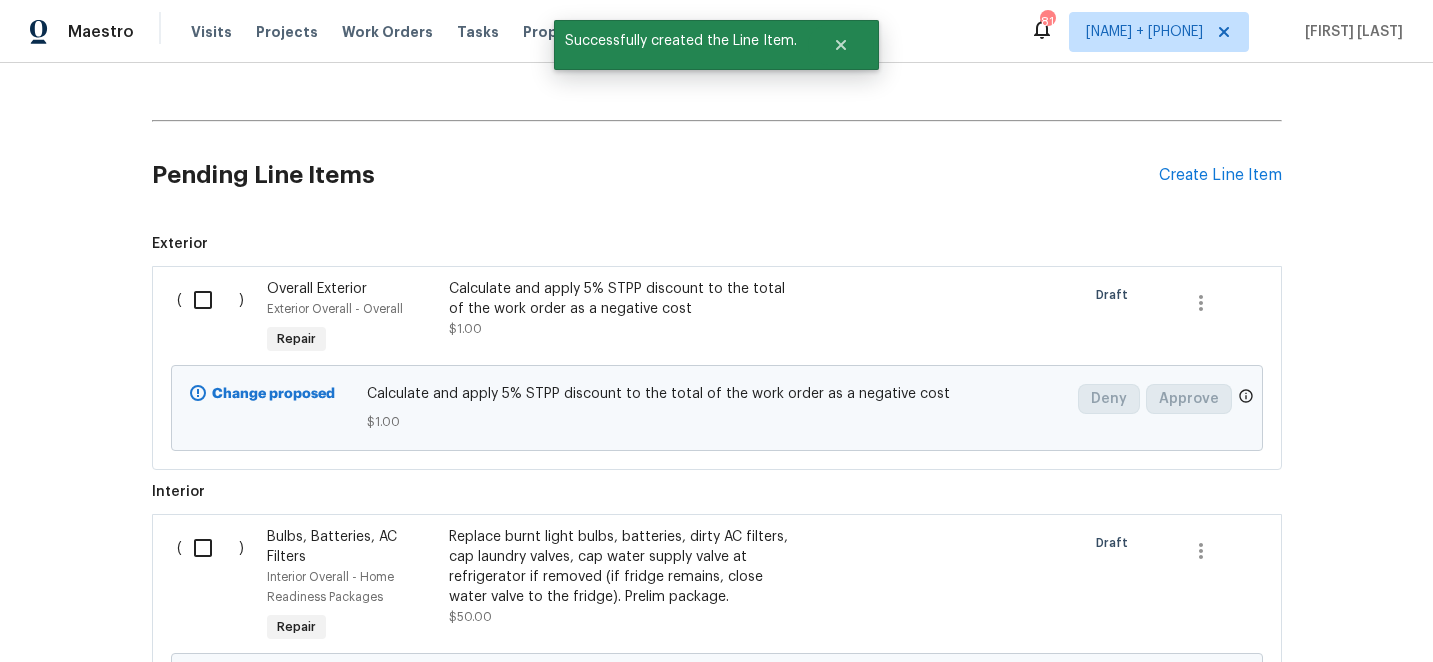 scroll, scrollTop: 442, scrollLeft: 0, axis: vertical 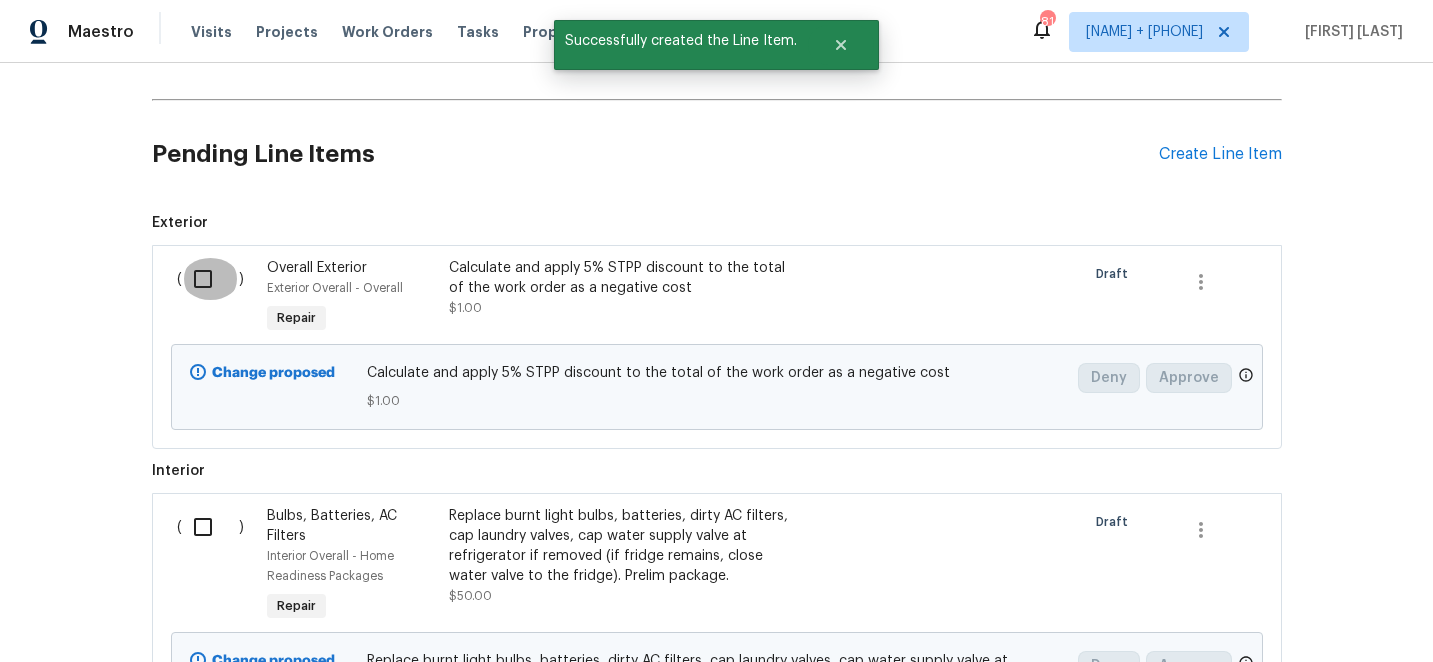 click at bounding box center [210, 279] 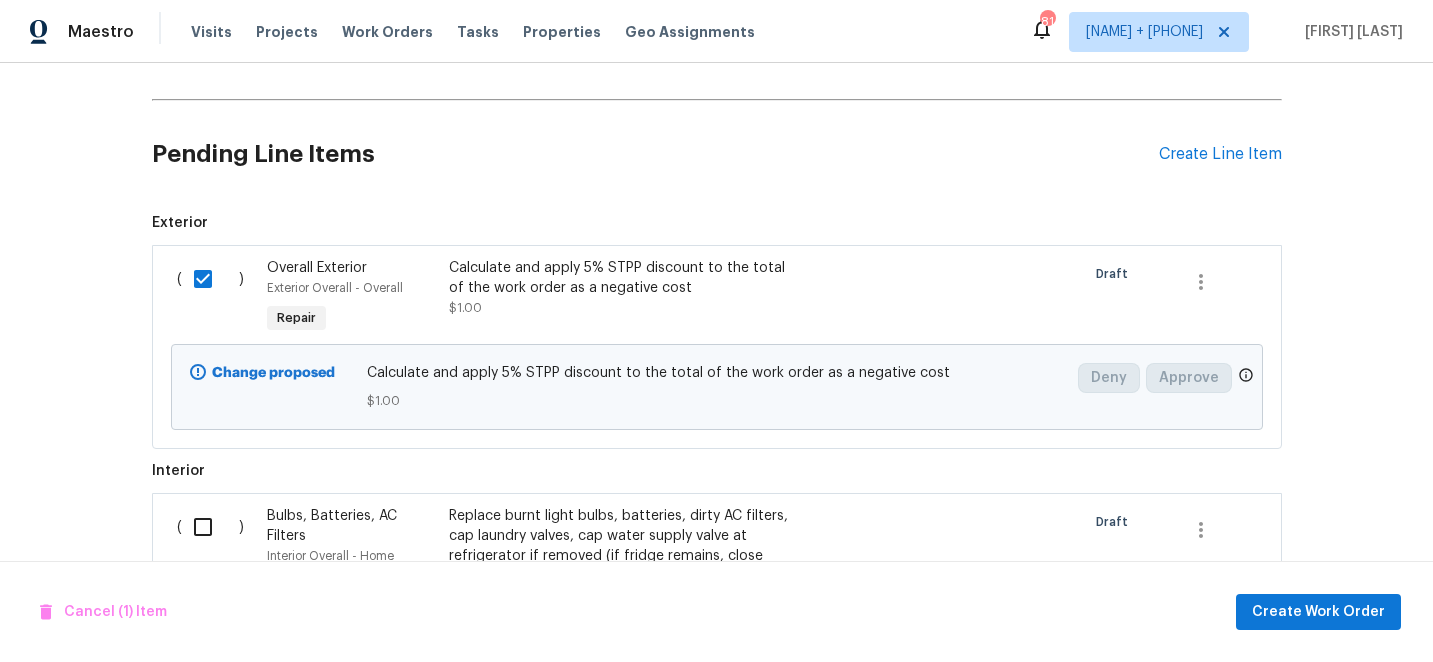 click at bounding box center [210, 527] 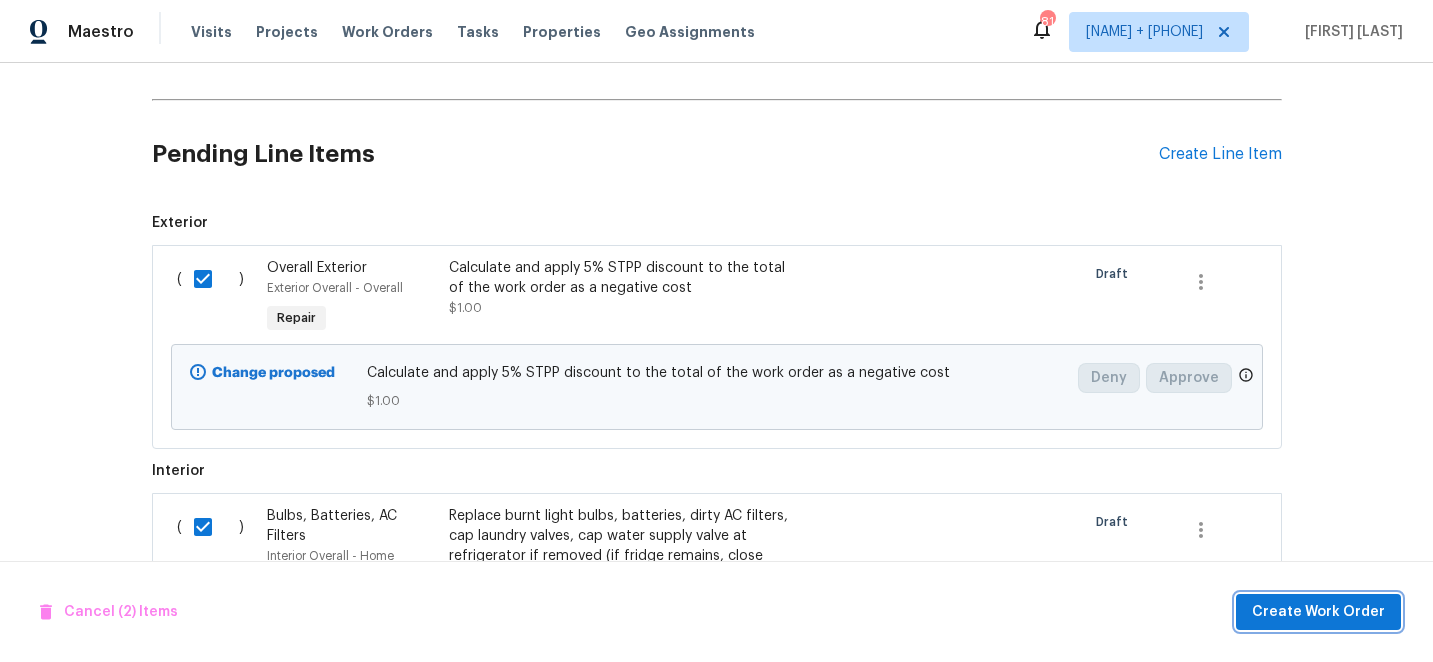 click on "Create Work Order" at bounding box center (1318, 612) 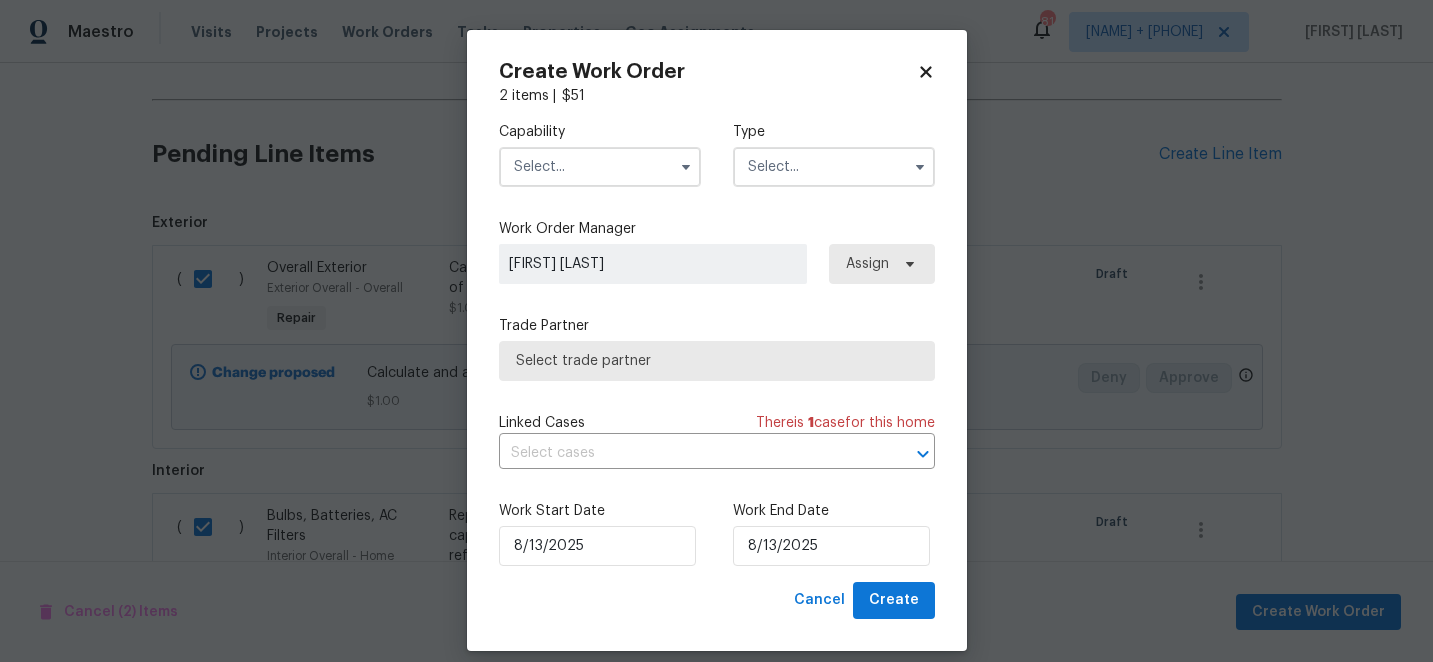 click at bounding box center (600, 167) 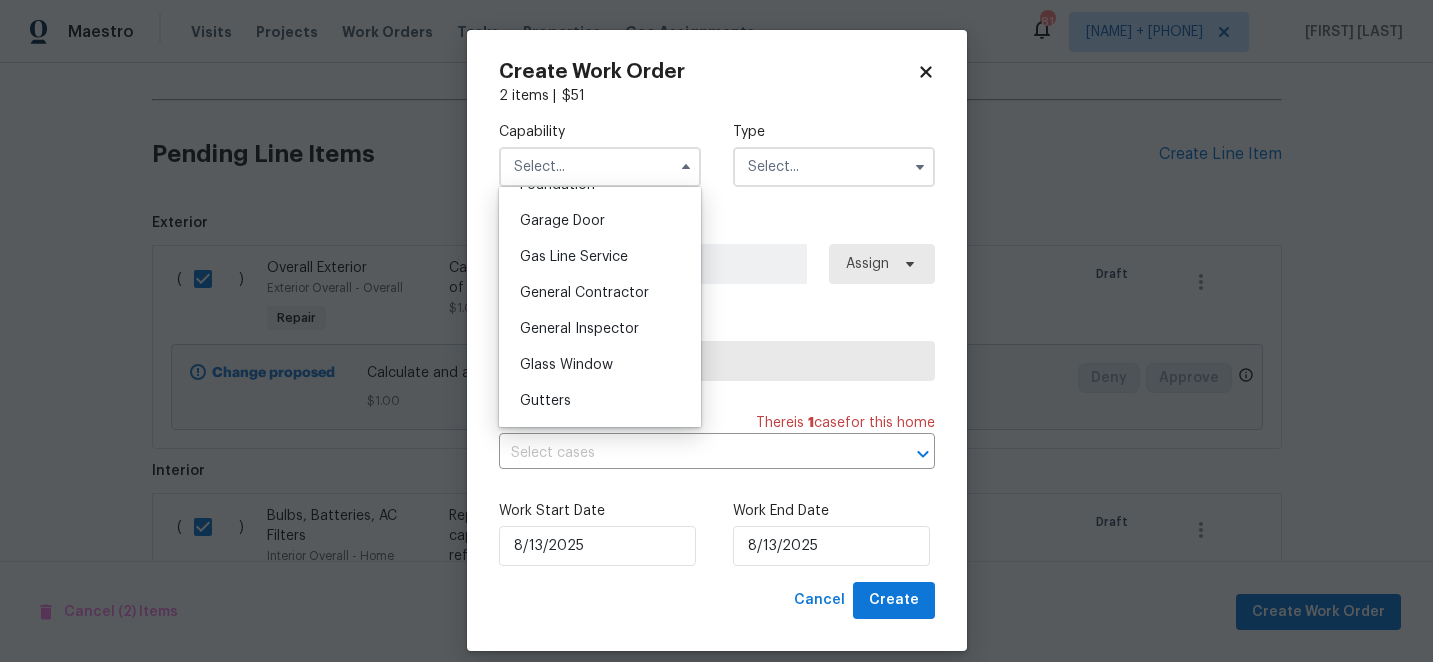scroll, scrollTop: 878, scrollLeft: 0, axis: vertical 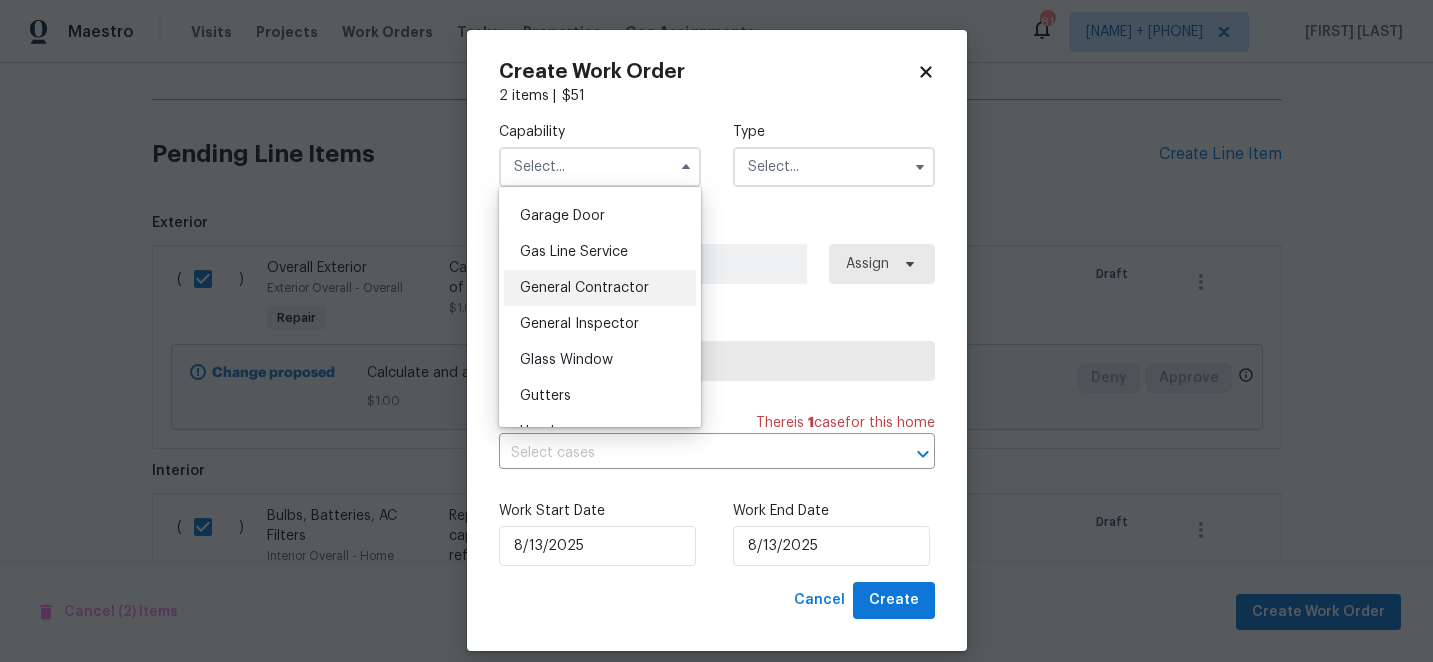 click on "General Contractor" at bounding box center (584, 288) 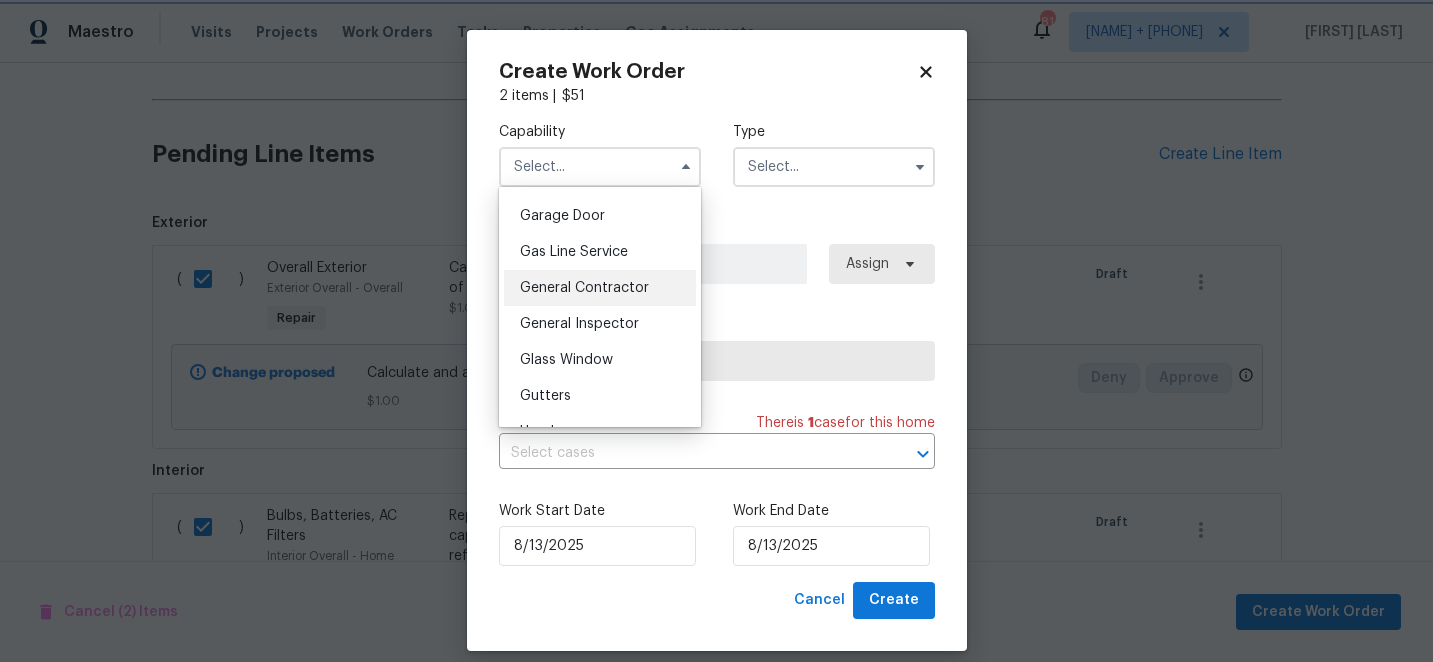 type on "General Contractor" 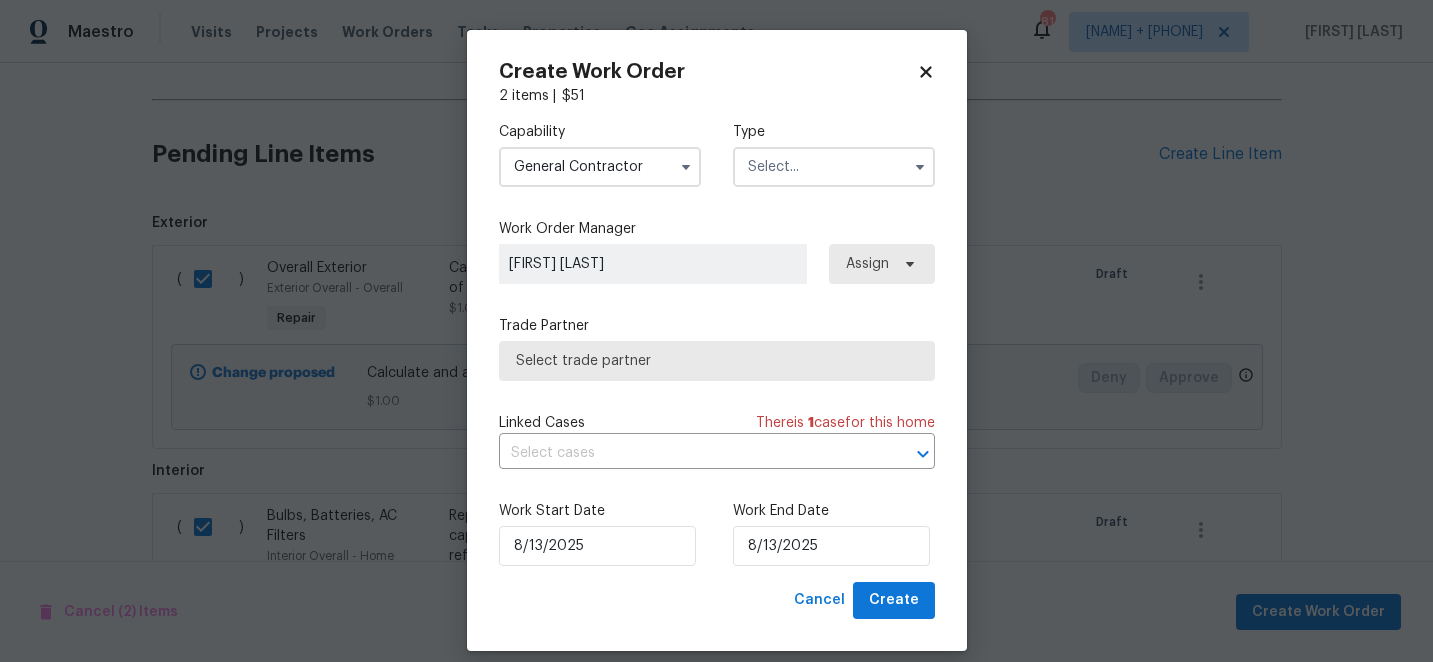click at bounding box center (834, 167) 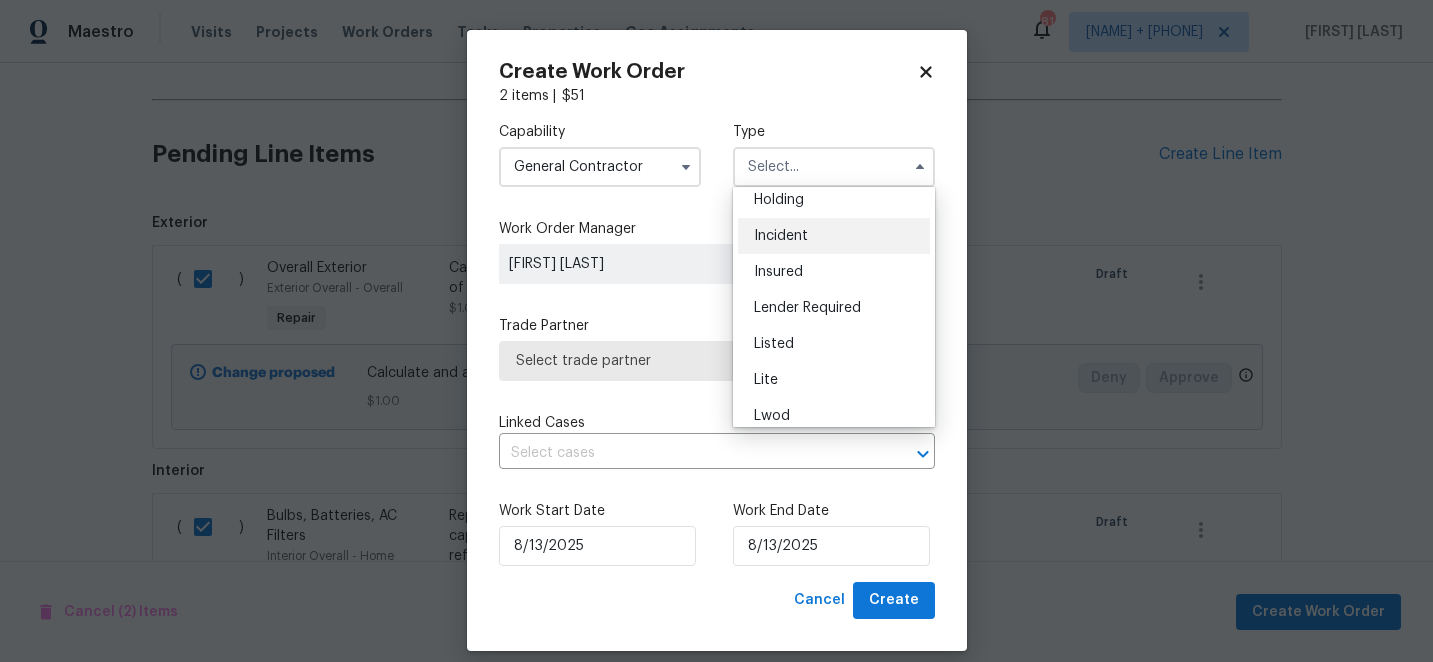 scroll, scrollTop: 454, scrollLeft: 0, axis: vertical 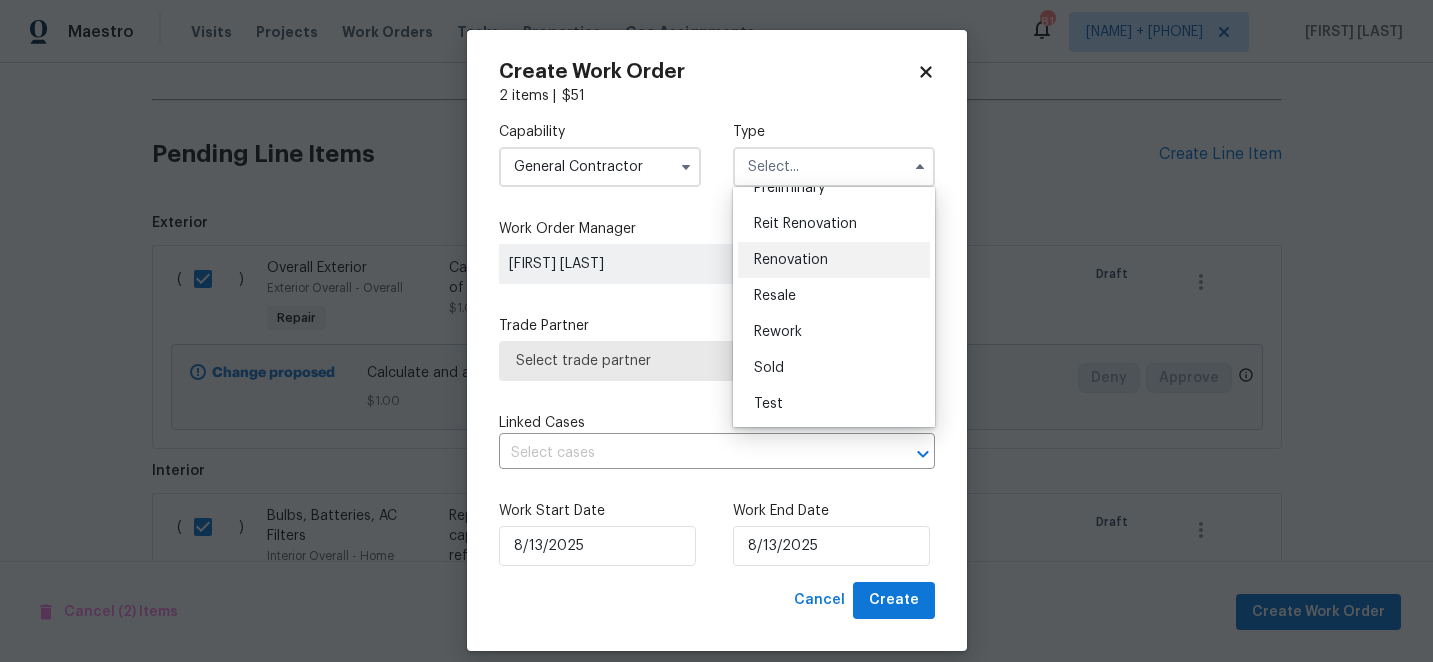 click on "Renovation" at bounding box center (791, 260) 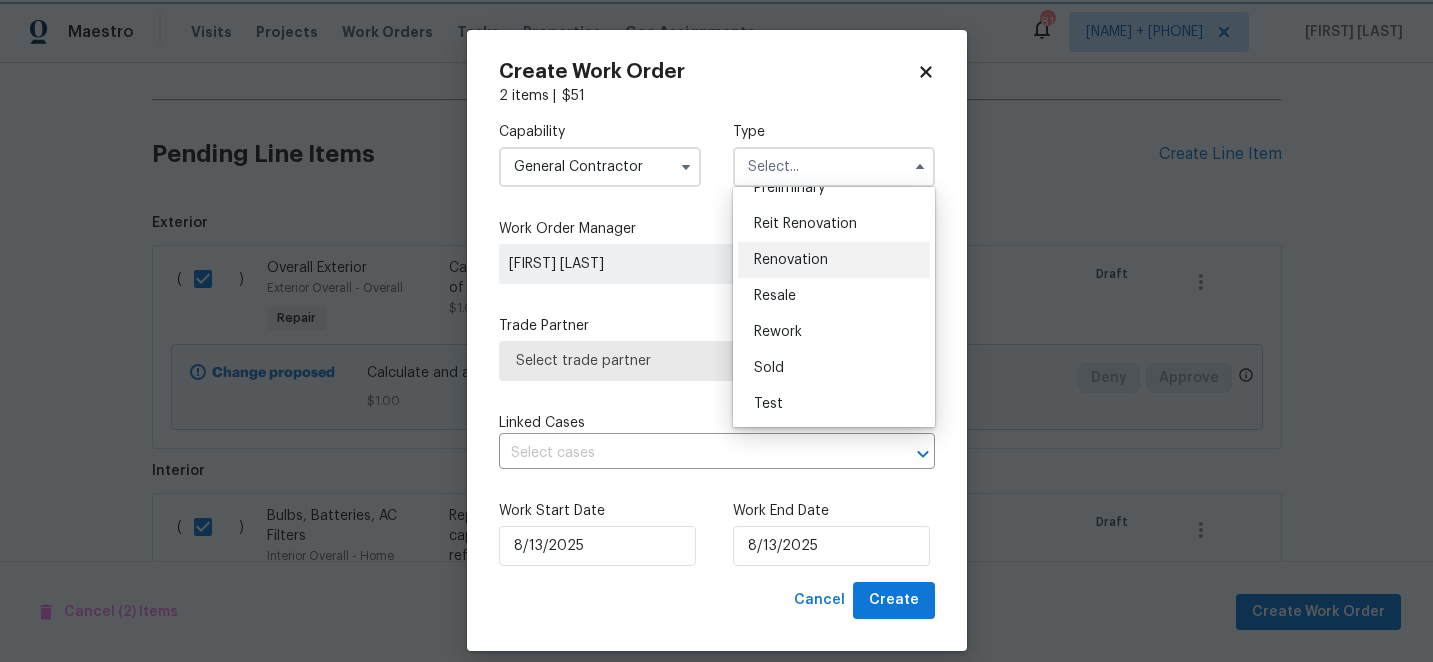 type on "Renovation" 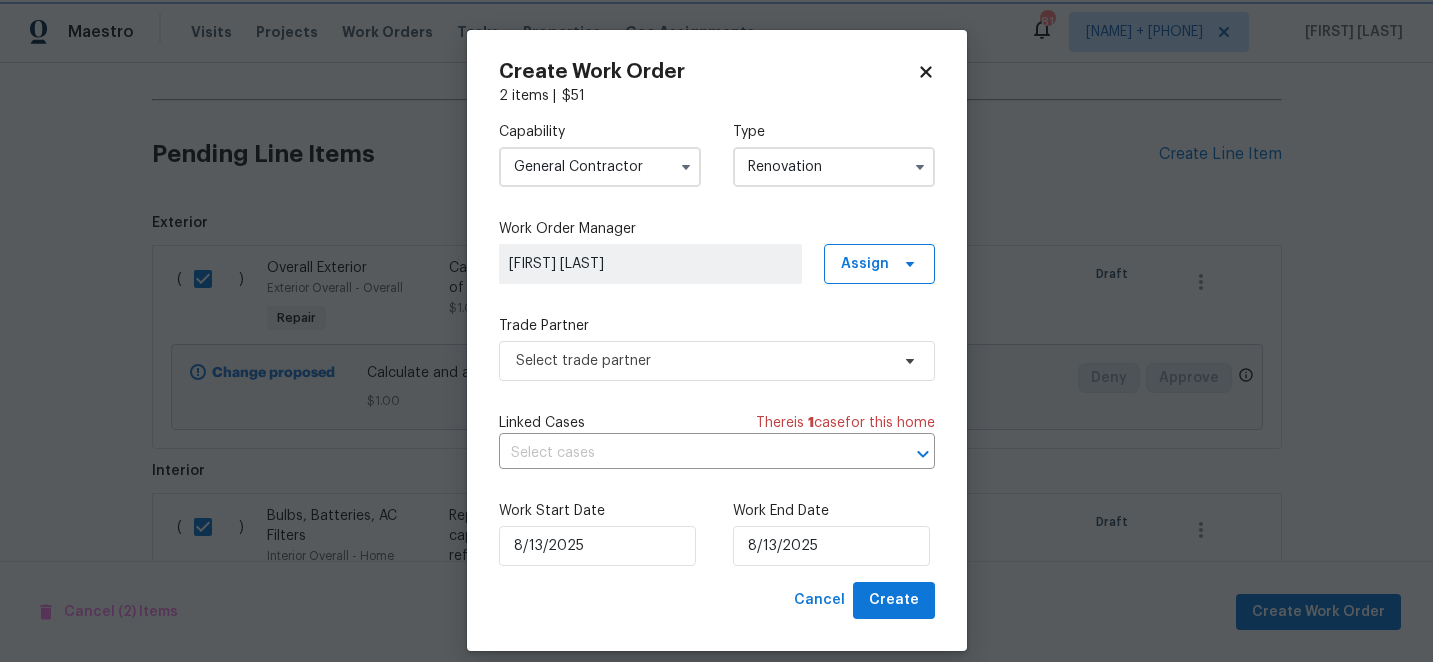 scroll, scrollTop: 0, scrollLeft: 0, axis: both 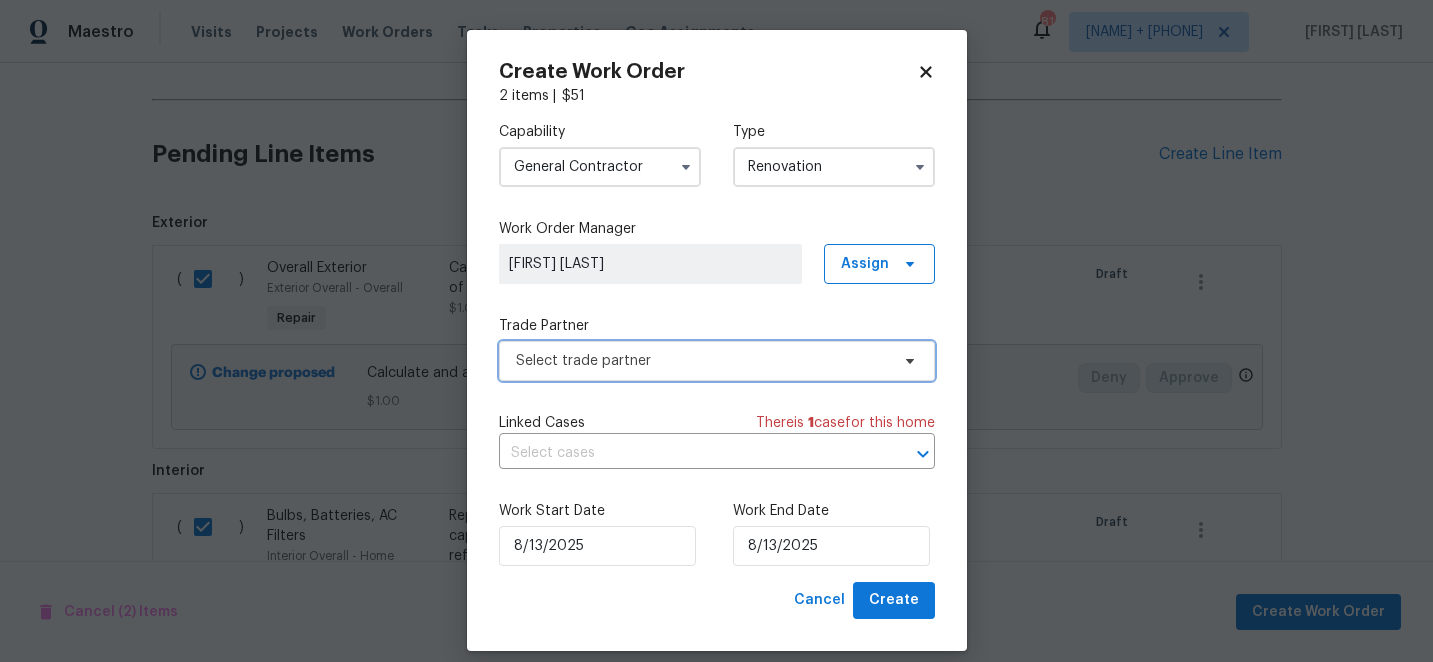 click on "Select trade partner" at bounding box center (702, 361) 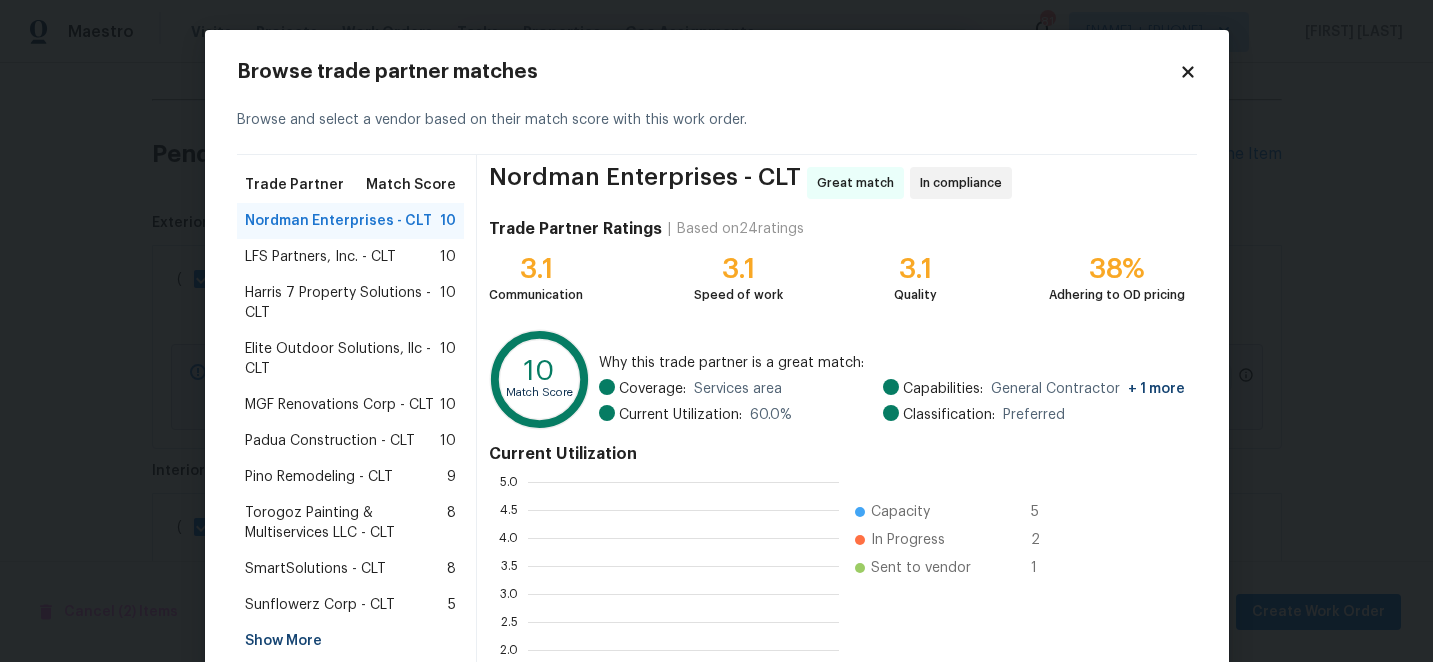 scroll, scrollTop: 2, scrollLeft: 1, axis: both 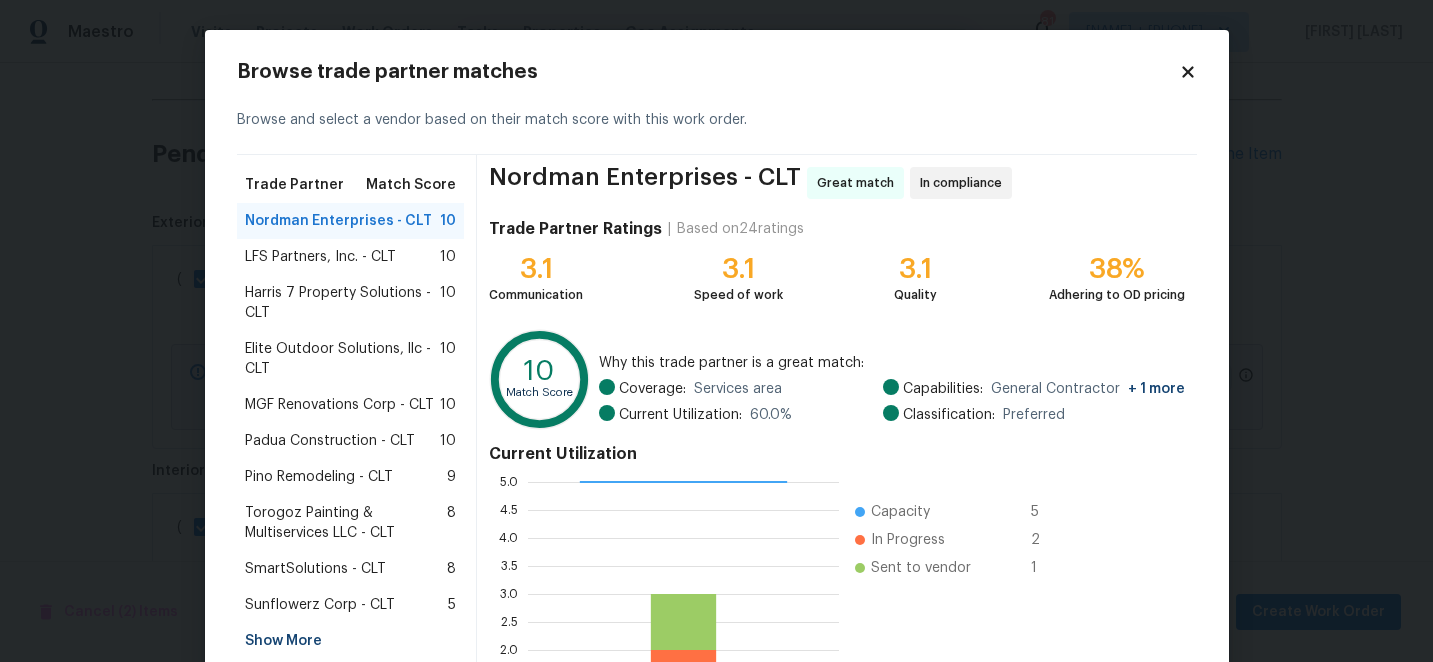 click on "LFS Partners, Inc. - CLT" at bounding box center [320, 257] 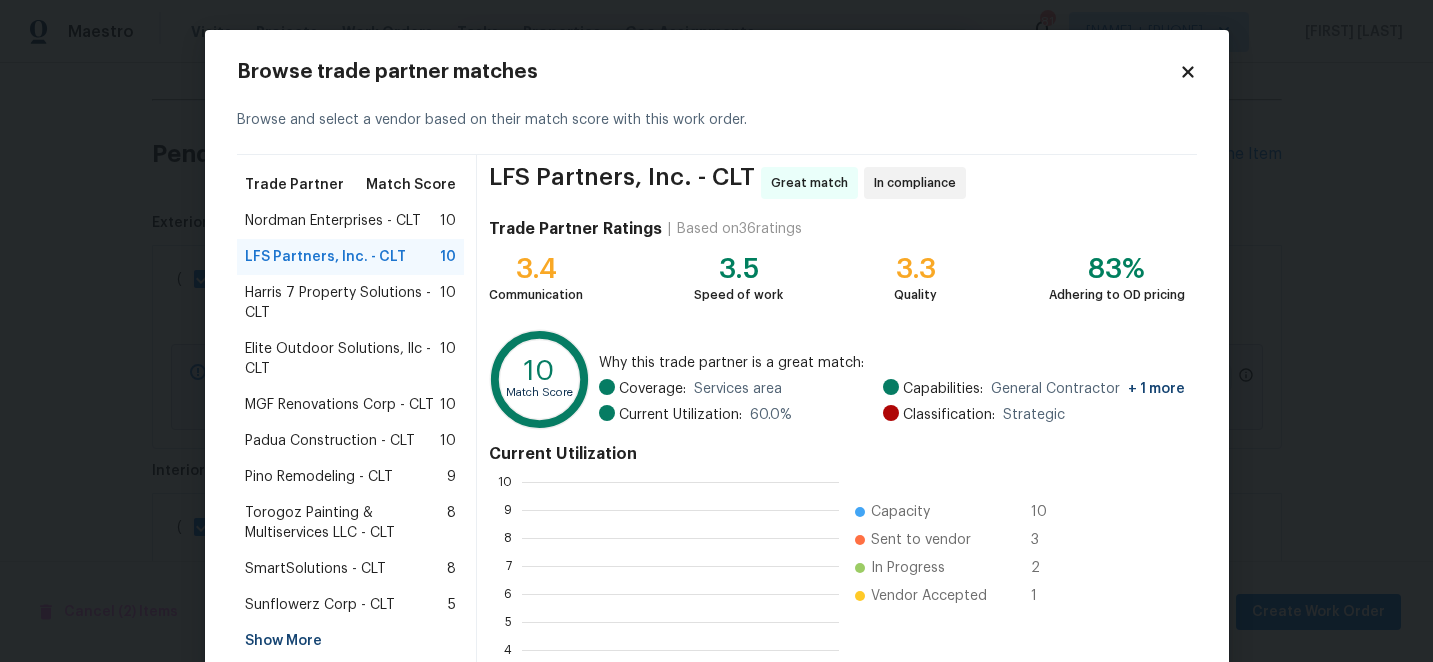 scroll, scrollTop: 2, scrollLeft: 2, axis: both 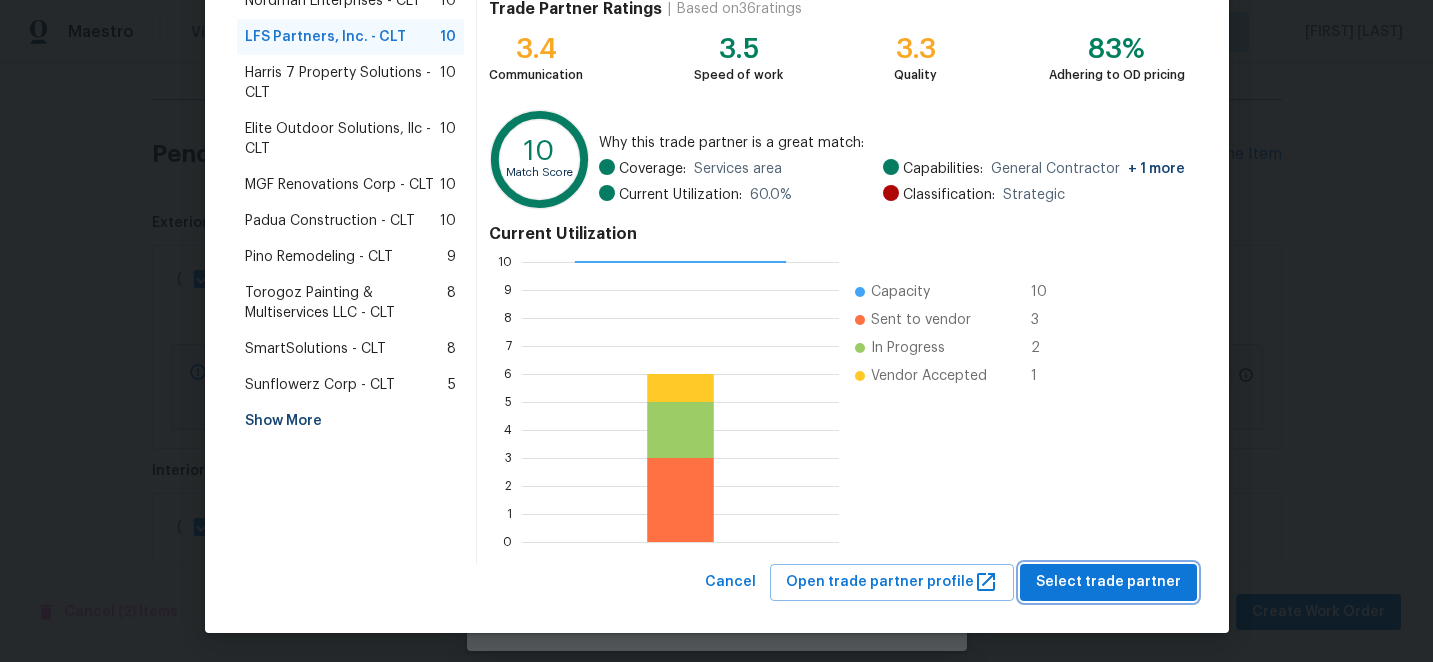 click on "Select trade partner" at bounding box center [1108, 582] 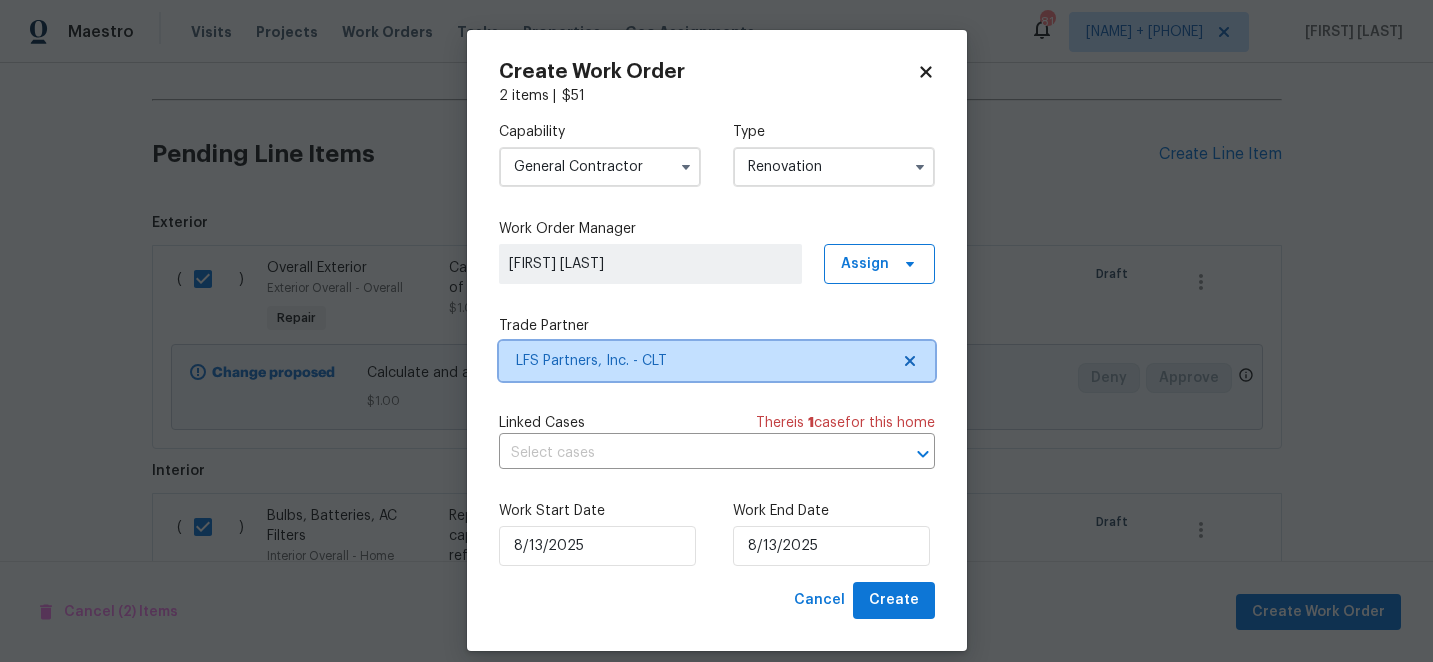 scroll, scrollTop: 0, scrollLeft: 0, axis: both 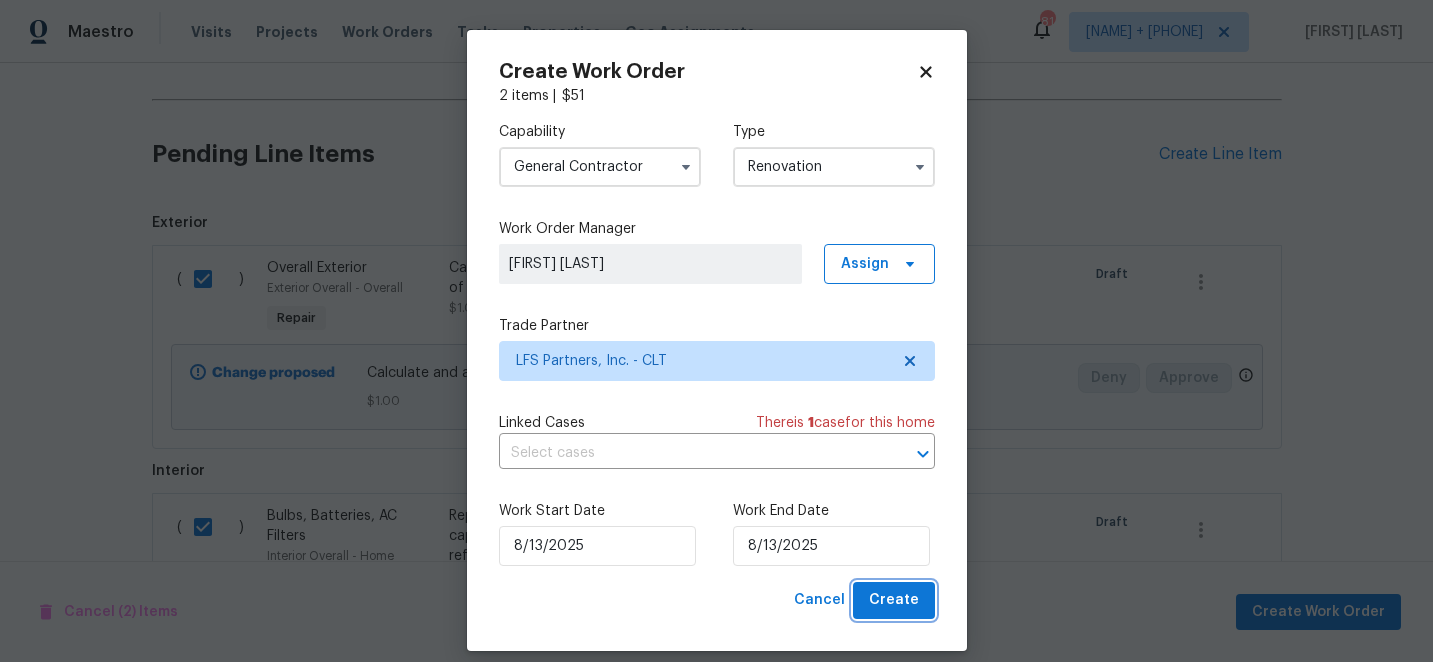 click on "Create" at bounding box center [894, 600] 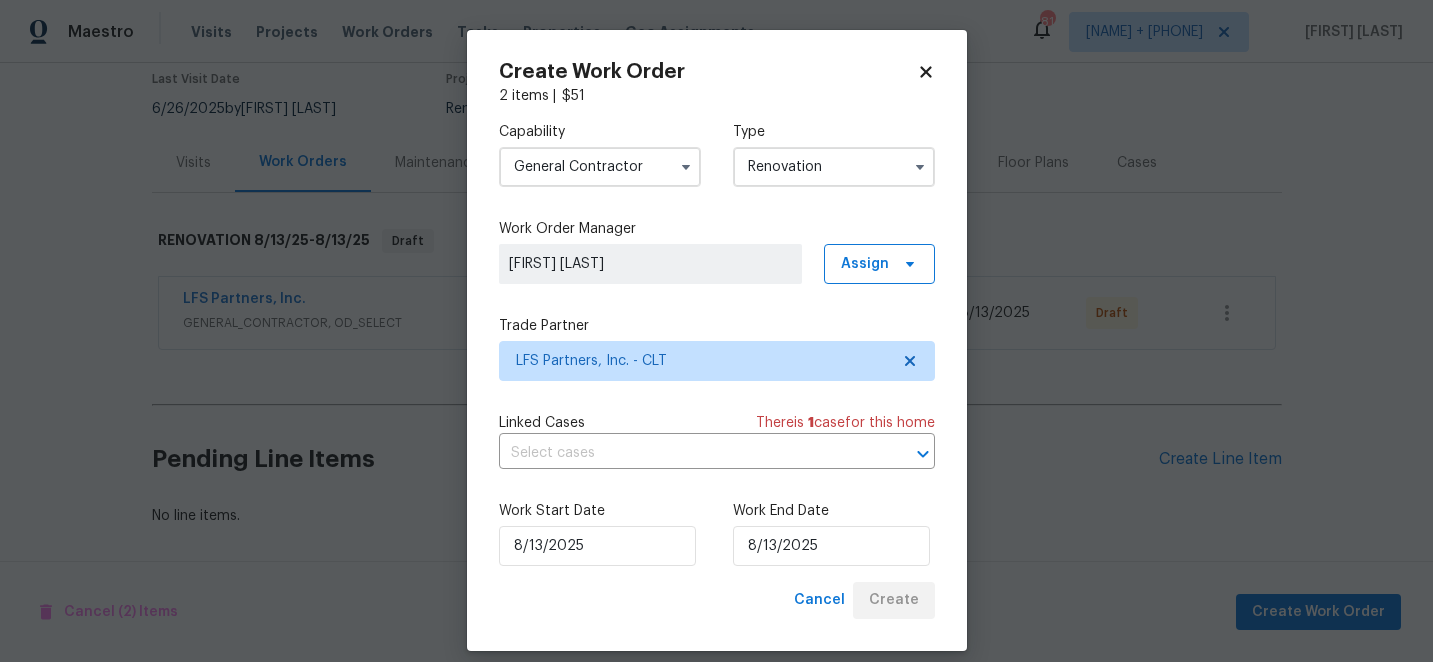 scroll, scrollTop: 170, scrollLeft: 0, axis: vertical 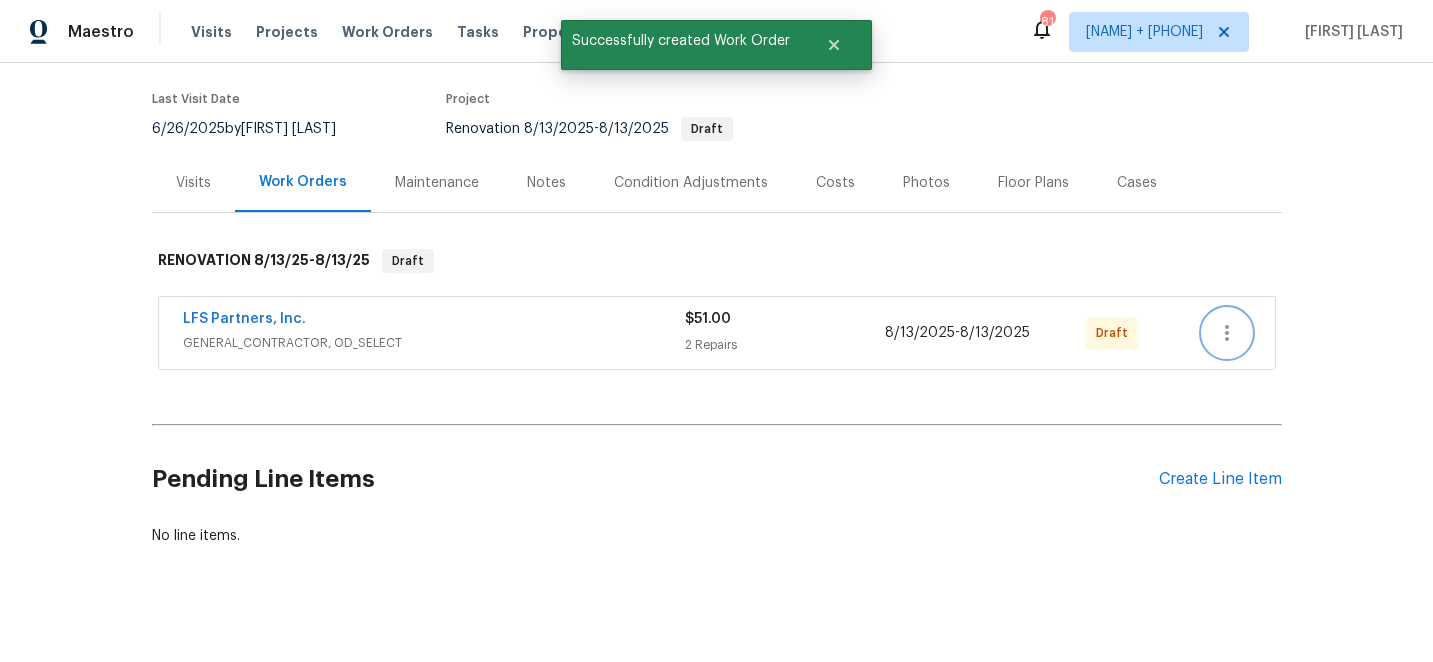 click 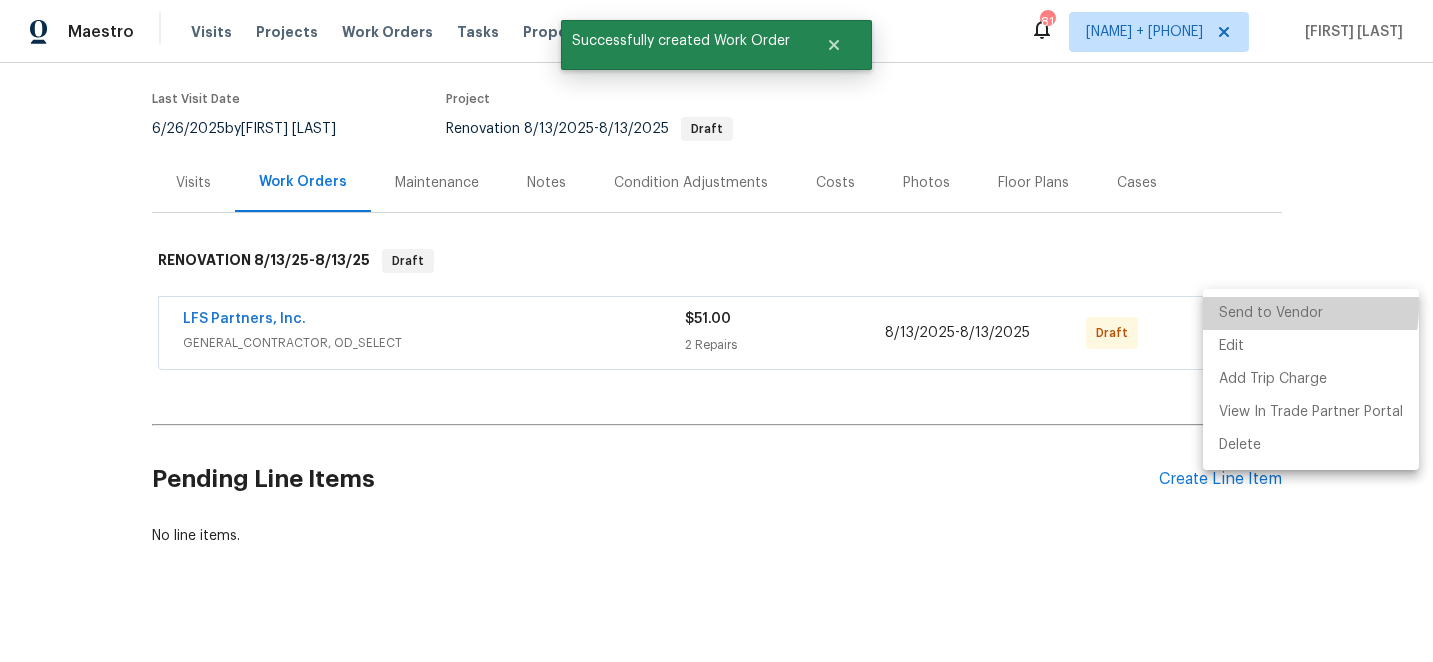 click on "Send to Vendor" at bounding box center [1311, 313] 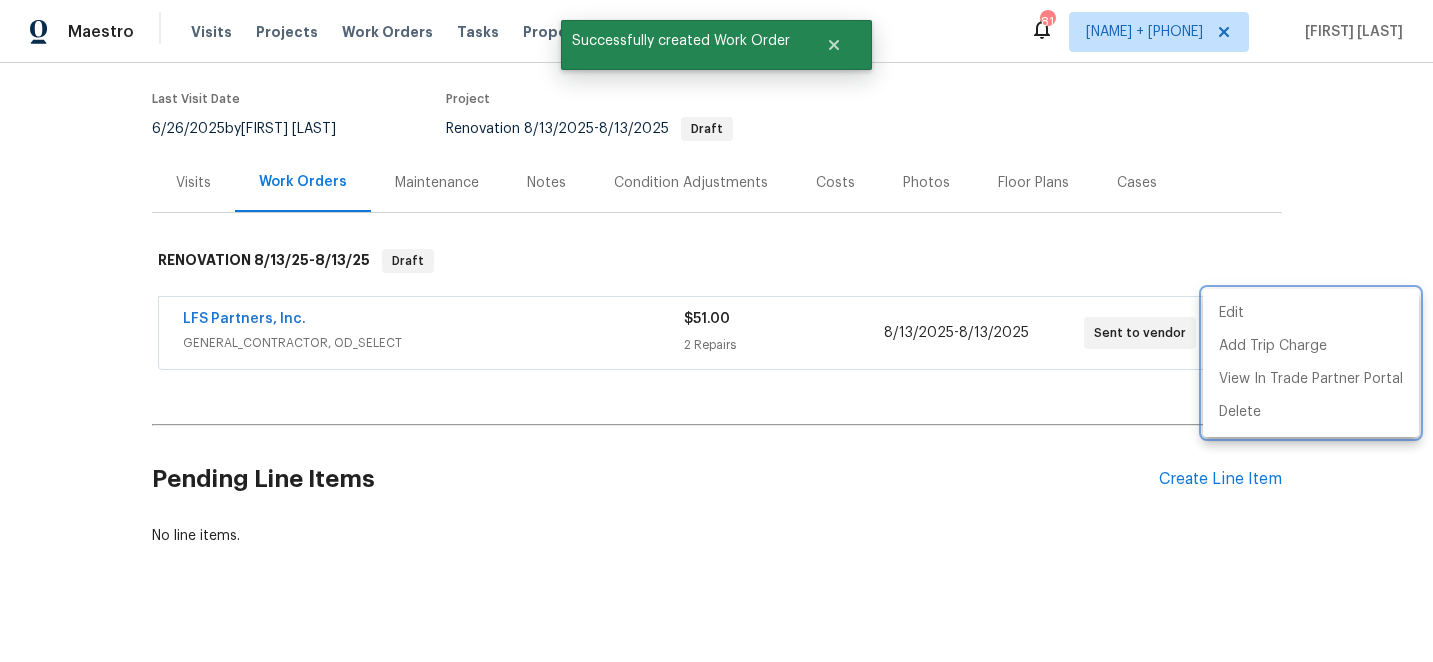 click at bounding box center (716, 331) 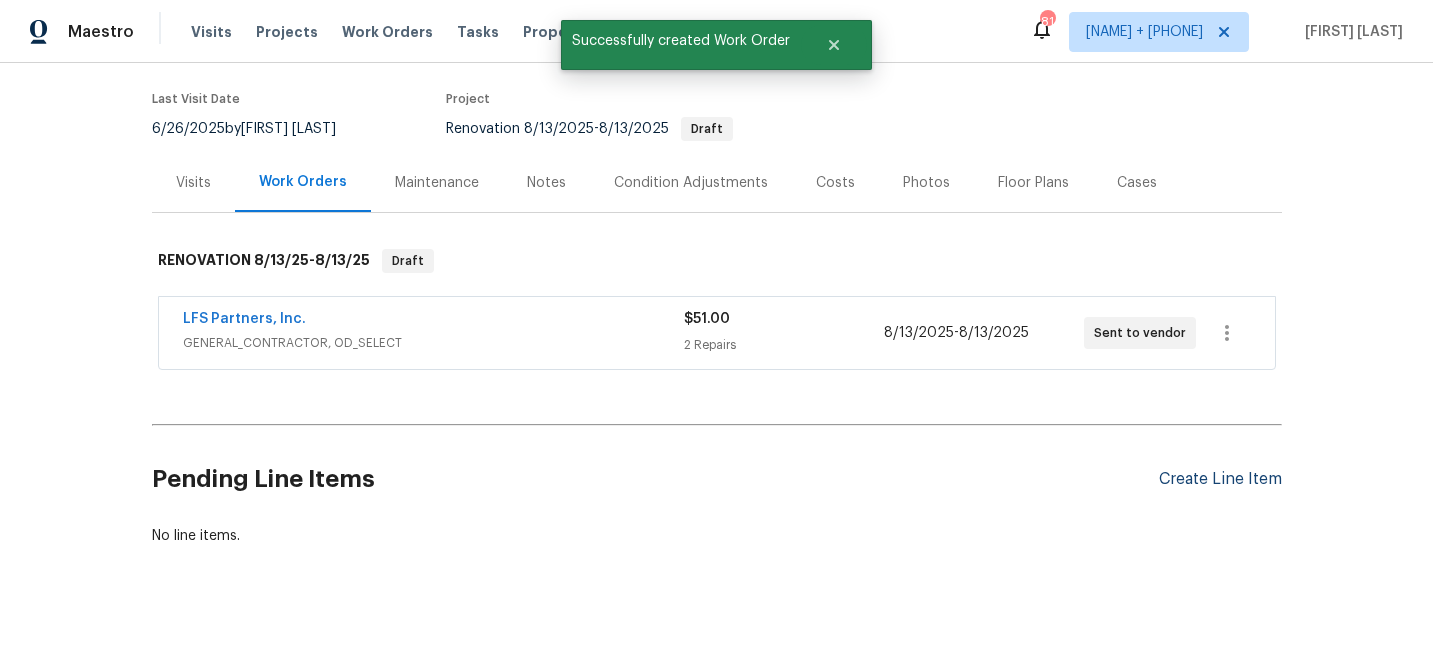 click on "Create Line Item" at bounding box center [1220, 479] 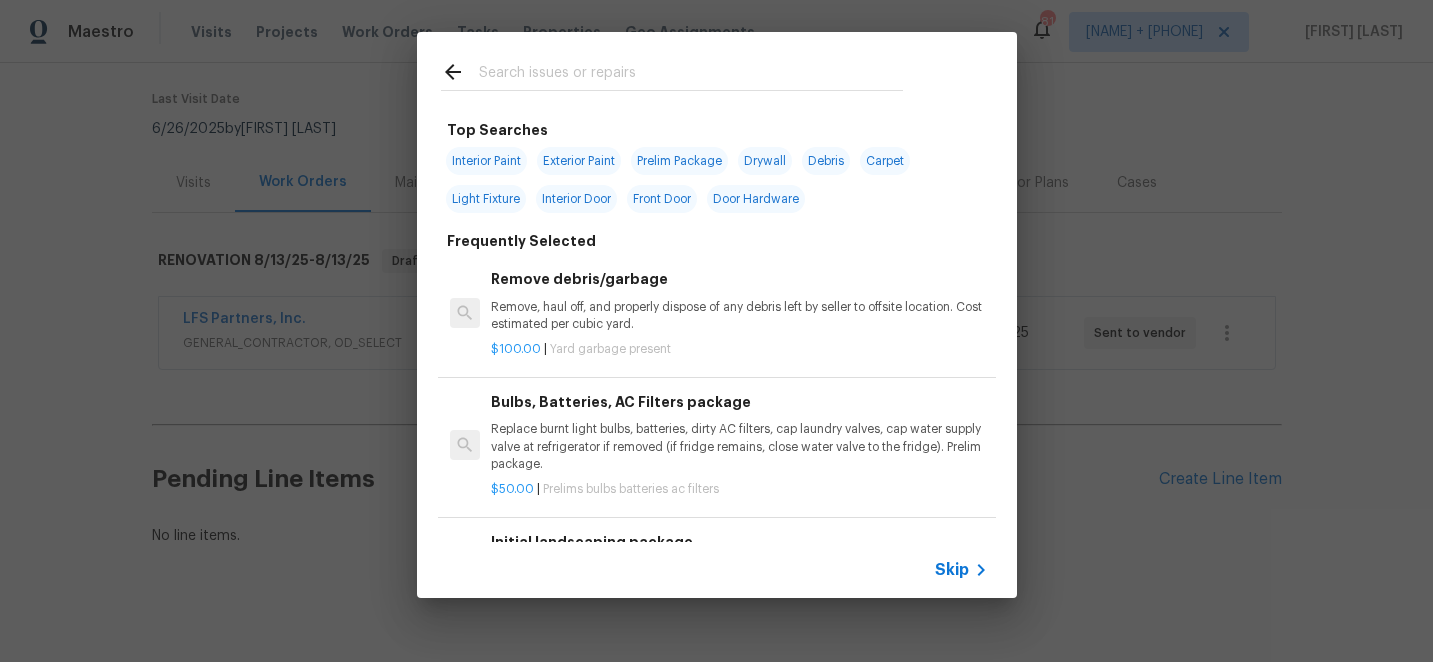 click at bounding box center [691, 75] 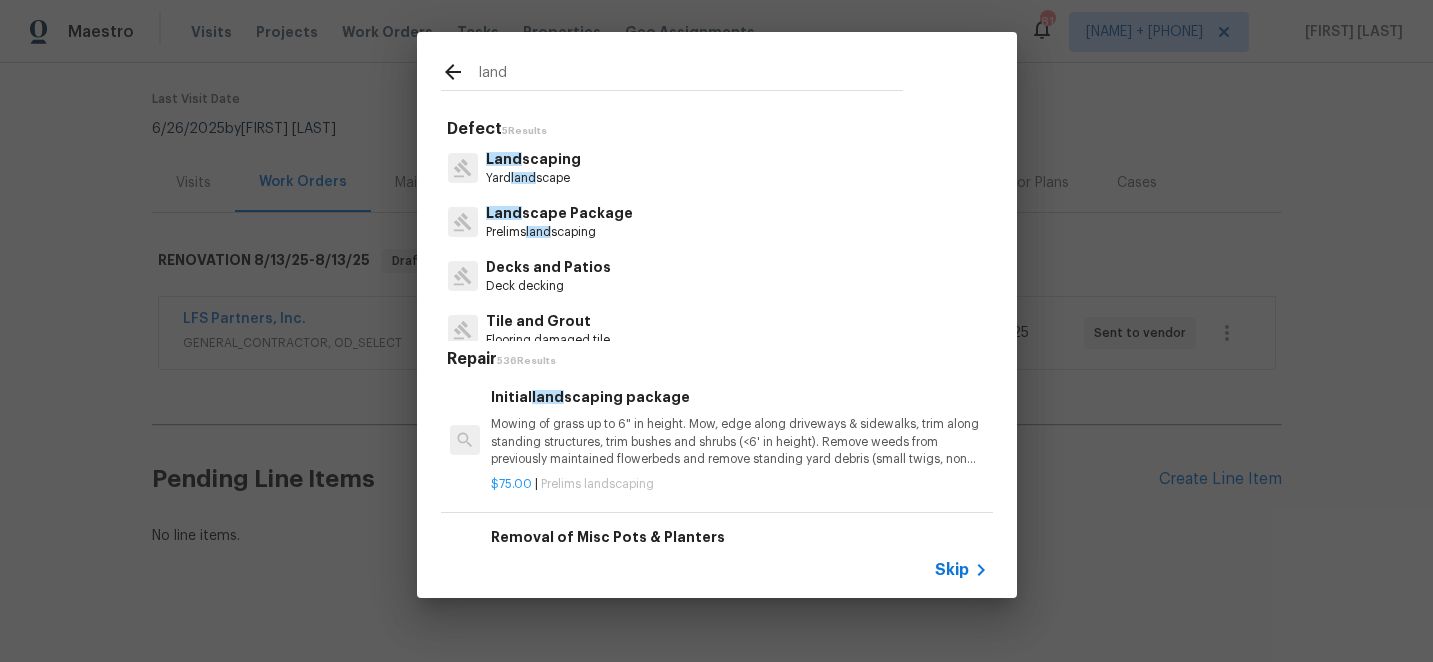 type on "land" 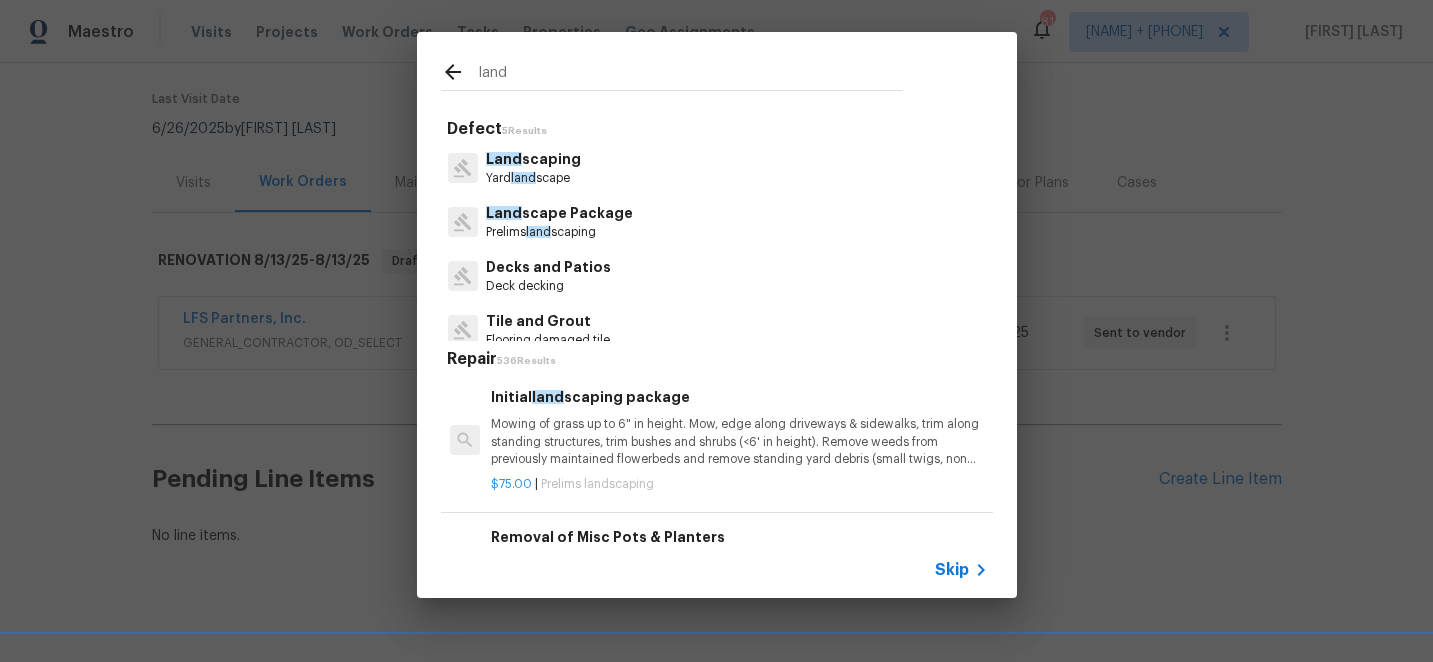 click on "Mowing of grass up to 6" in height. Mow, edge along driveways & sidewalks, trim along standing structures, trim bushes and shrubs (<6' in height). Remove weeds from previously maintained flowerbeds and remove standing yard debris (small twigs, non seasonal falling leaves).  Use leaf blower to remove clippings from hard surfaces."" at bounding box center [739, 441] 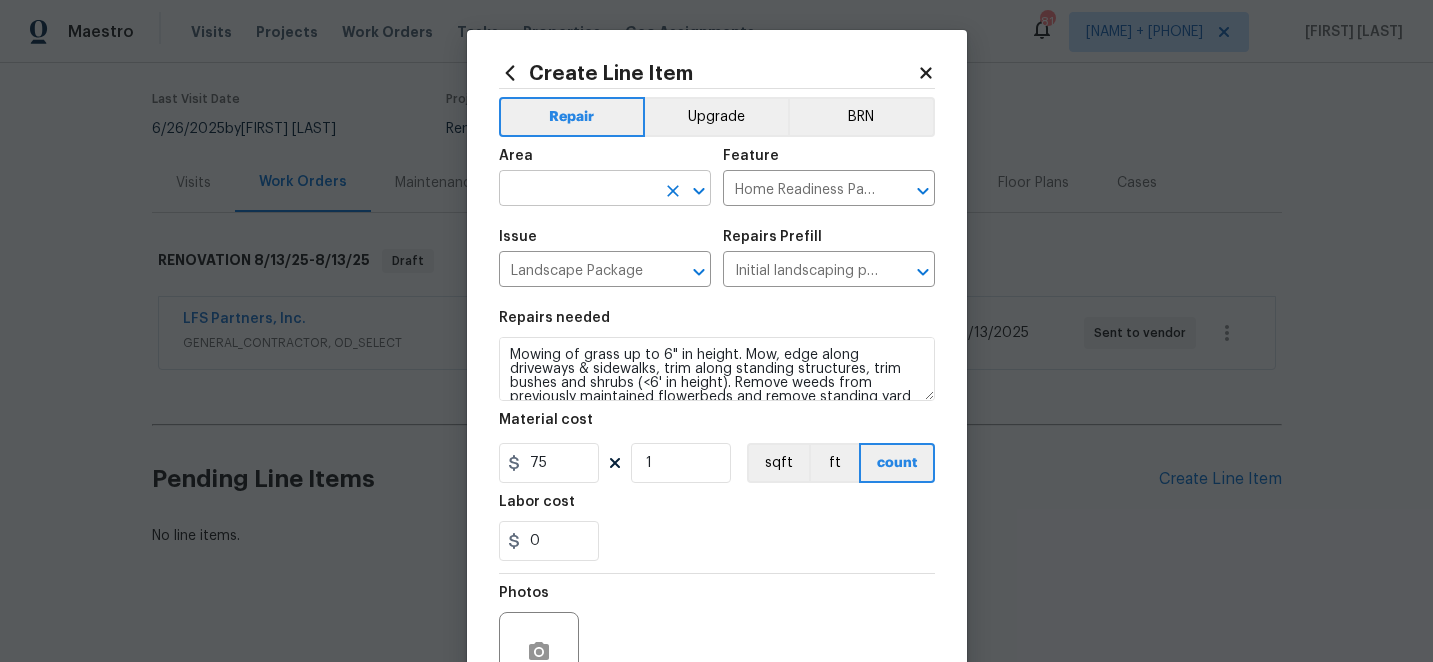 click at bounding box center (577, 190) 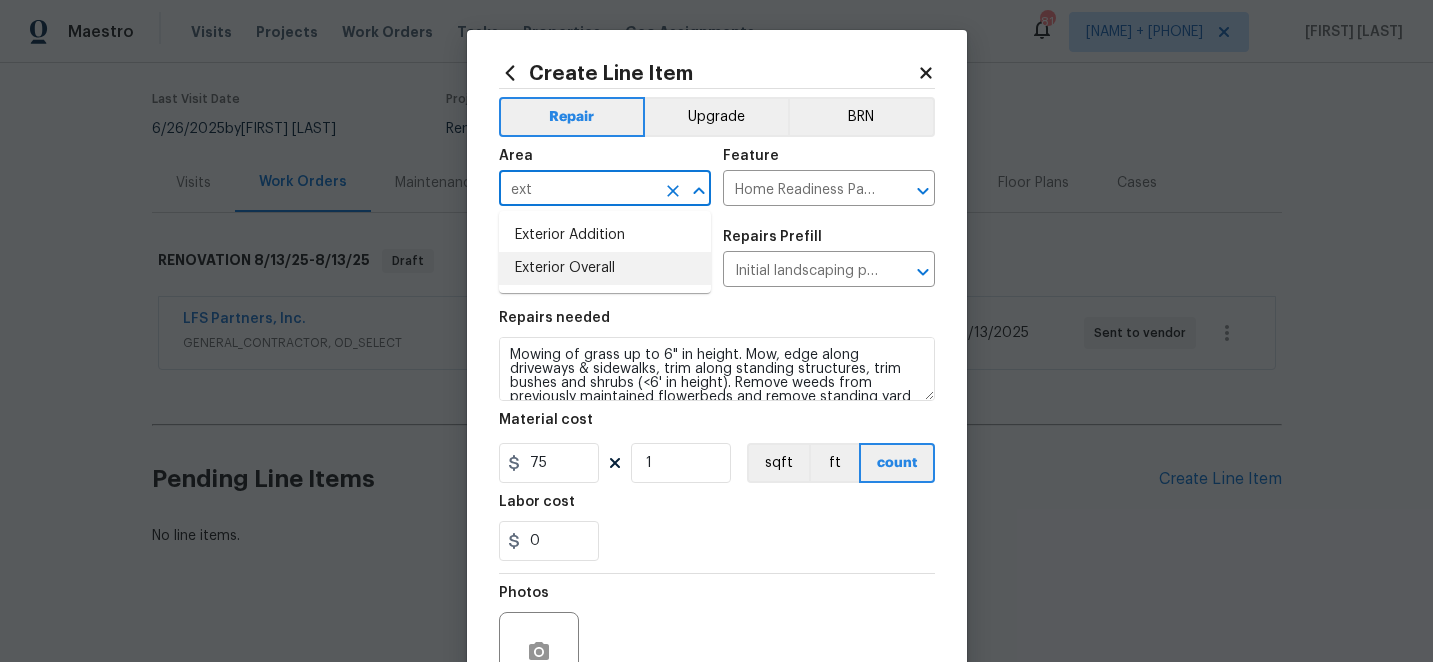 click on "Exterior Overall" at bounding box center (605, 268) 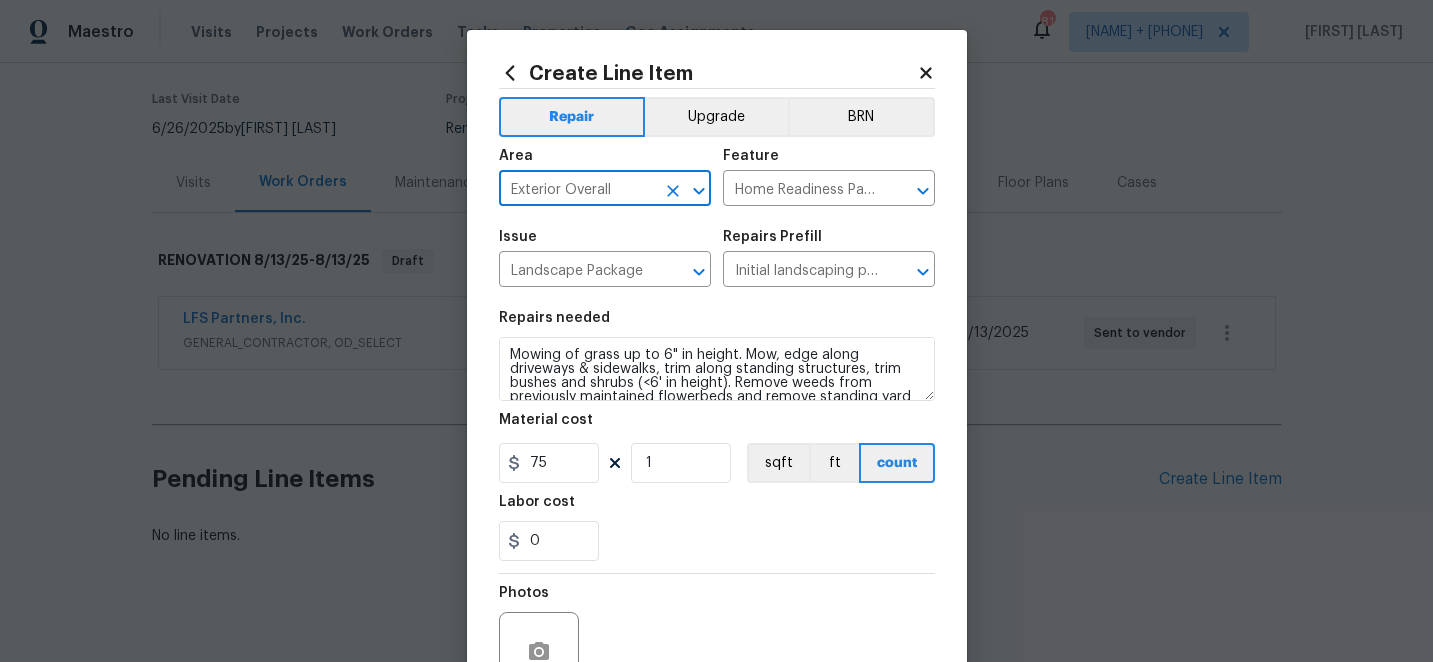 scroll, scrollTop: 200, scrollLeft: 0, axis: vertical 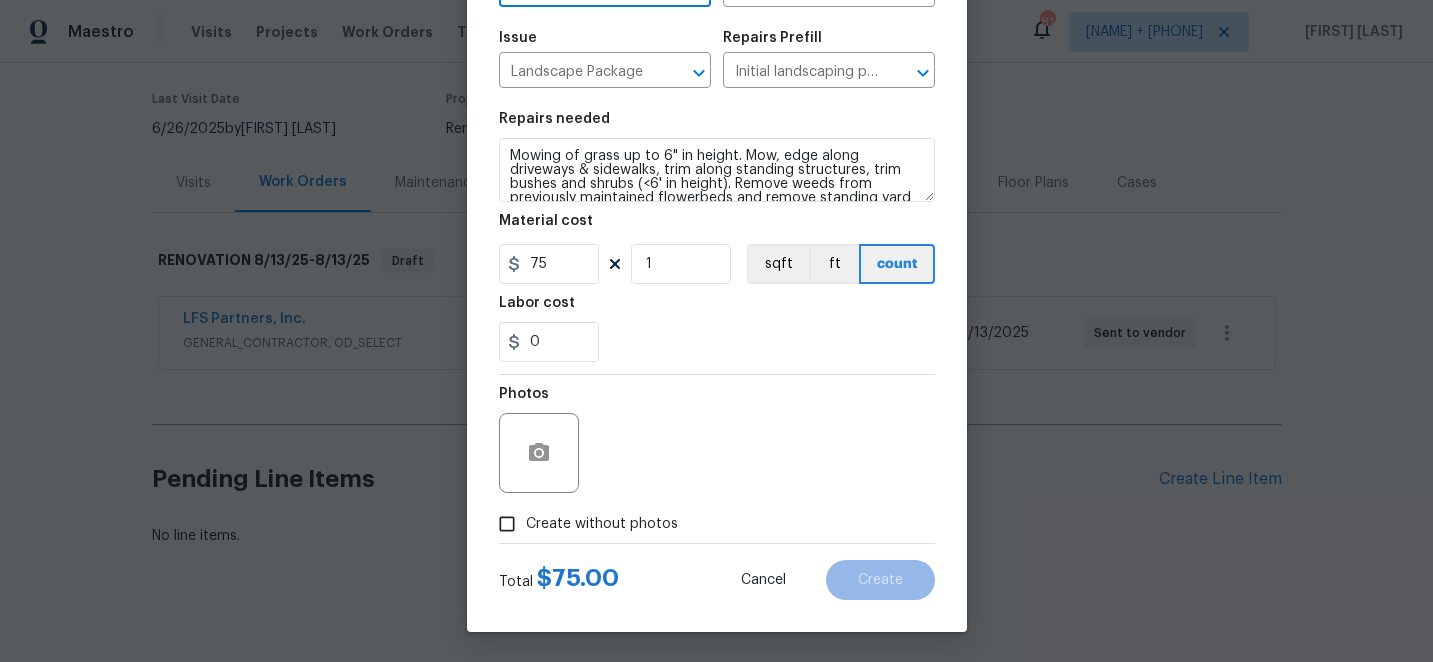 type on "Exterior Overall" 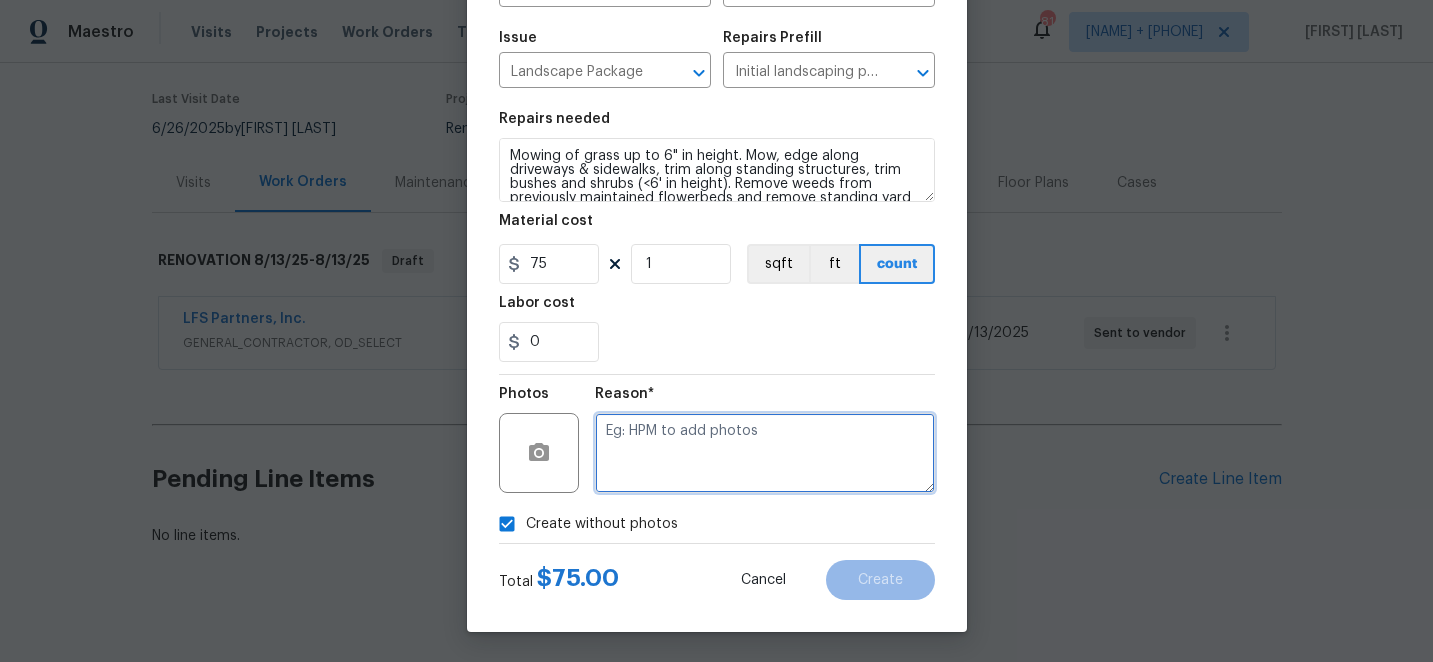 click at bounding box center (765, 453) 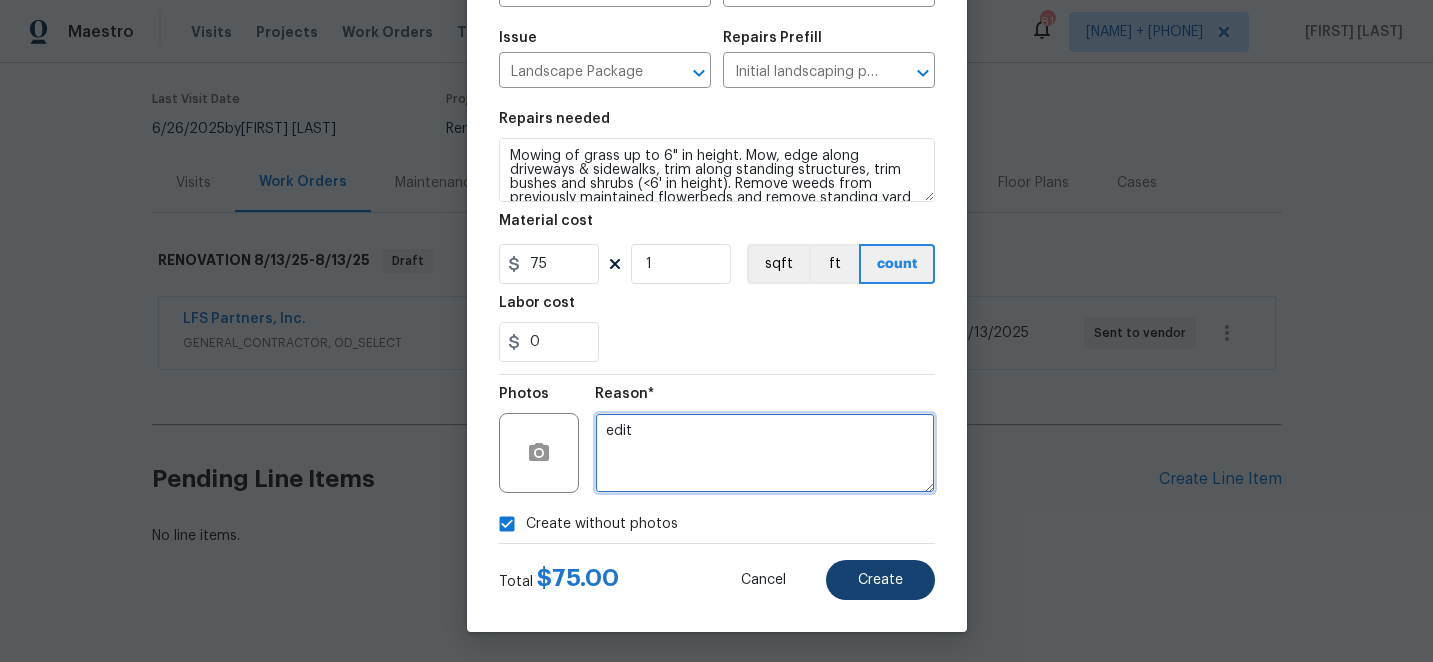 type on "edit" 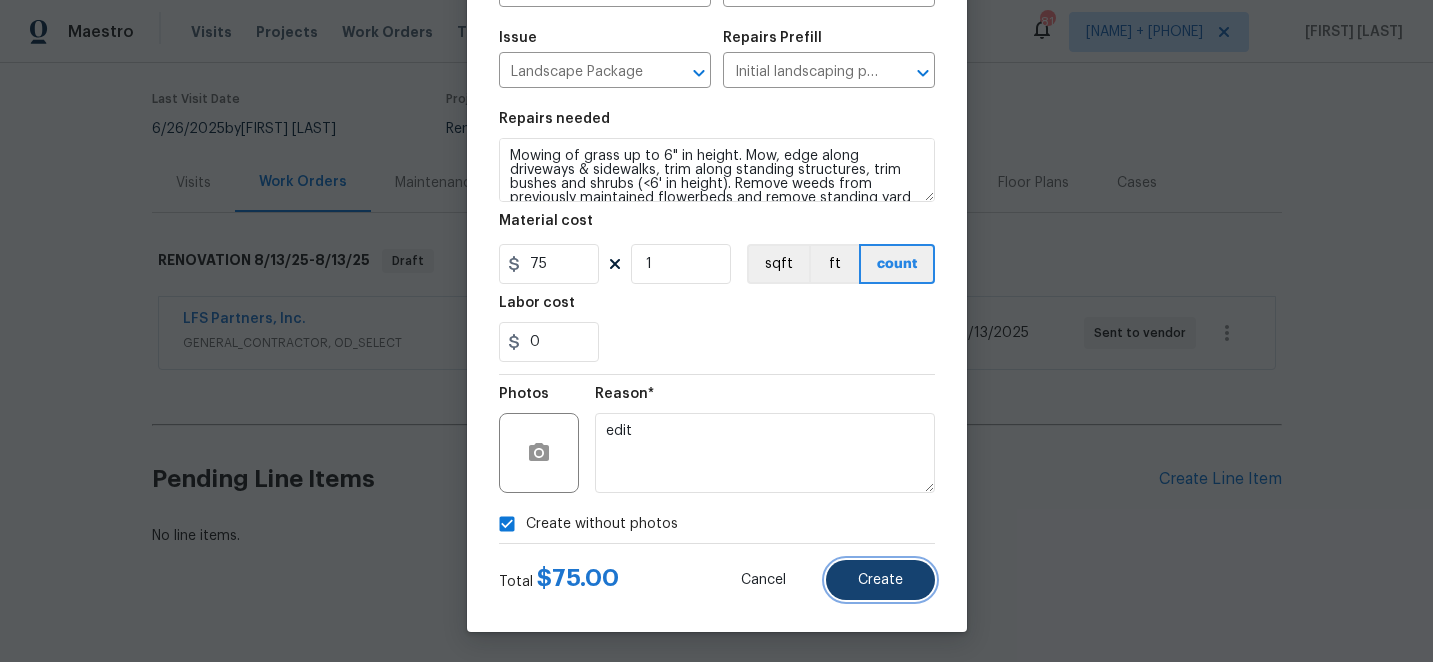 click on "Create" at bounding box center (880, 580) 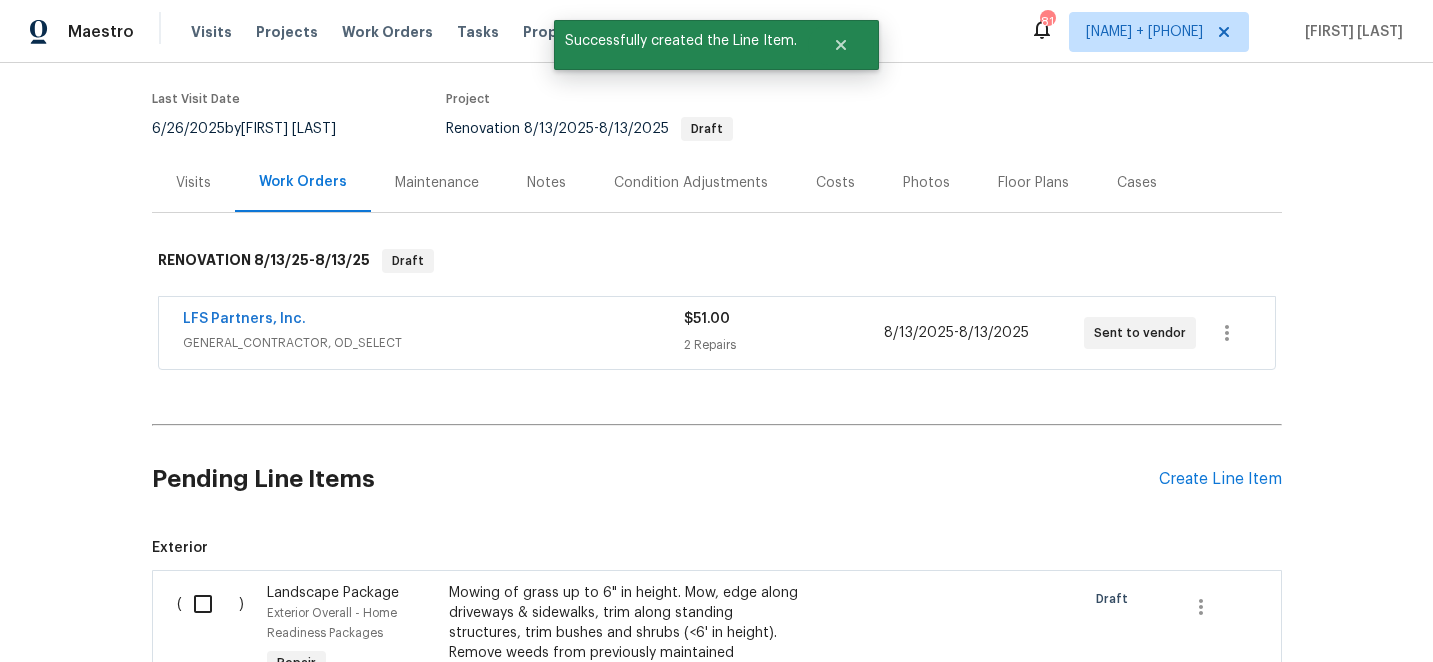 click at bounding box center [210, 604] 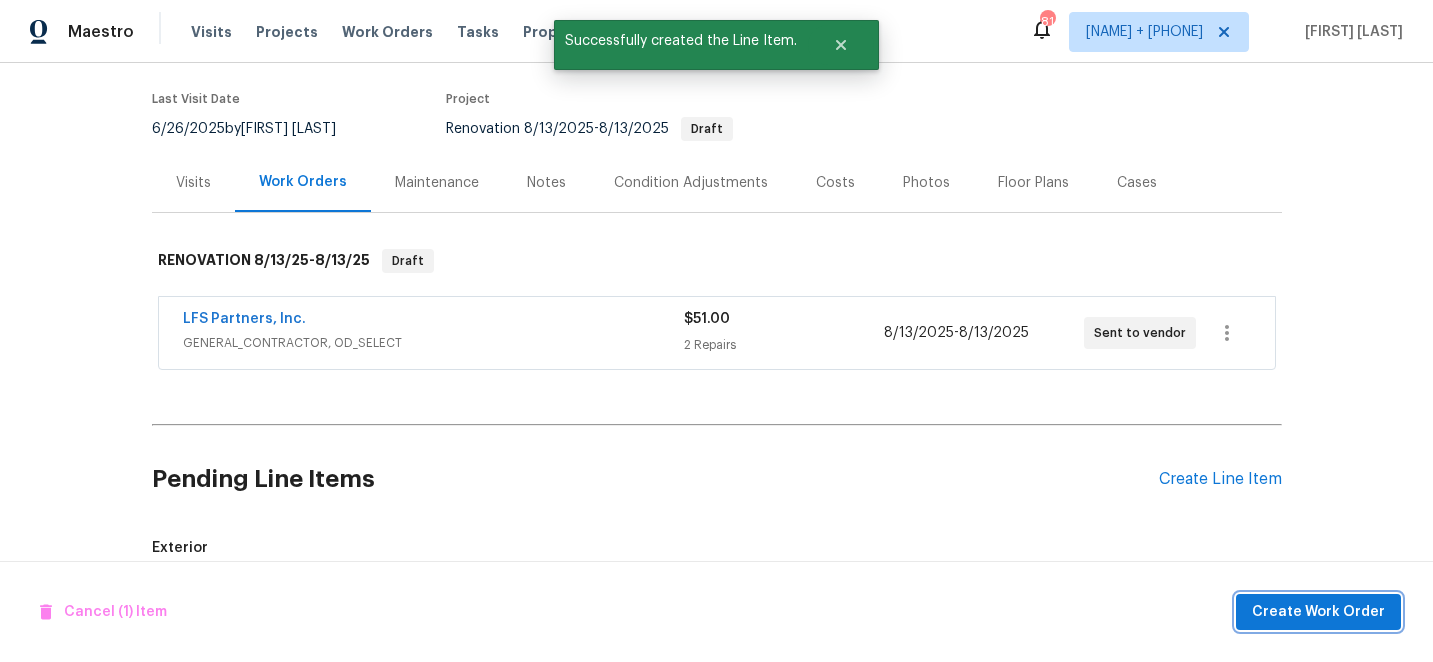 click on "Create Work Order" at bounding box center (1318, 612) 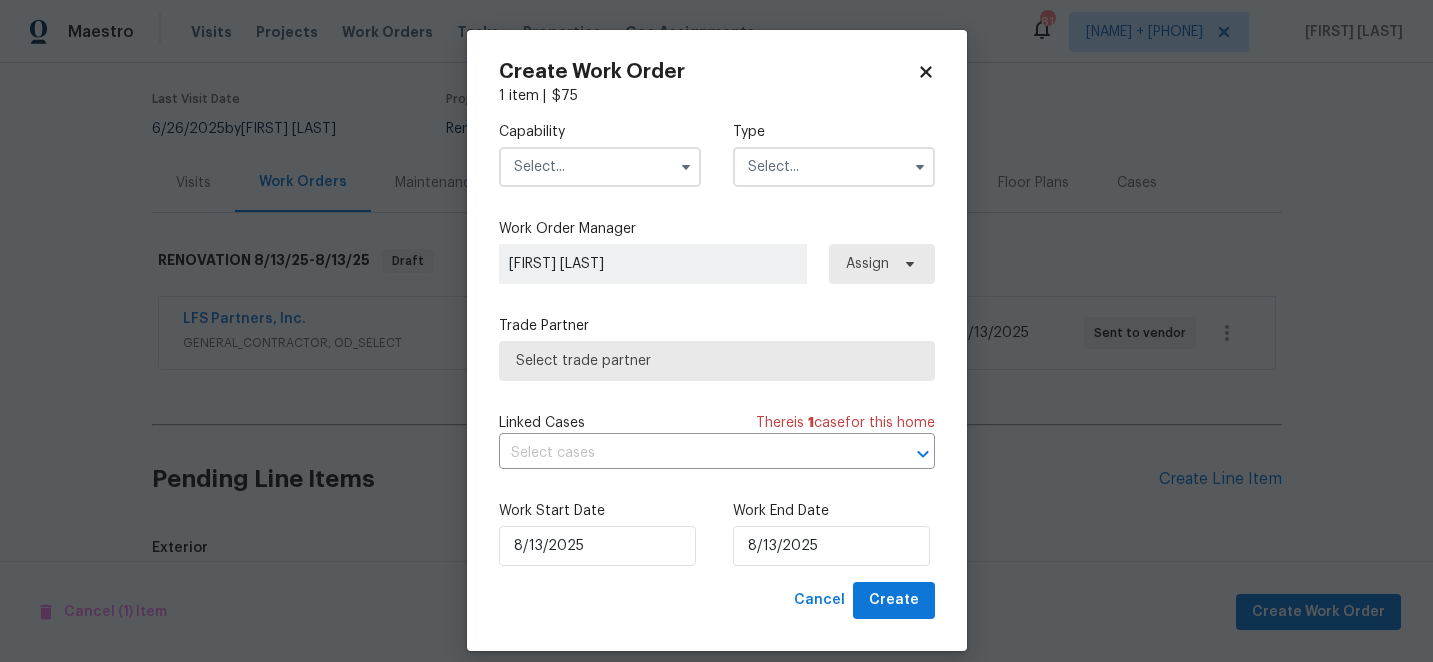 click at bounding box center (600, 167) 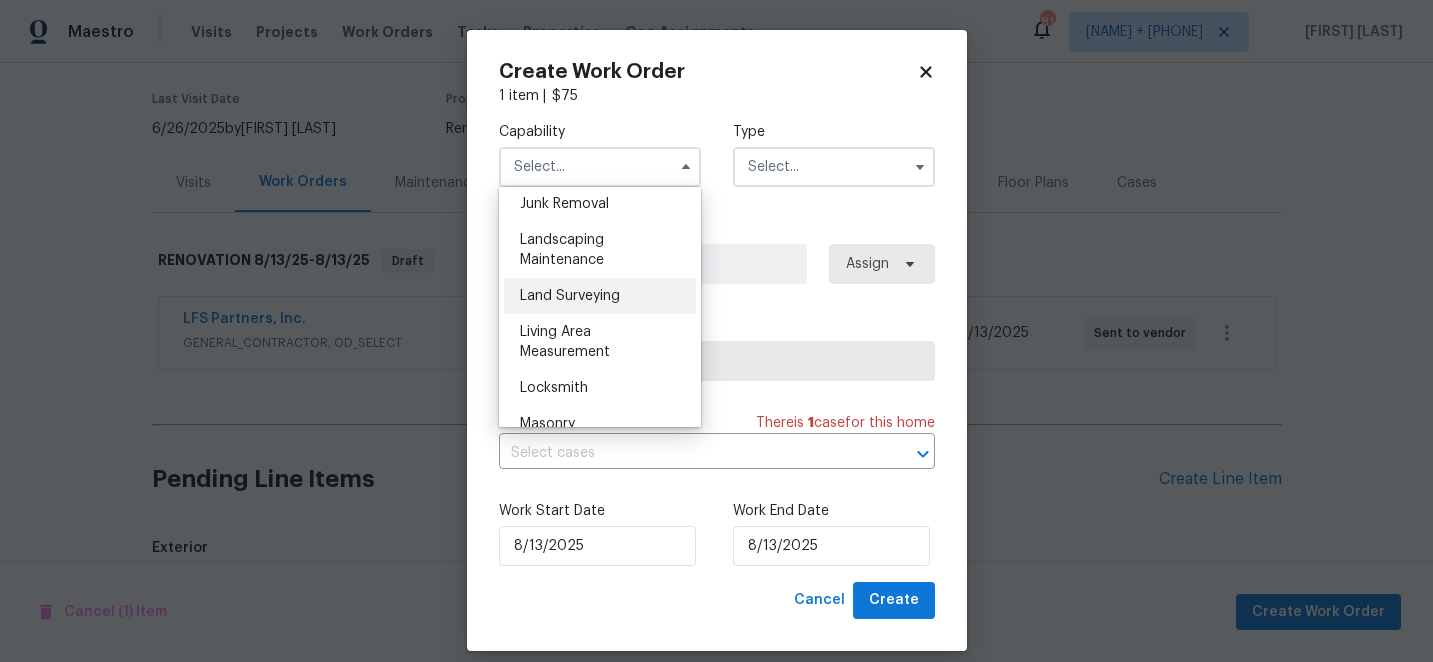 scroll, scrollTop: 1287, scrollLeft: 0, axis: vertical 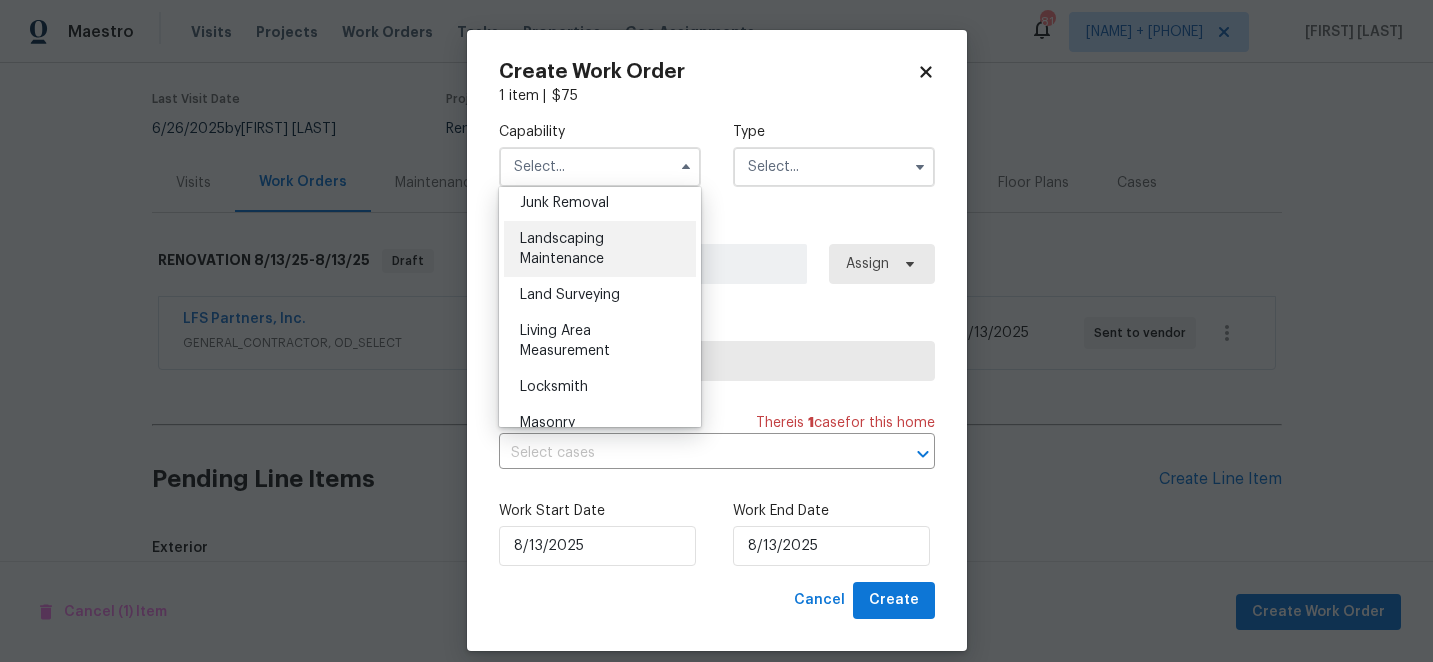 click on "Landscaping Maintenance" at bounding box center [562, 249] 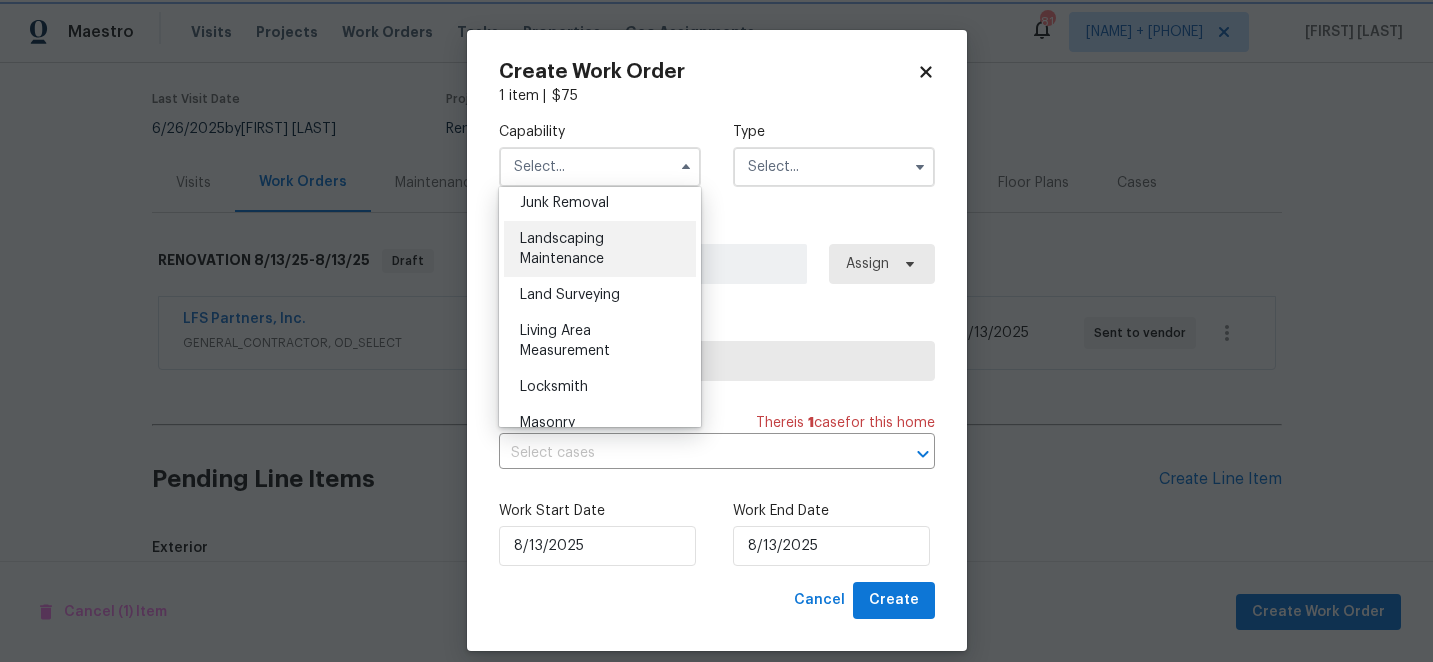 type on "Landscaping Maintenance" 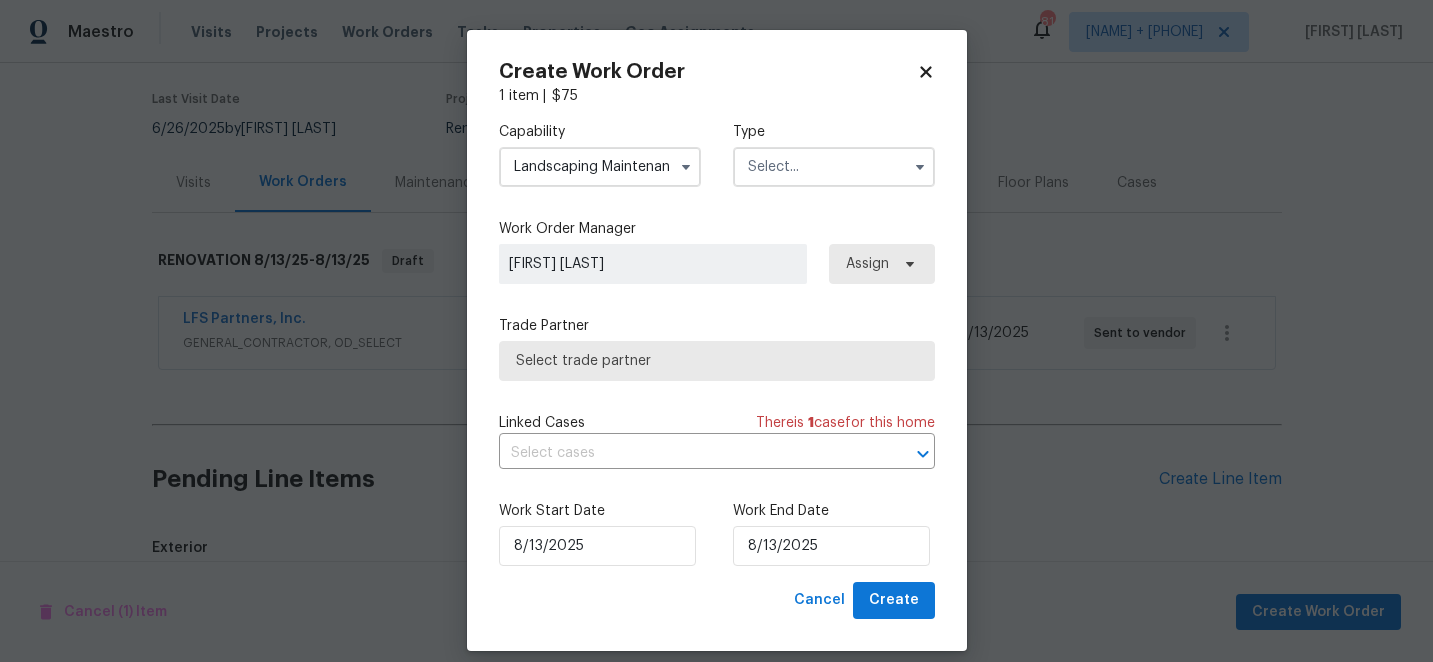 click at bounding box center (834, 167) 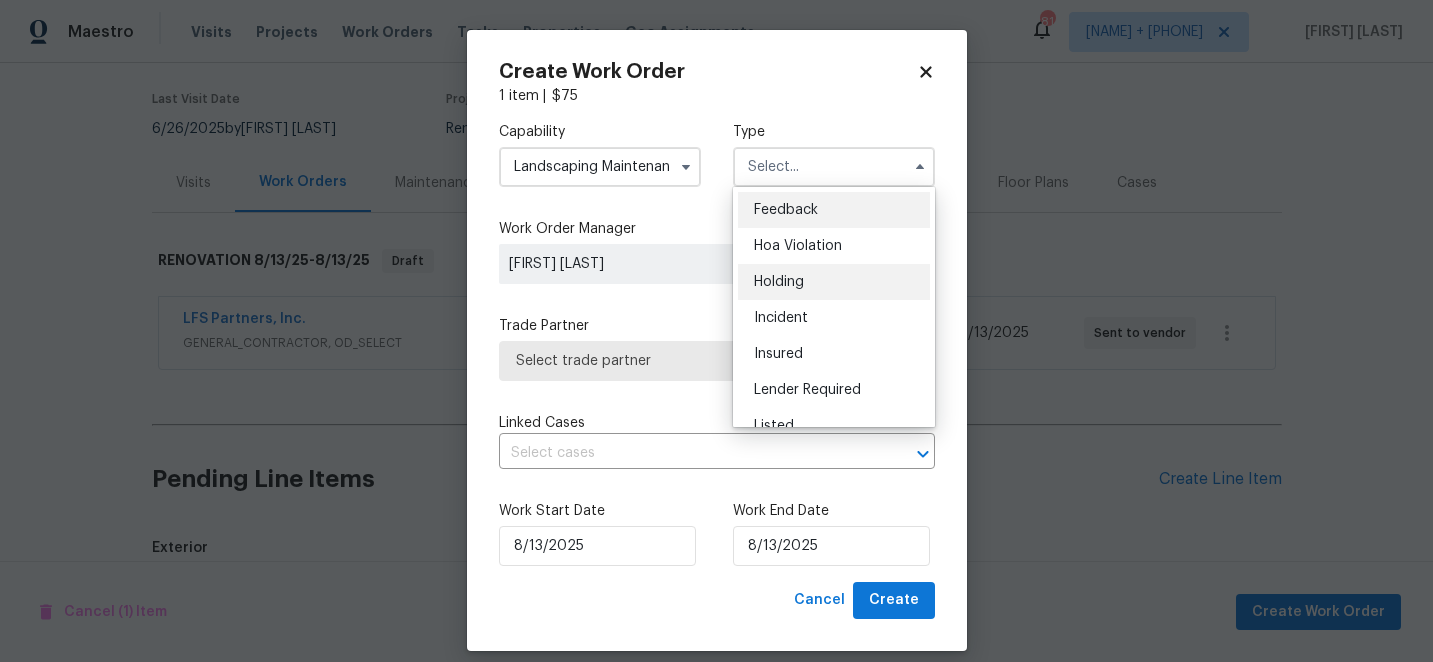 scroll, scrollTop: 454, scrollLeft: 0, axis: vertical 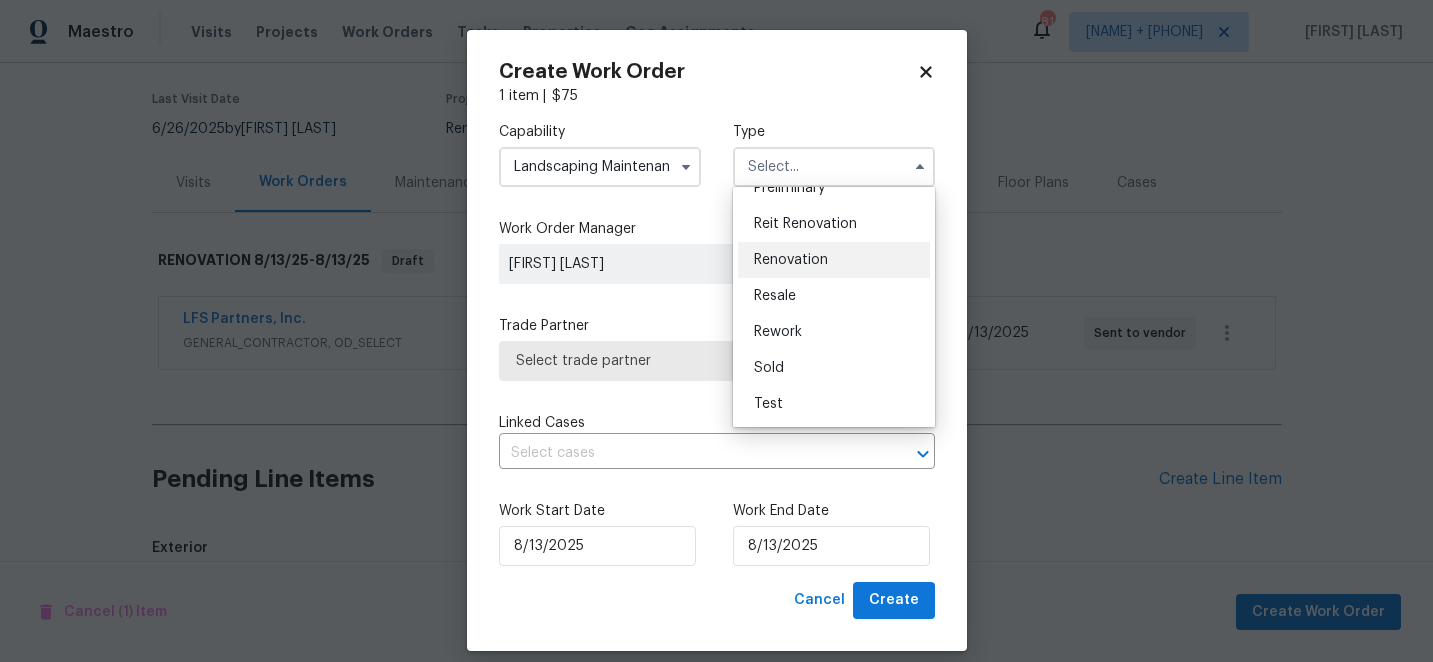 click on "Renovation" at bounding box center [834, 260] 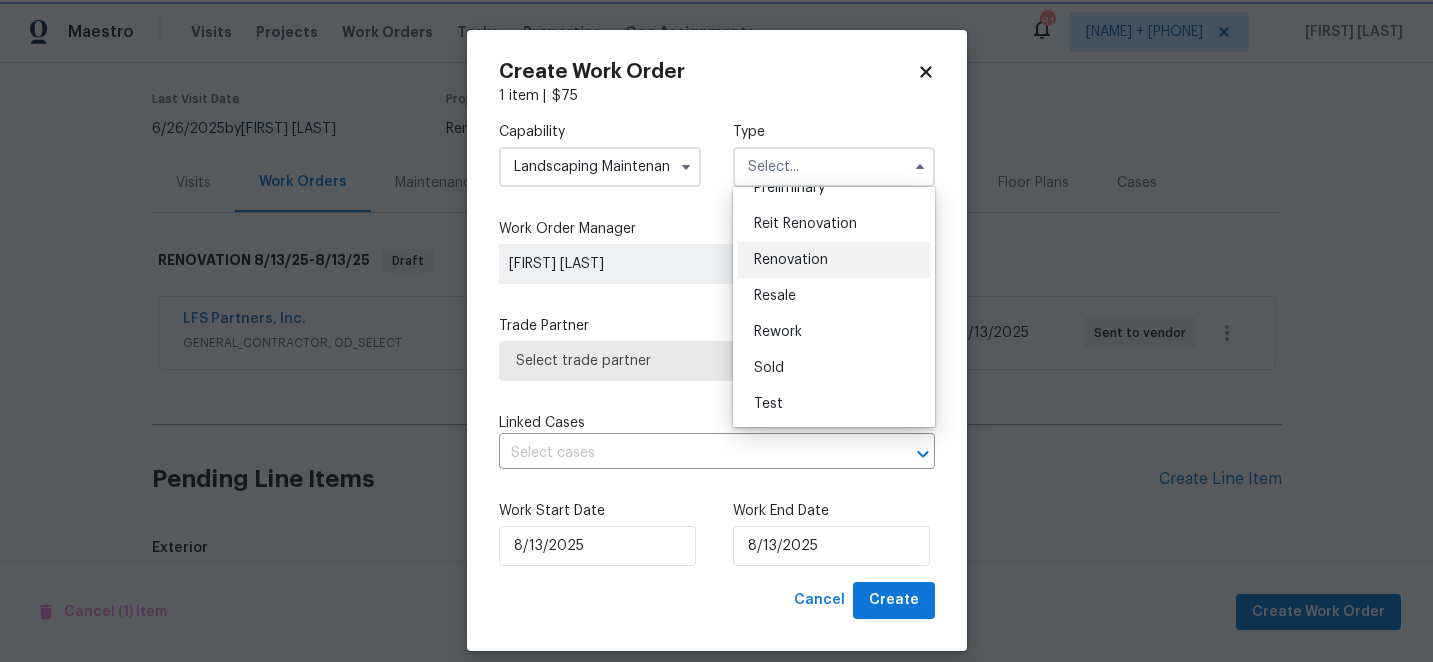 type on "Renovation" 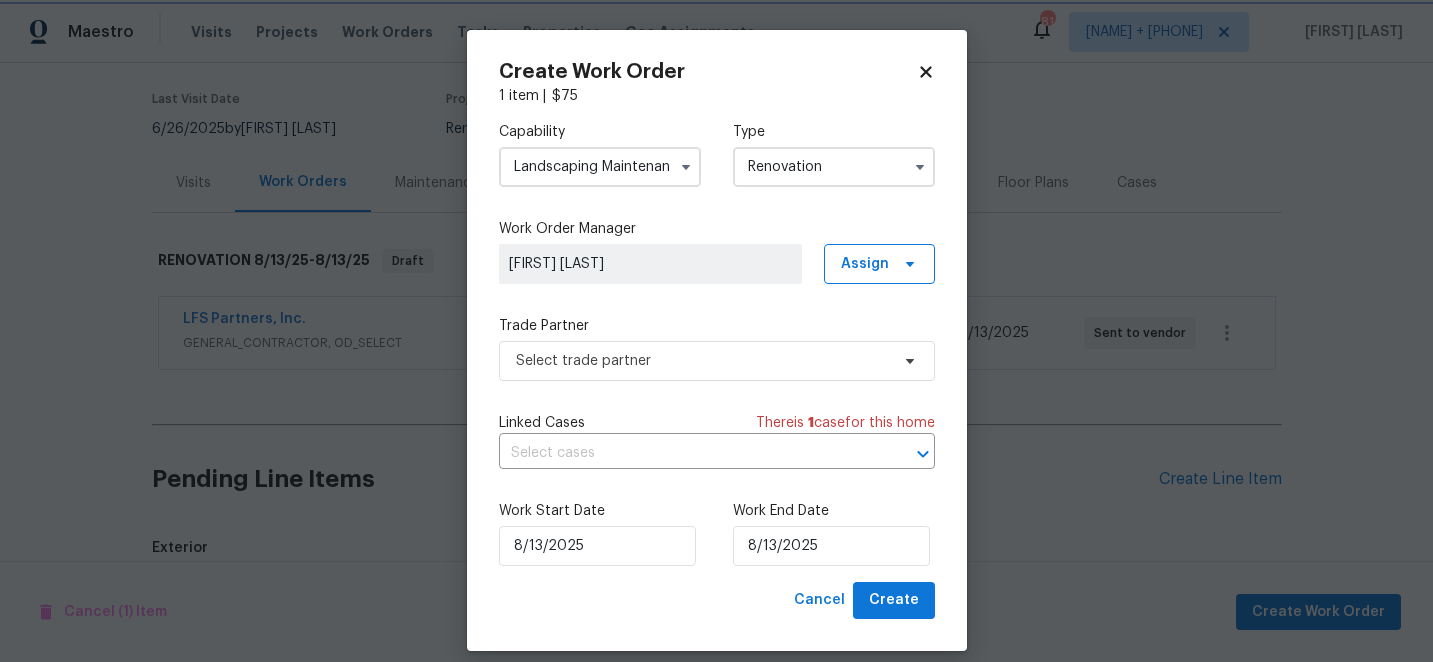 scroll, scrollTop: 0, scrollLeft: 0, axis: both 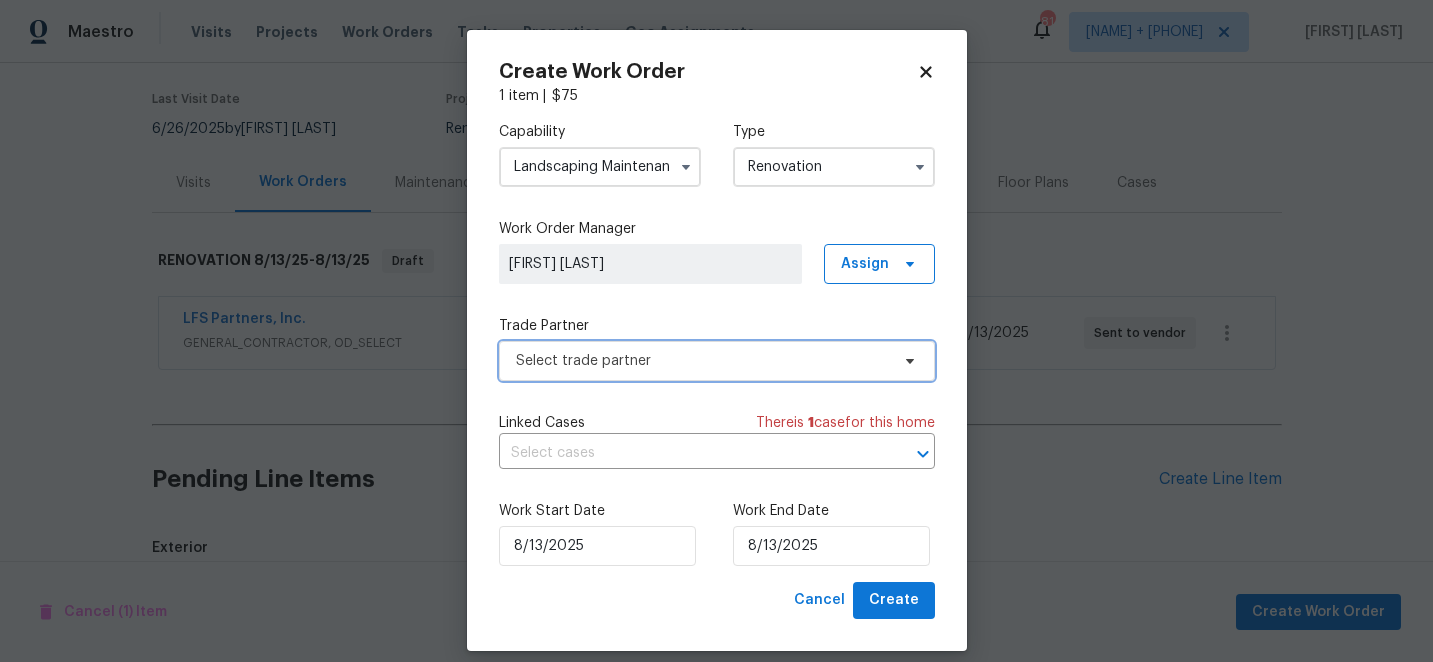 click on "Select trade partner" at bounding box center (702, 361) 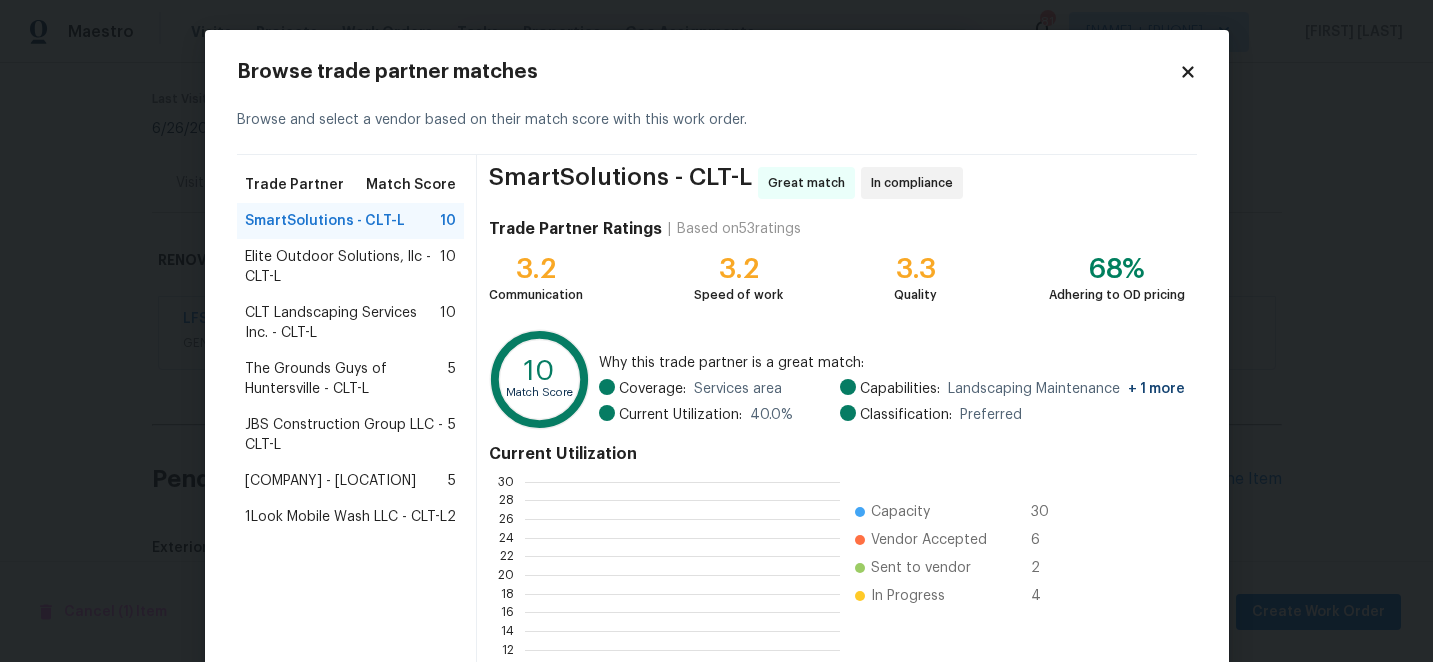 scroll, scrollTop: 2, scrollLeft: 2, axis: both 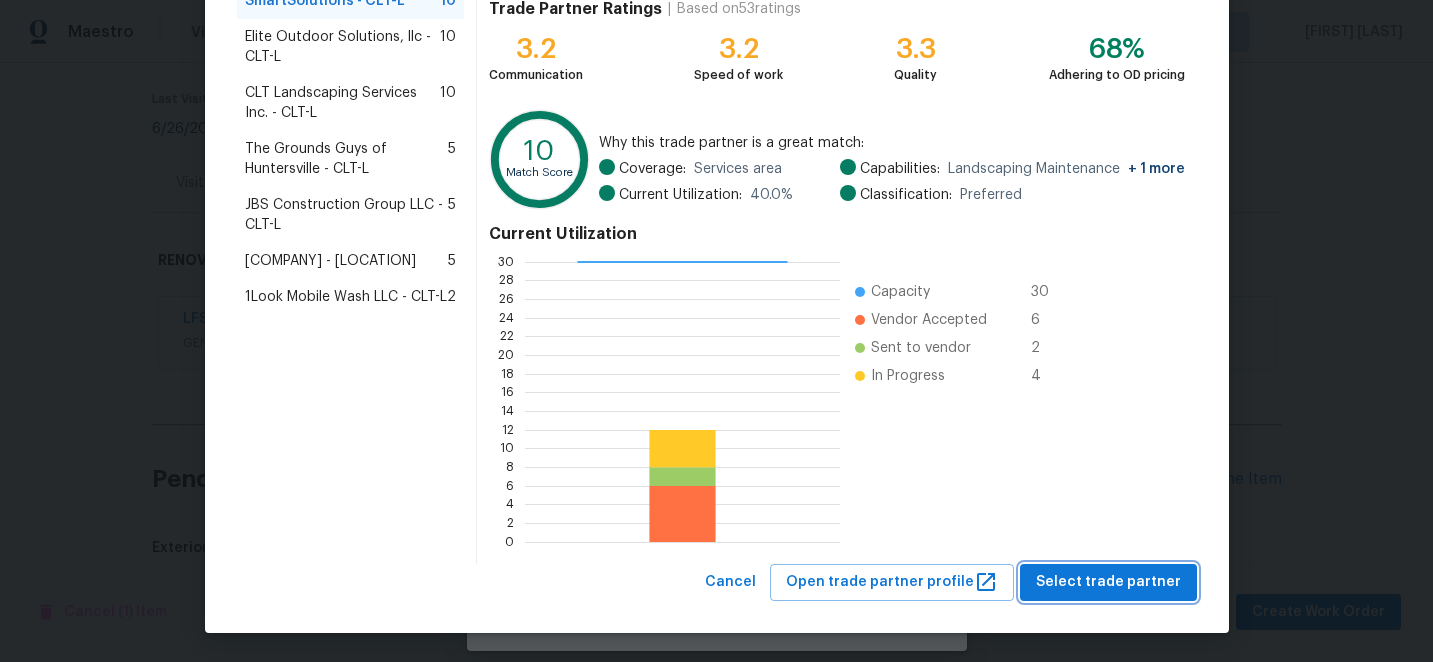 click on "Select trade partner" at bounding box center [1108, 582] 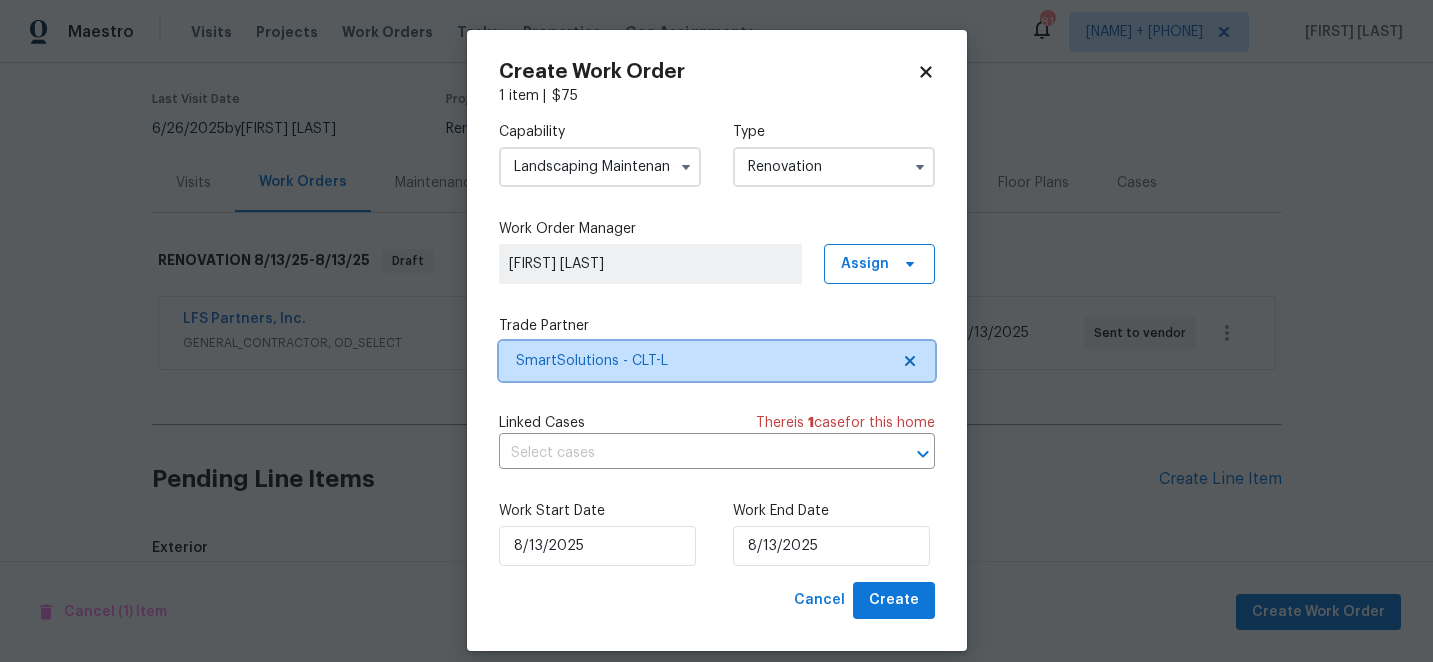 scroll, scrollTop: 0, scrollLeft: 0, axis: both 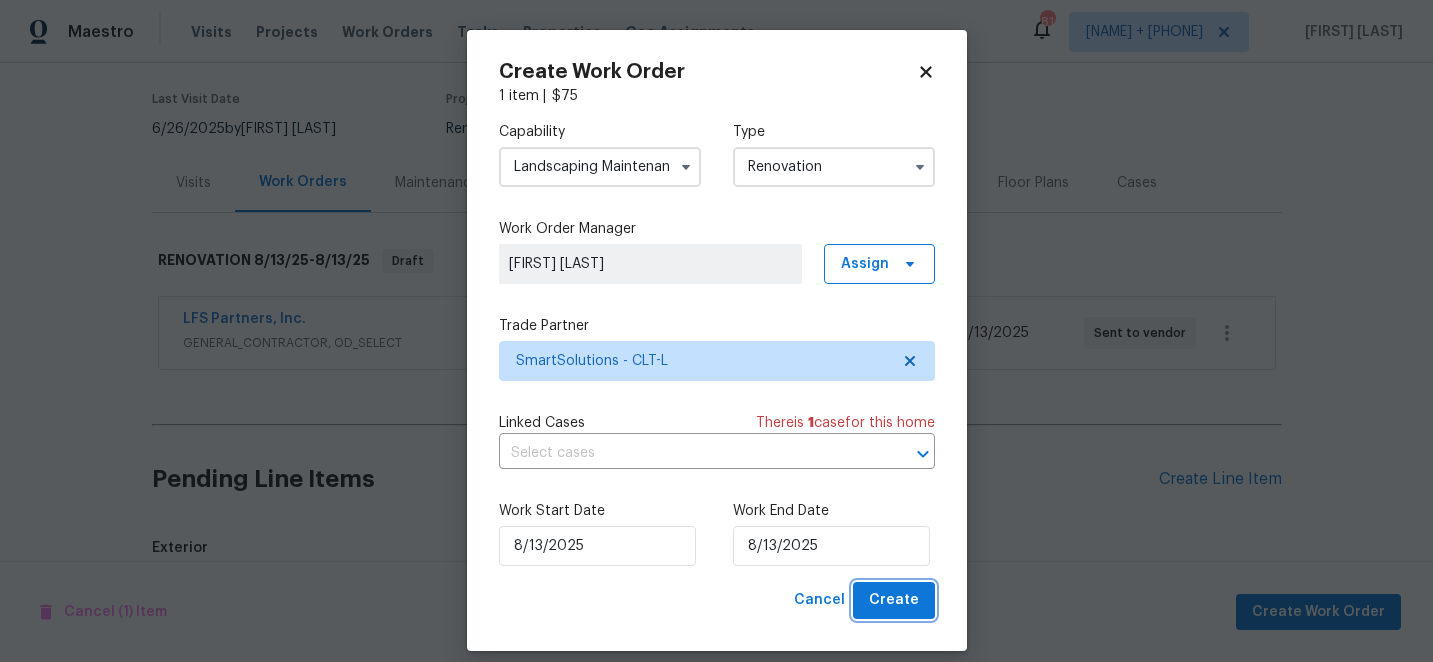 click on "Create" at bounding box center (894, 600) 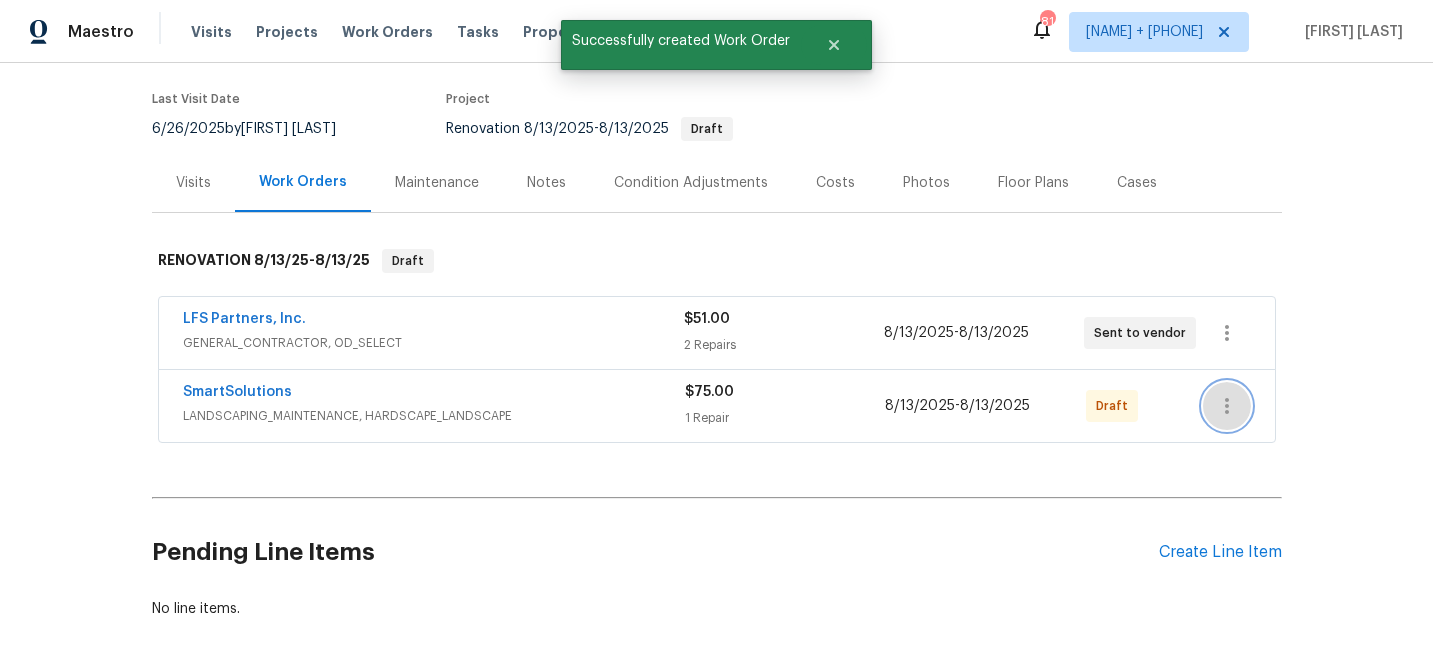 click 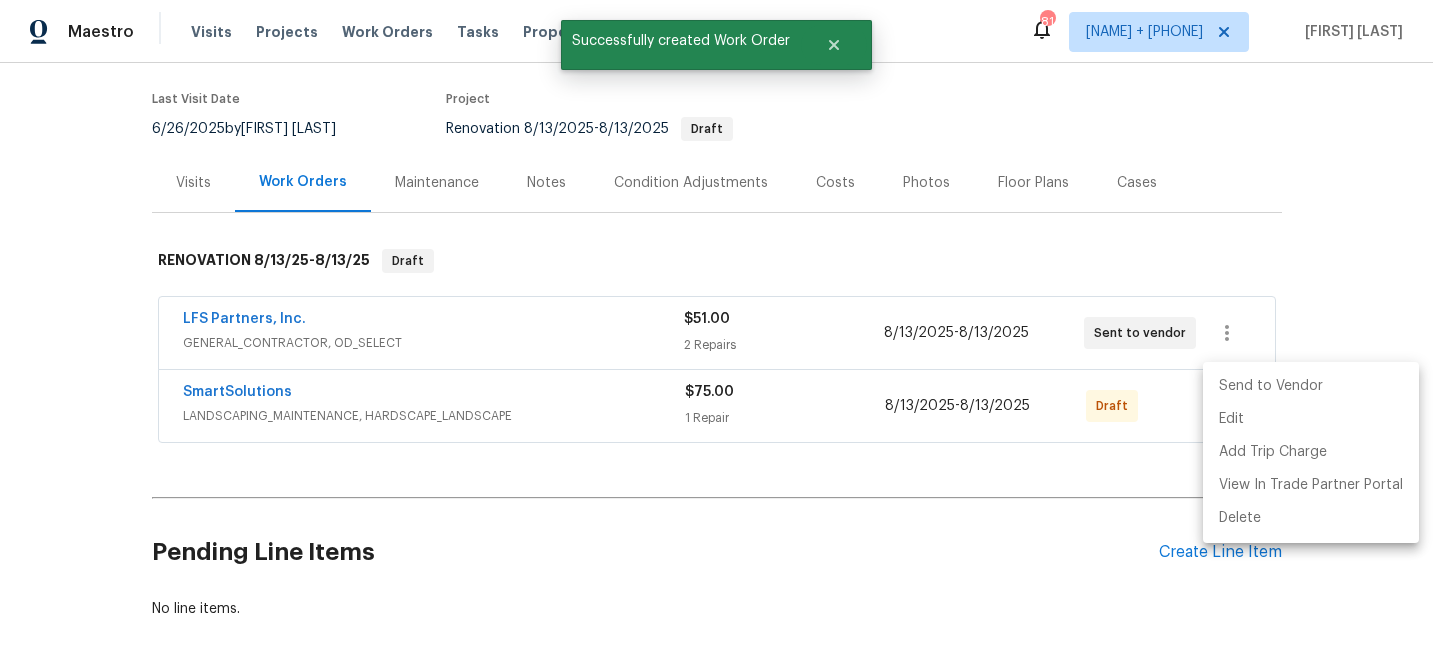 click on "Send to Vendor" at bounding box center [1311, 386] 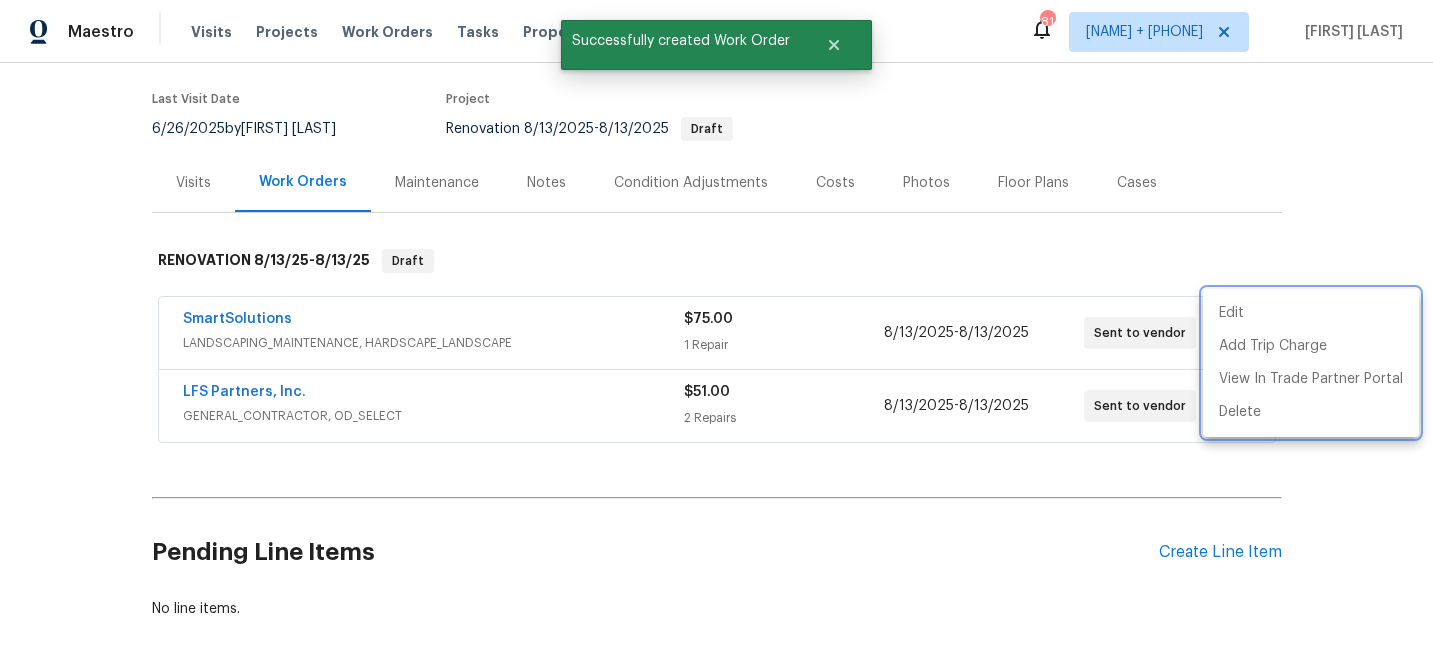 click at bounding box center (716, 331) 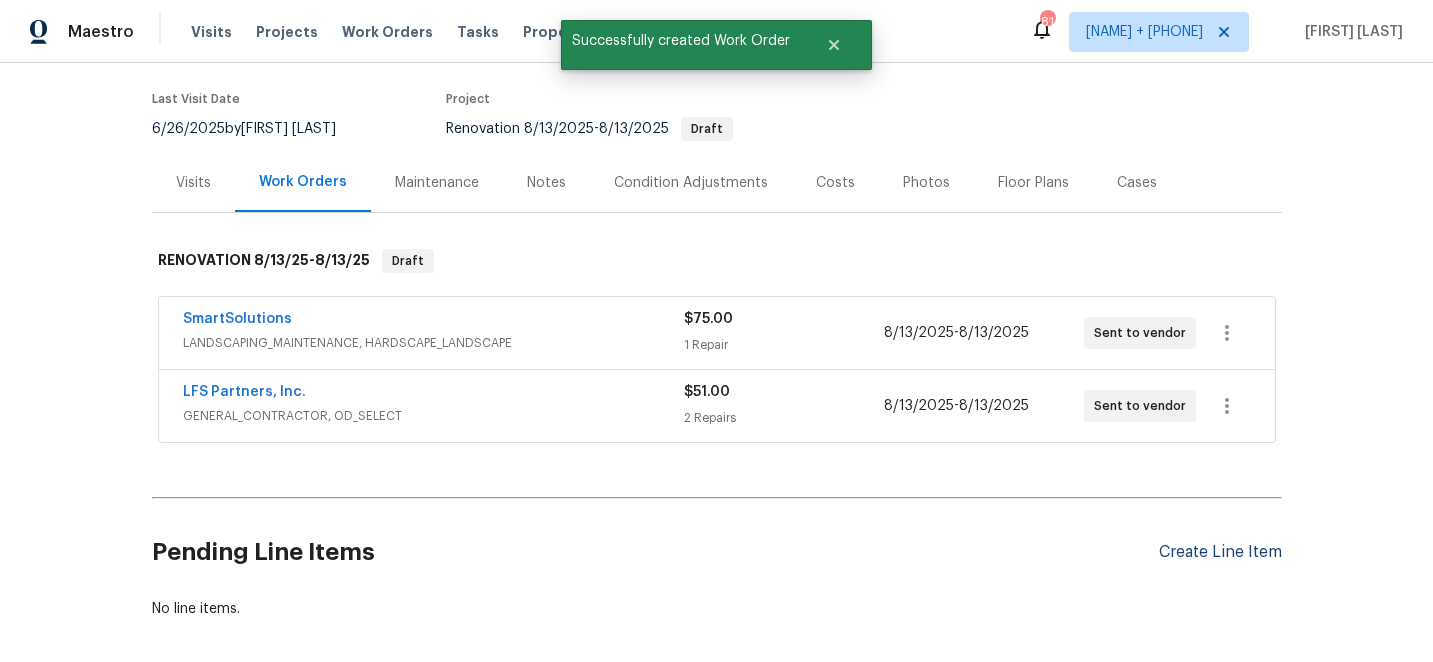 click on "Create Line Item" at bounding box center [1220, 552] 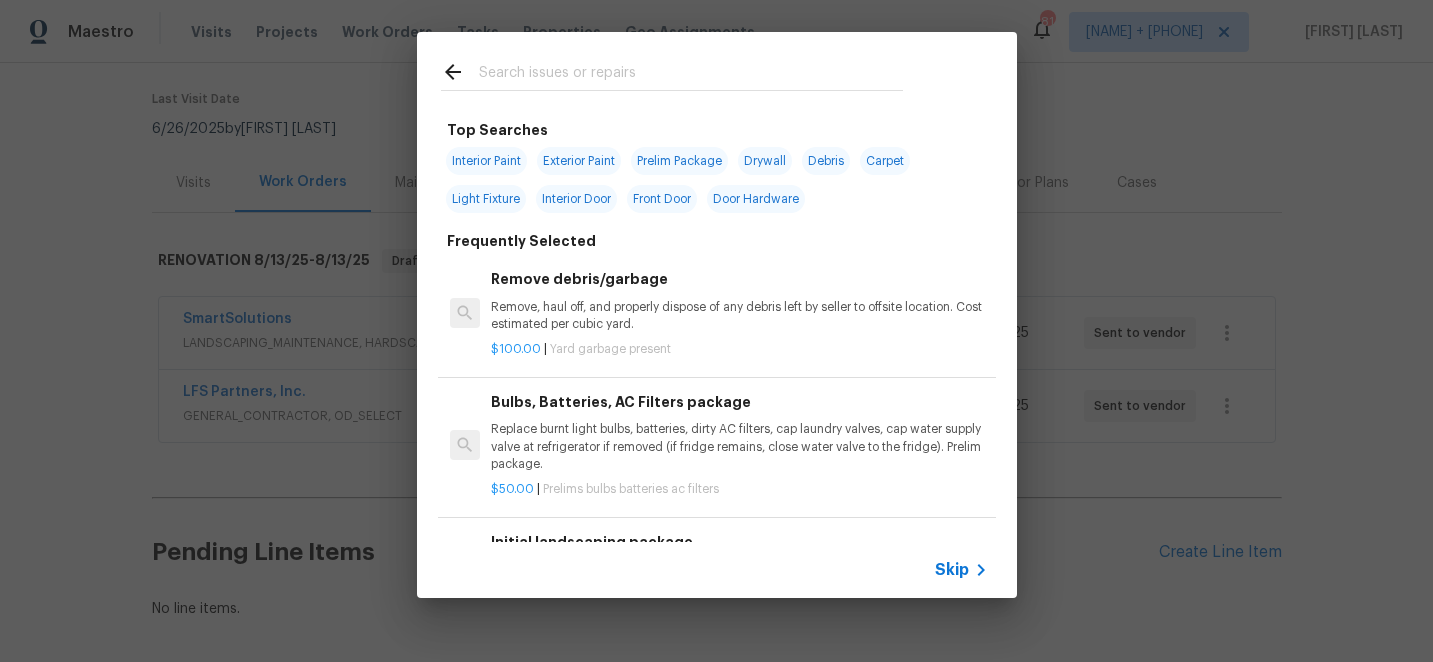 click at bounding box center [691, 75] 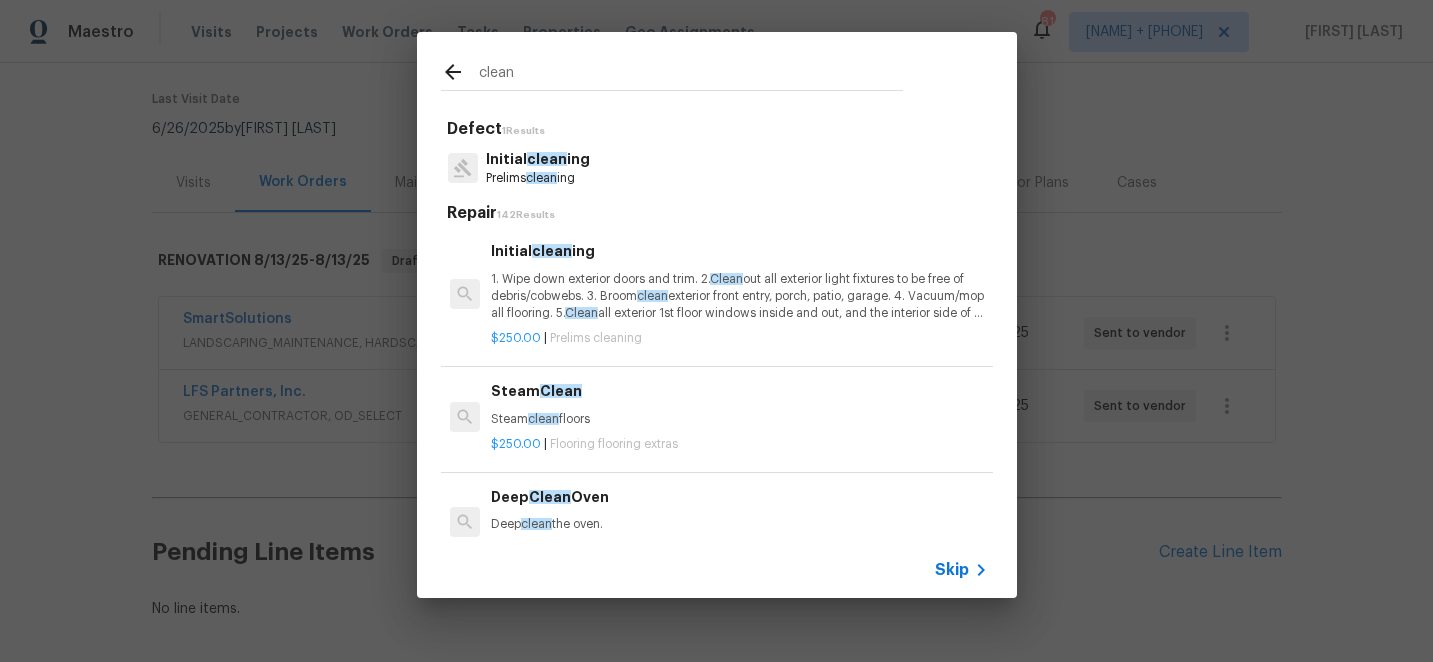 type on "clean" 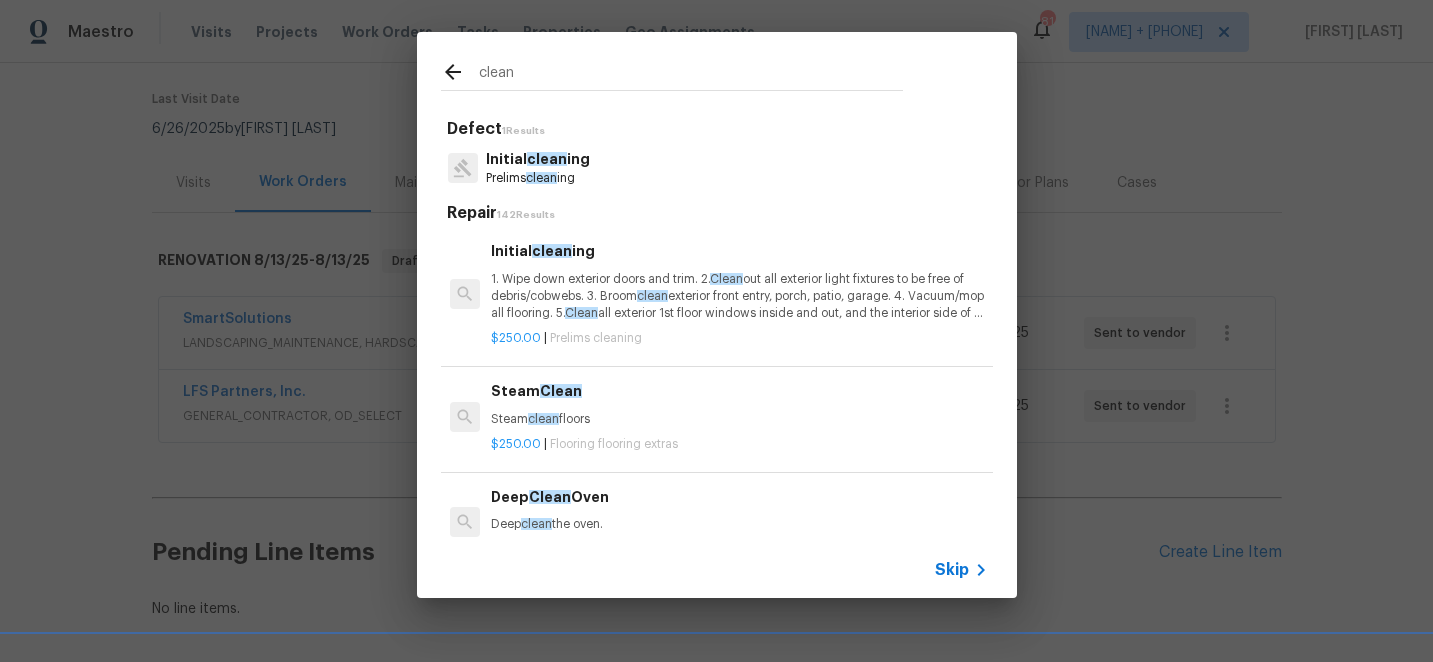 click on "1. Wipe down exterior doors and trim. 2.  Clean  out all exterior light fixtures to be free of debris/cobwebs. 3. Broom  clean  exterior front entry, porch, patio, garage. 4. Vacuum/mop all flooring. 5.  Clean  all exterior 1st floor windows inside and out, and the interior side of all above grade windows.  Clean  all tracks/frames. 6.  Clean  all air vent grills. 7.  Clean  all interior window, base, sill and trim. 8.  Clean  all switch/outlet plates and remove any paint. 9.  Clean  all light fixtures and ceiling fans. 10.  Clean  all doors, frames and trim. 11.  Clean  kitchen and laundry appliances - inside-outside and underneath. 12.  Clean  cabinetry inside and outside and top including drawers. 13.  Clean  counters, sinks, plumbing fixtures, toilets seat to remain down. 14.  Clean  showers, tubs, surrounds, wall tile free of grime and soap scum. 15.  Clean  window coverings if left in place. 16.  Clean  baseboards. 17.  Clean" at bounding box center [739, 296] 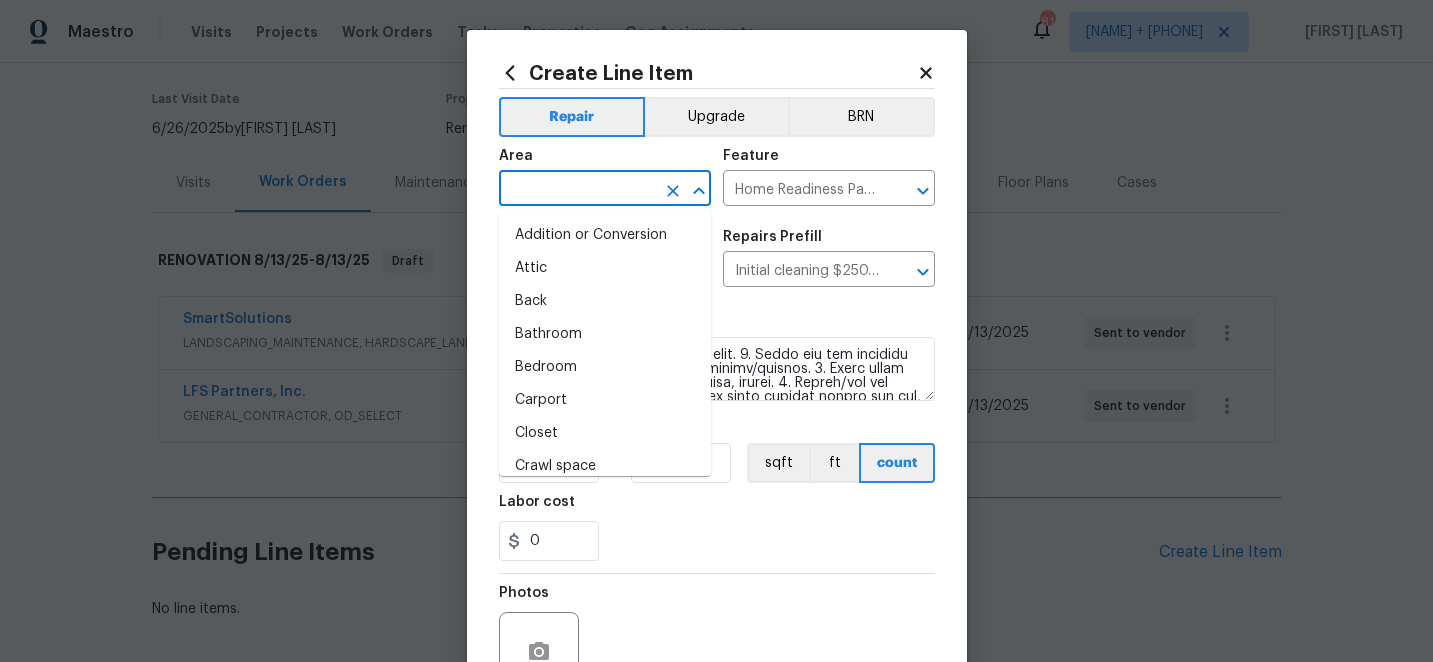 click at bounding box center (577, 190) 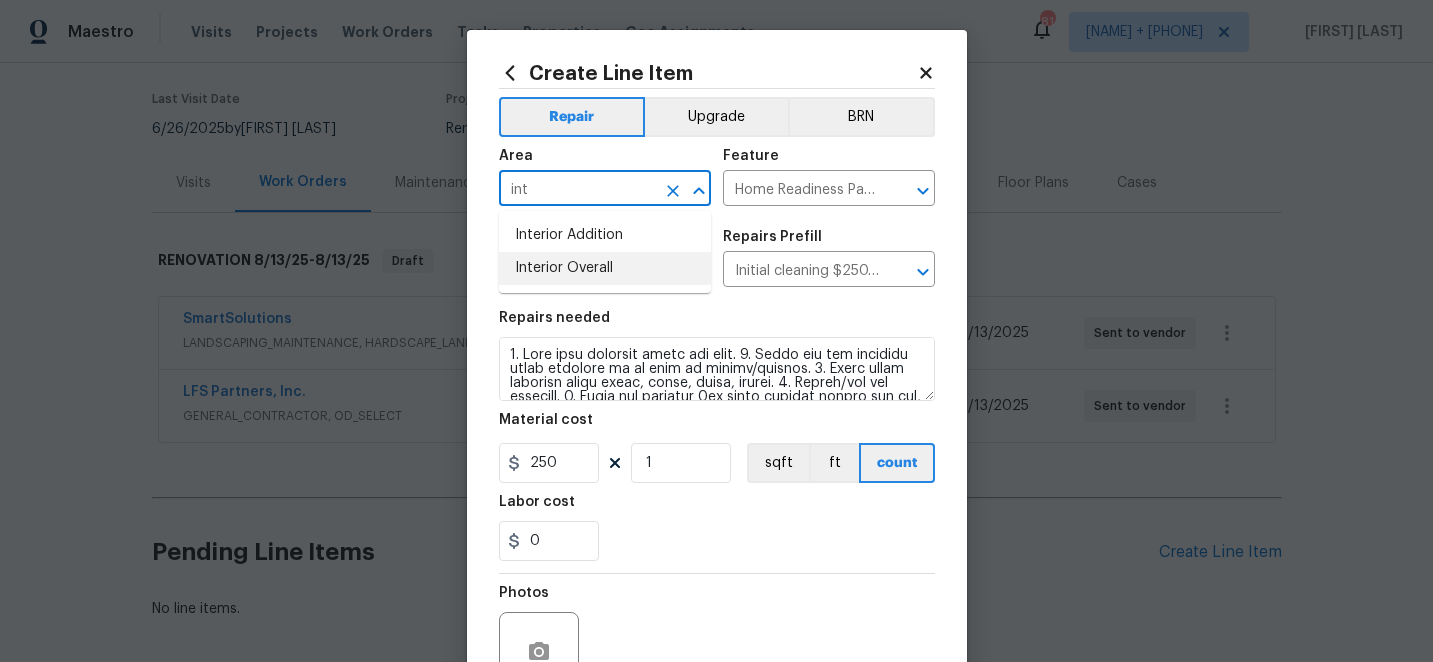 click on "Interior Overall" at bounding box center (605, 268) 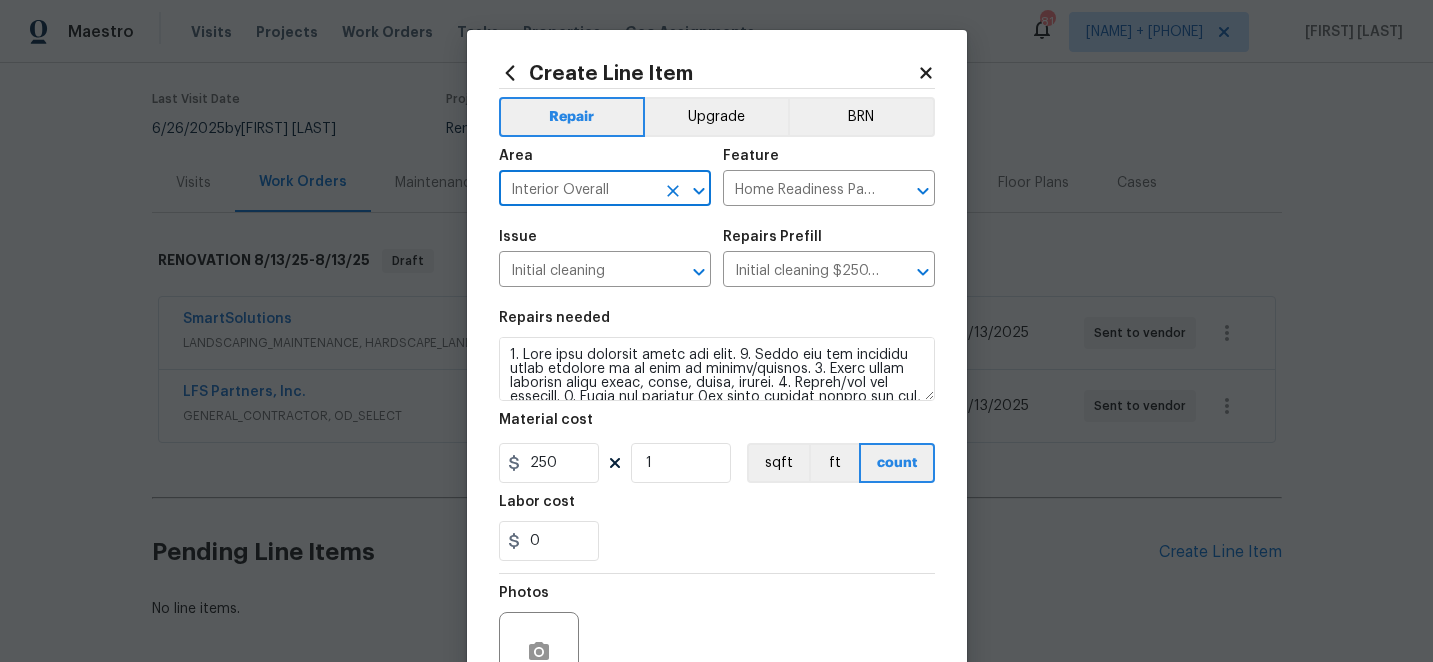 scroll, scrollTop: 200, scrollLeft: 0, axis: vertical 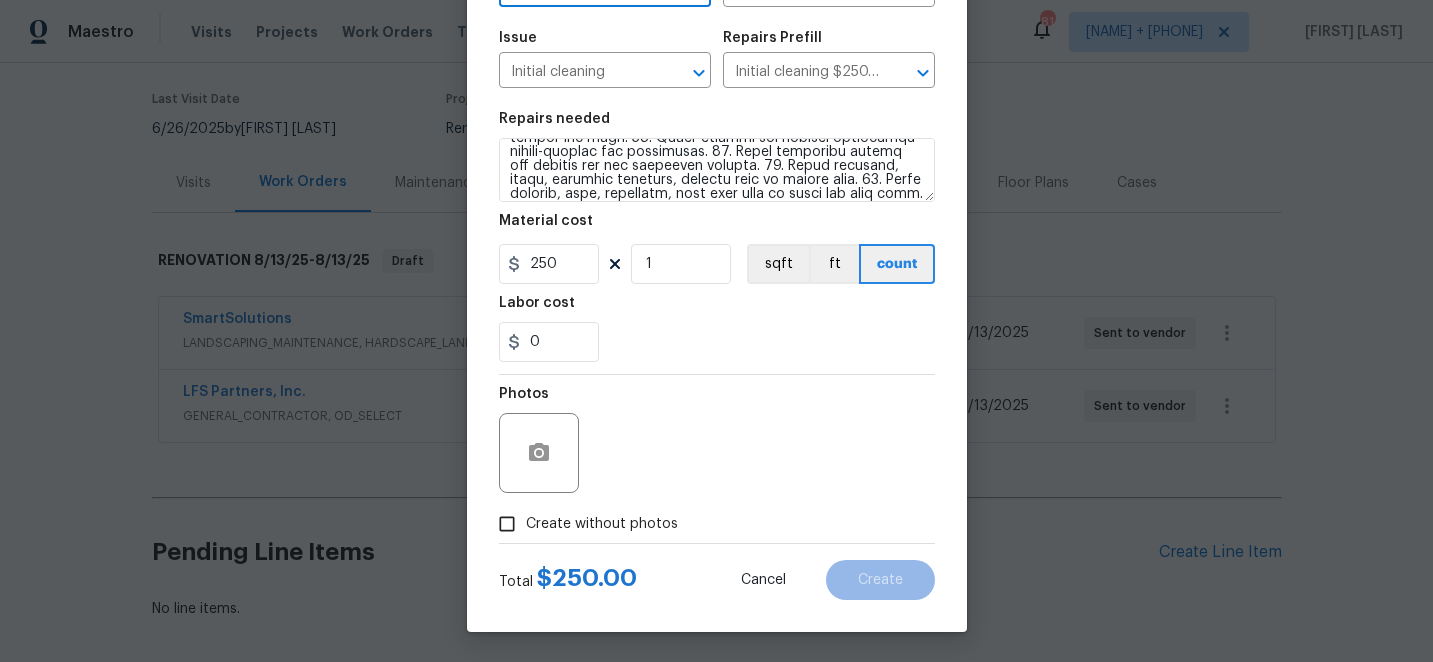 type on "Interior Overall" 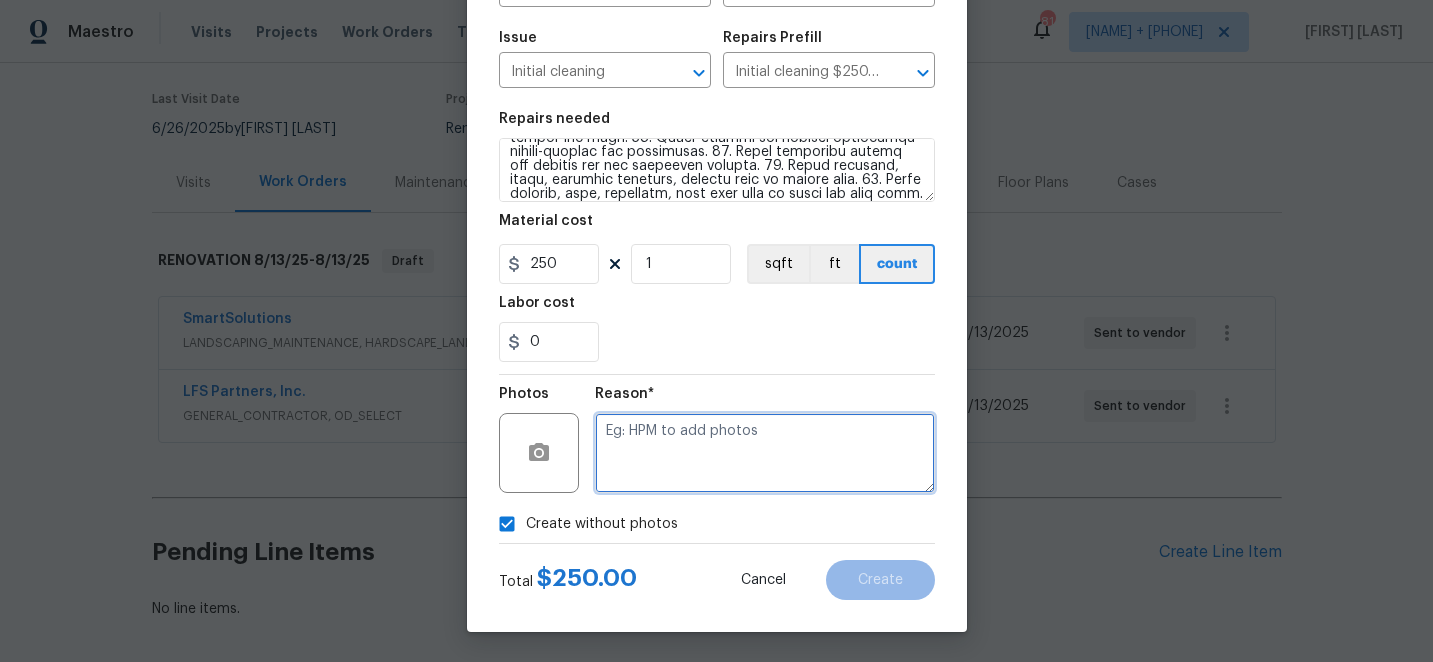 click at bounding box center [765, 453] 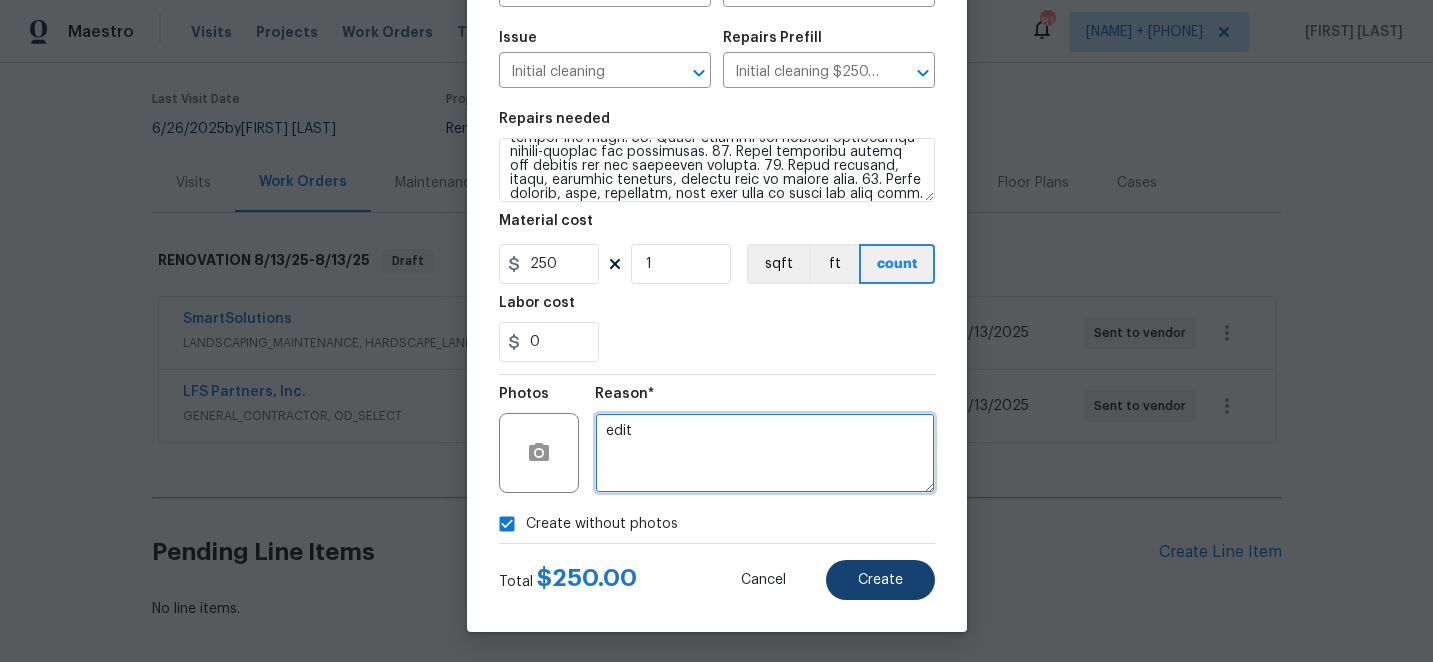 type on "edit" 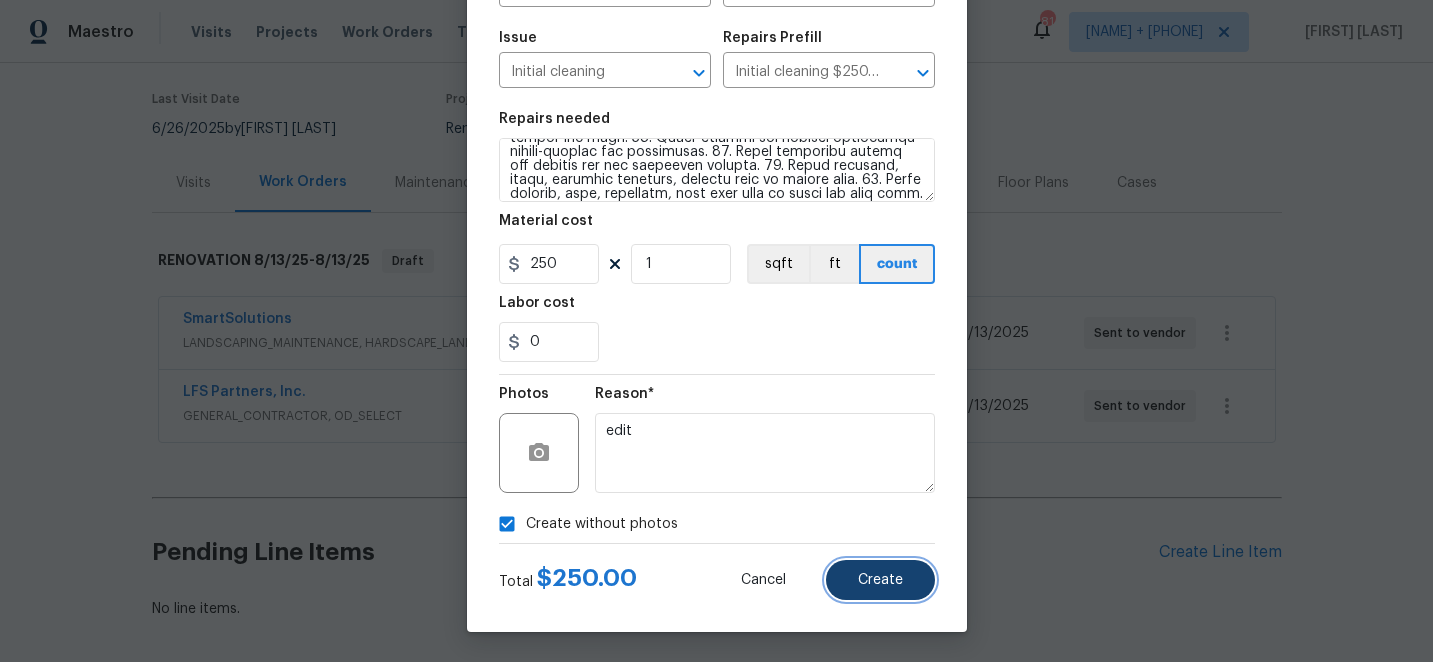 click on "Create" at bounding box center (880, 580) 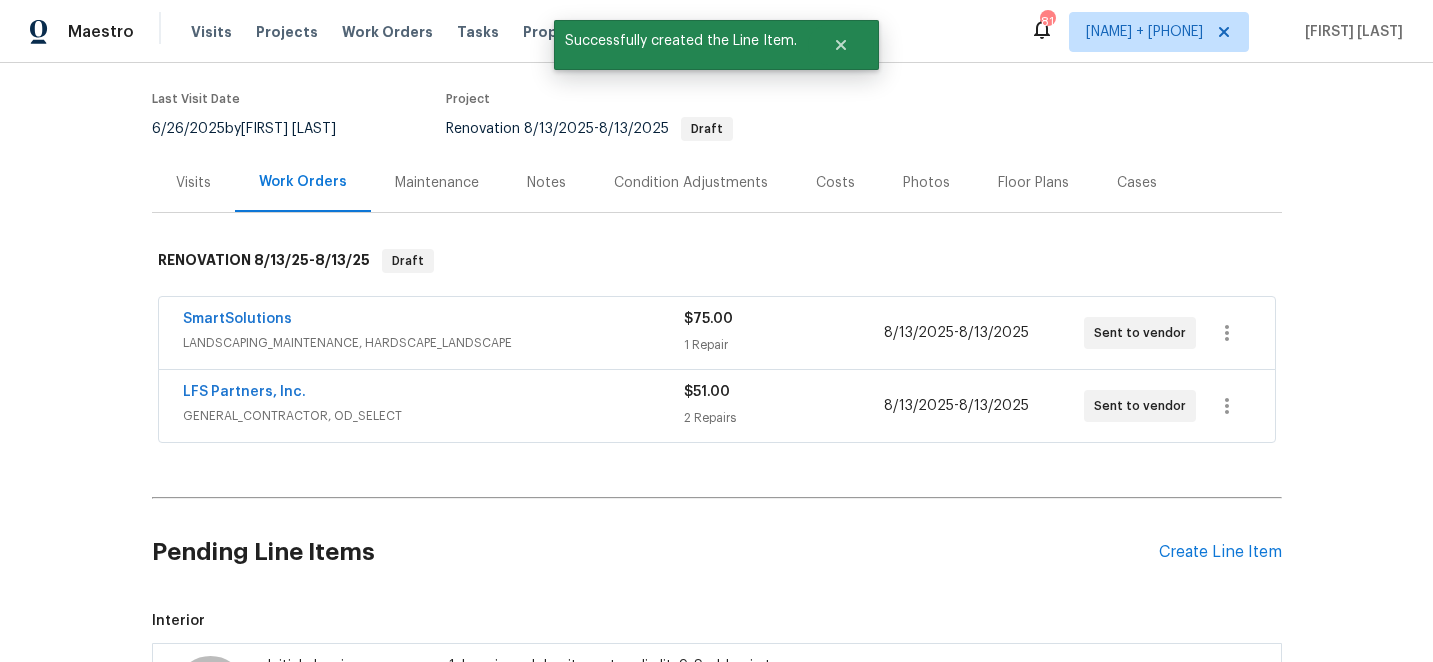 click at bounding box center [210, 677] 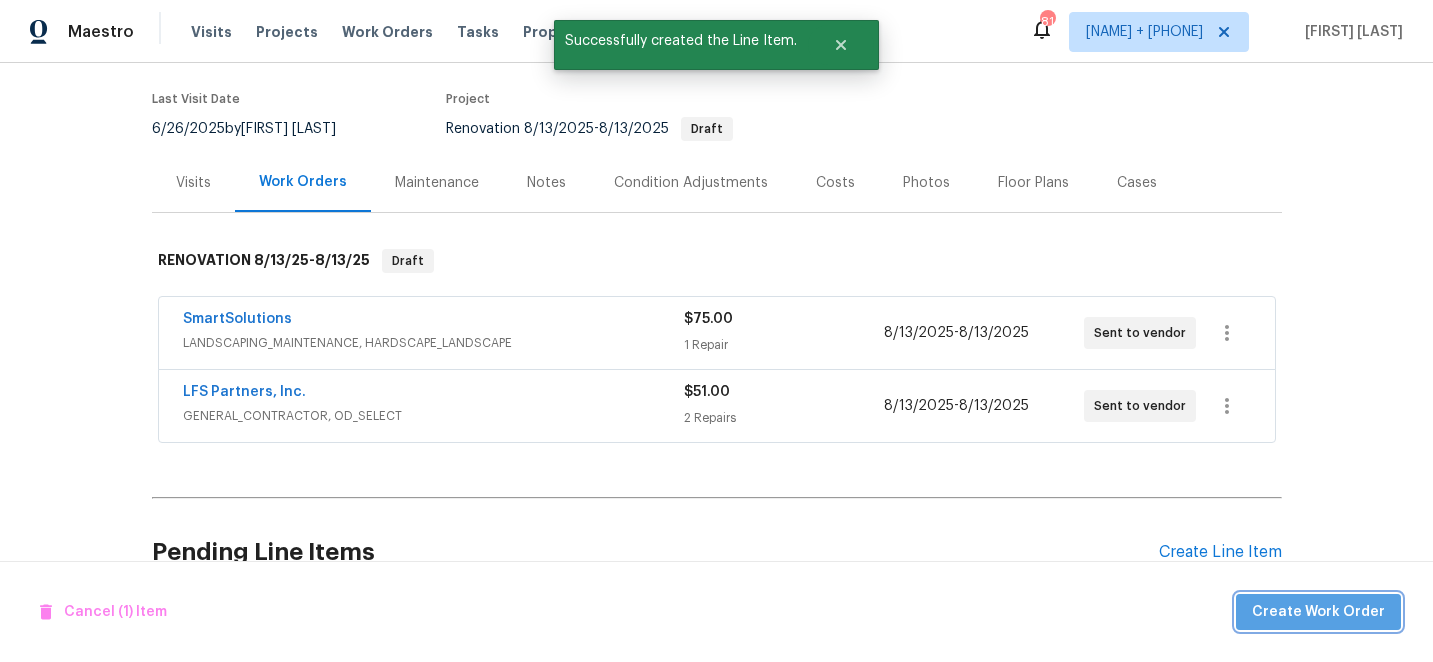 click on "Create Work Order" at bounding box center [1318, 612] 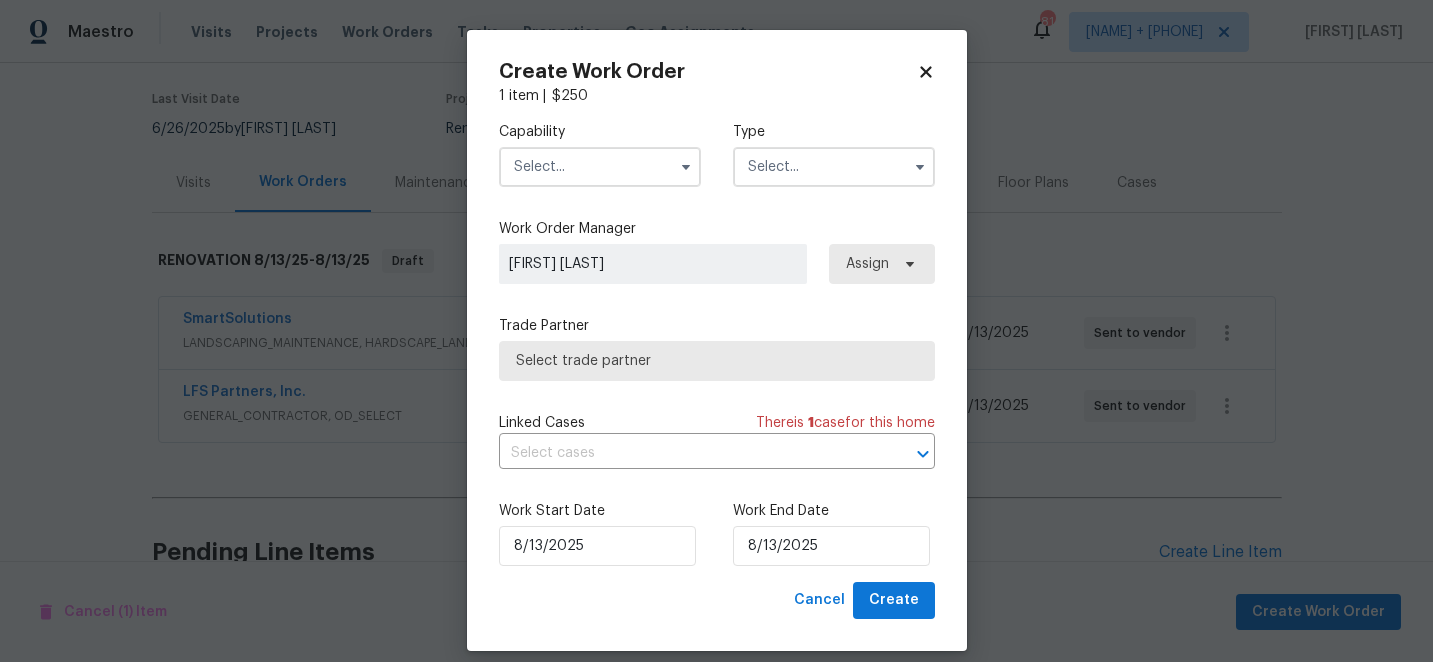 click at bounding box center (600, 167) 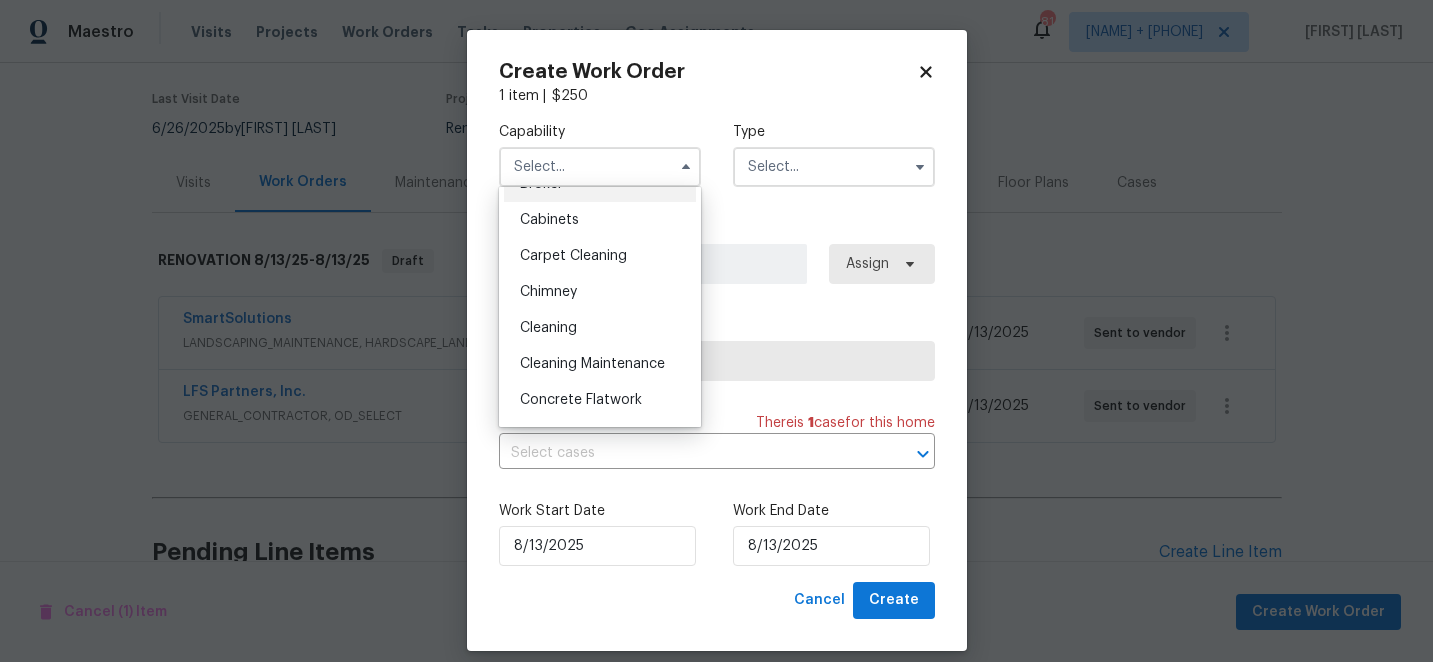 scroll, scrollTop: 173, scrollLeft: 0, axis: vertical 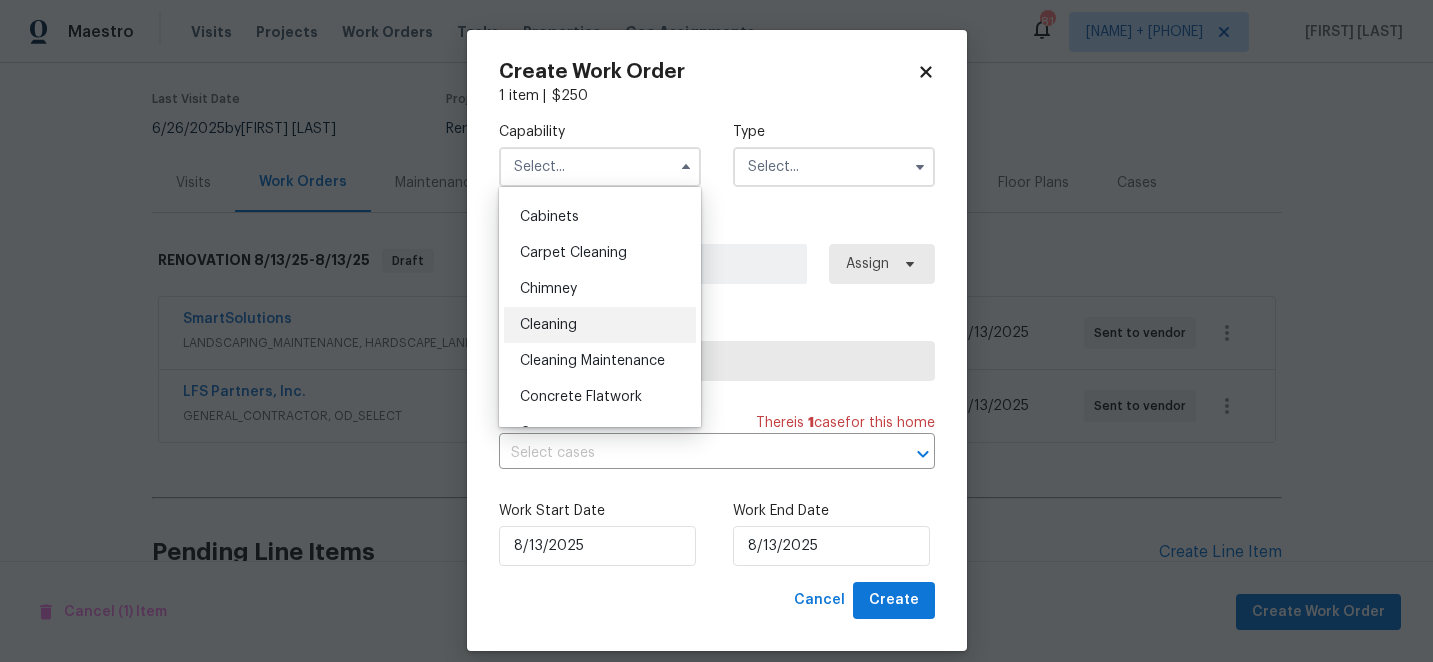 click on "Cleaning" at bounding box center [548, 325] 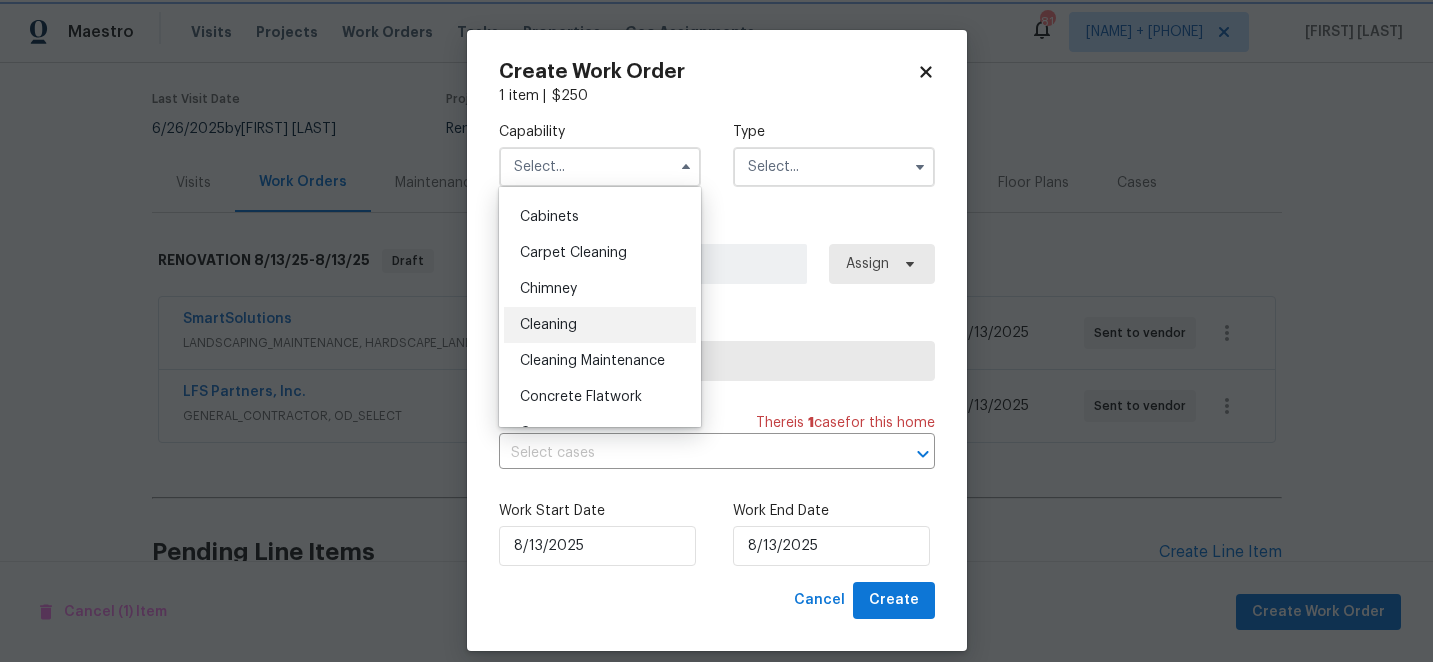 type on "Cleaning" 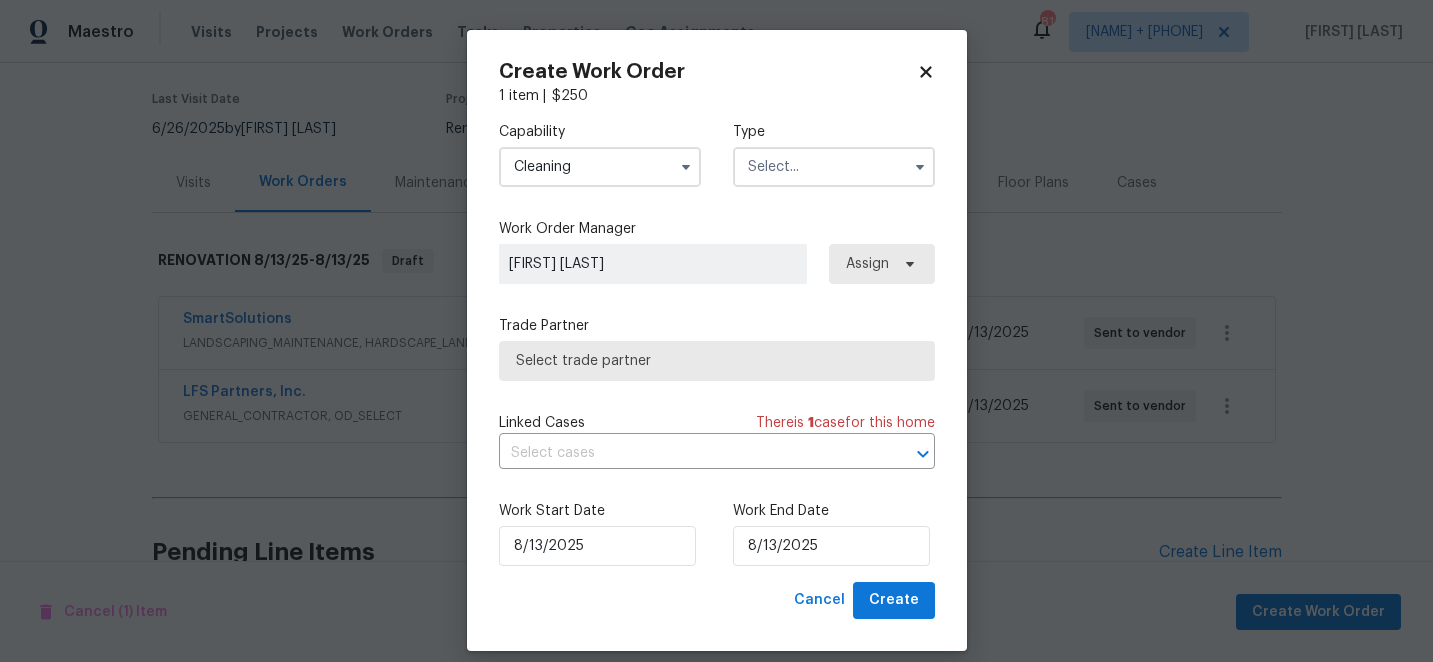 click at bounding box center [834, 167] 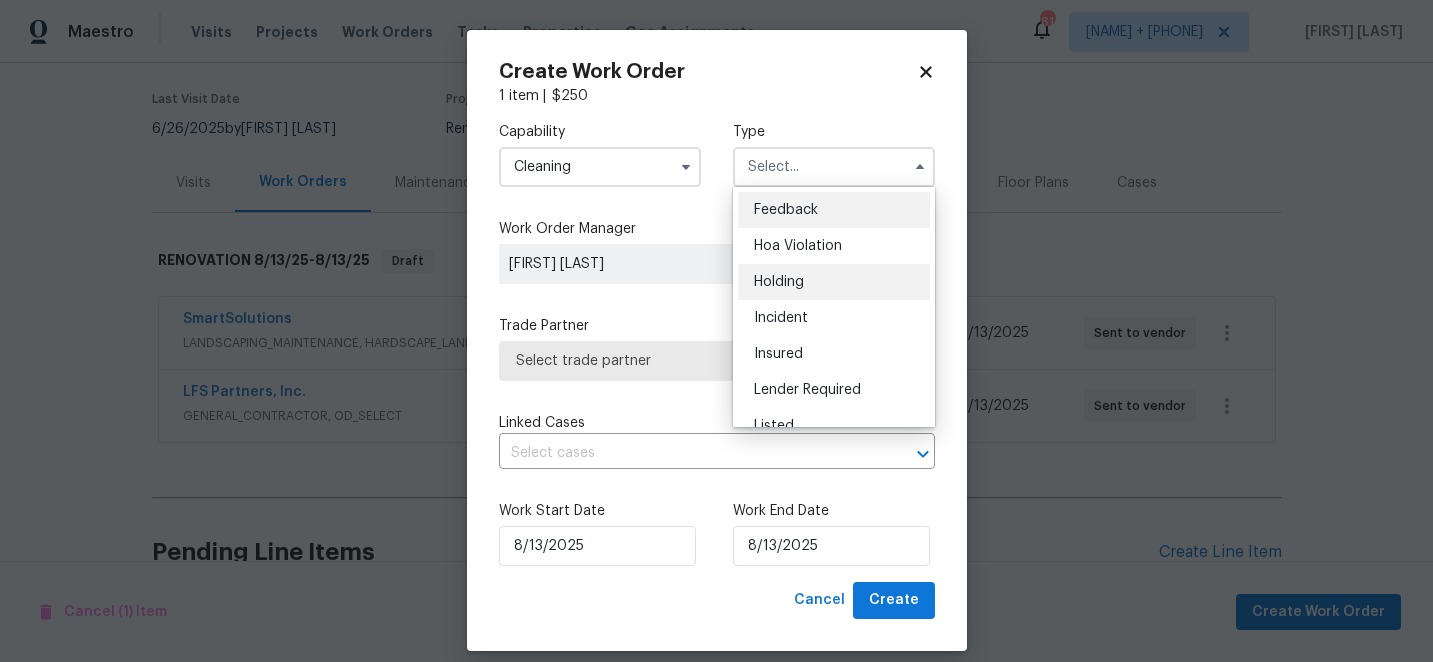 scroll, scrollTop: 454, scrollLeft: 0, axis: vertical 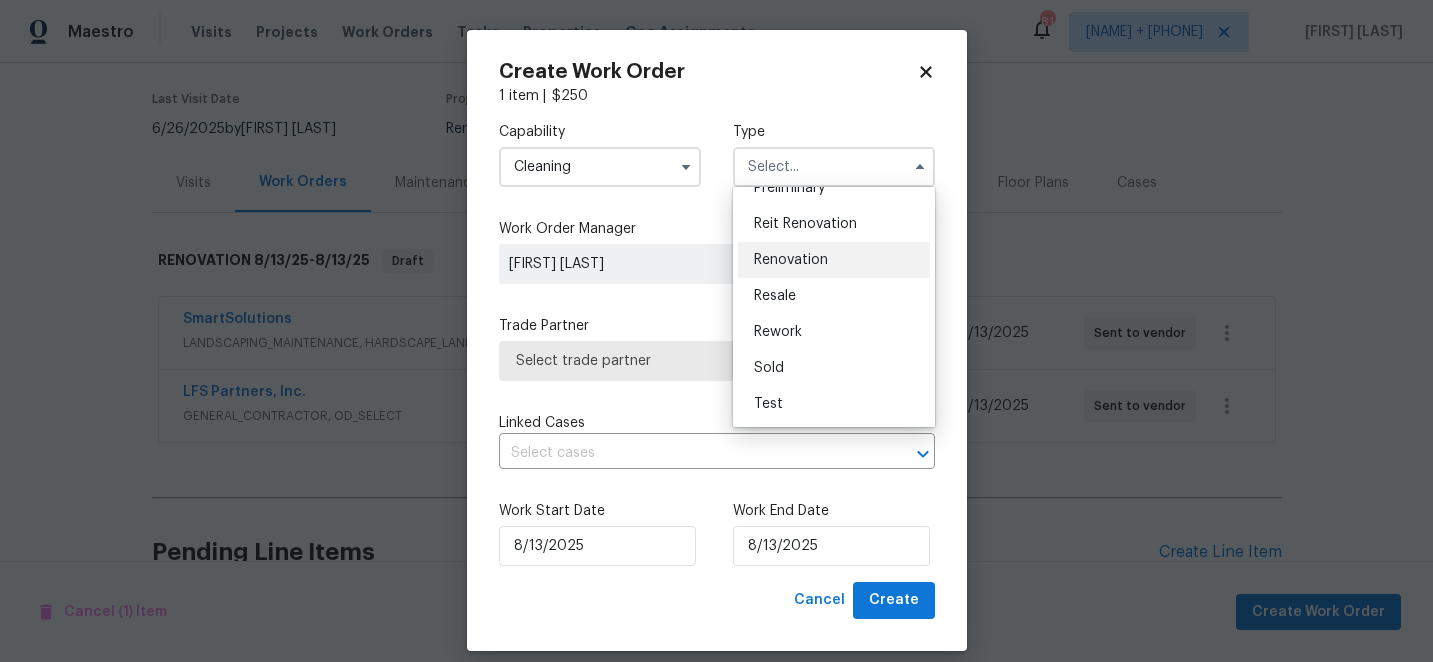 click on "Renovation" at bounding box center (791, 260) 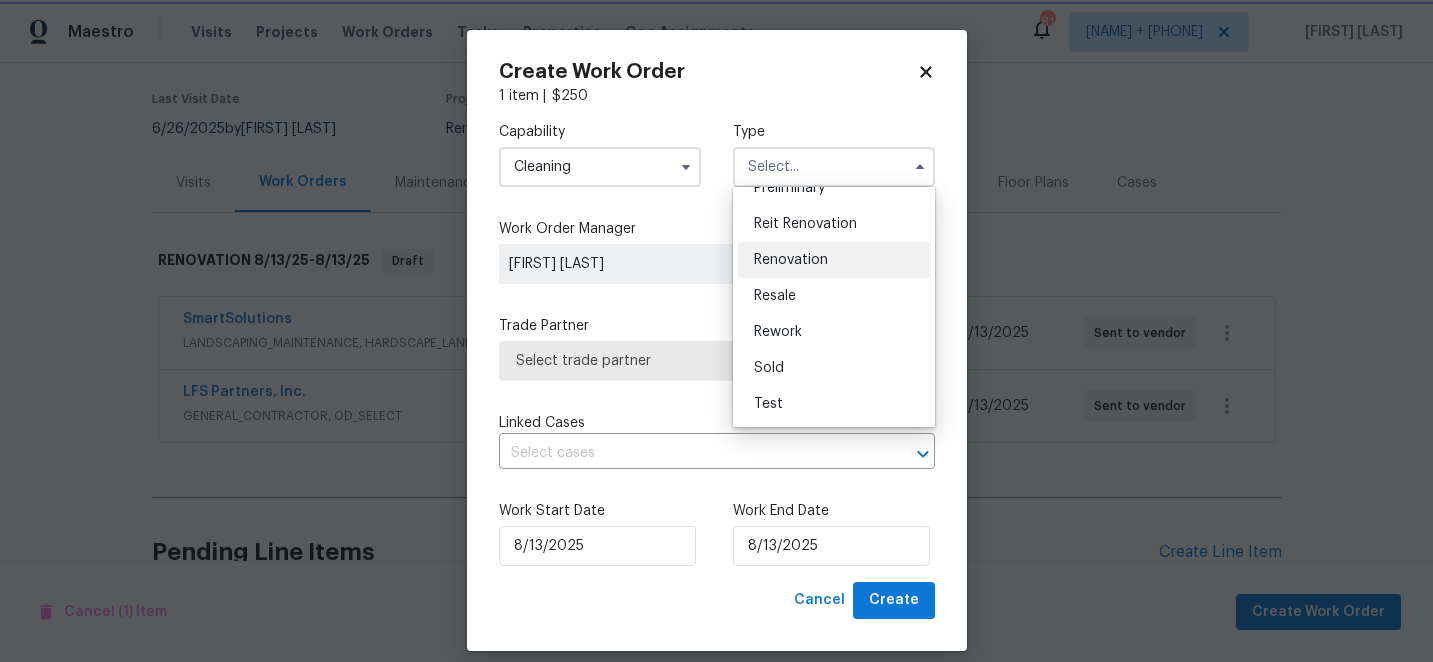type on "Renovation" 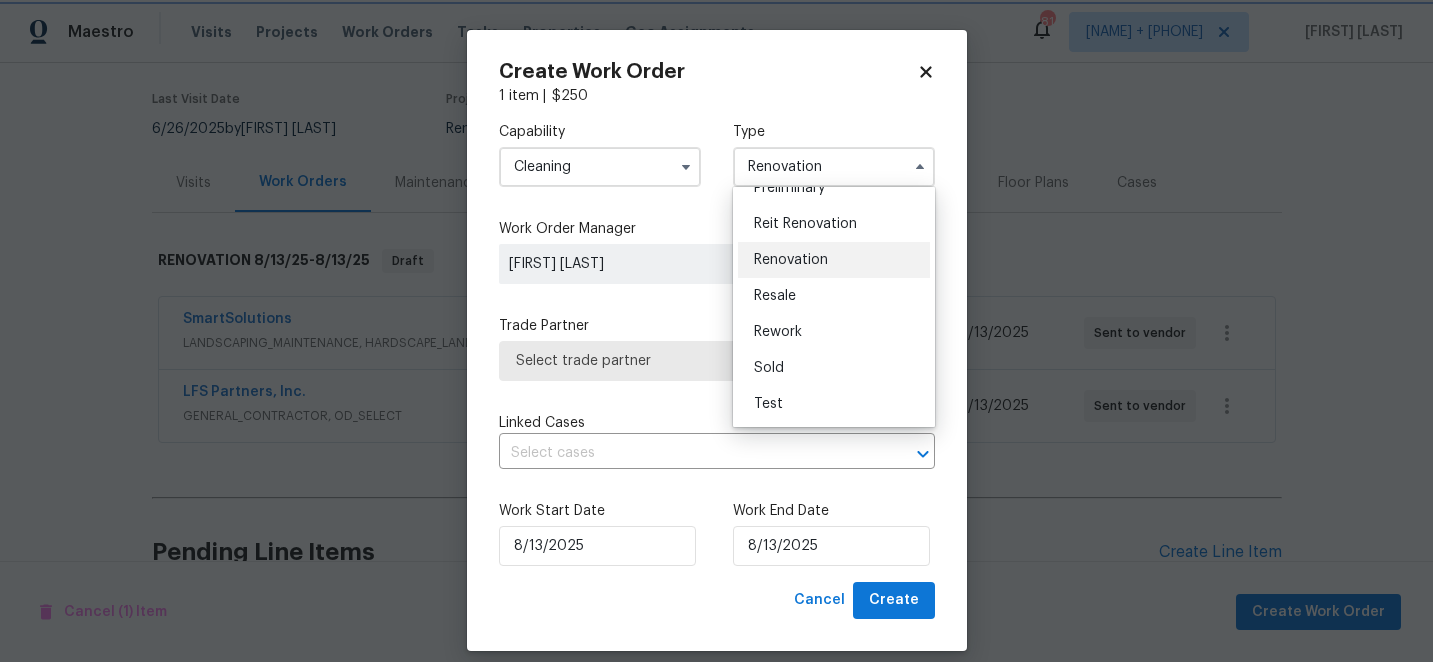 scroll, scrollTop: 0, scrollLeft: 0, axis: both 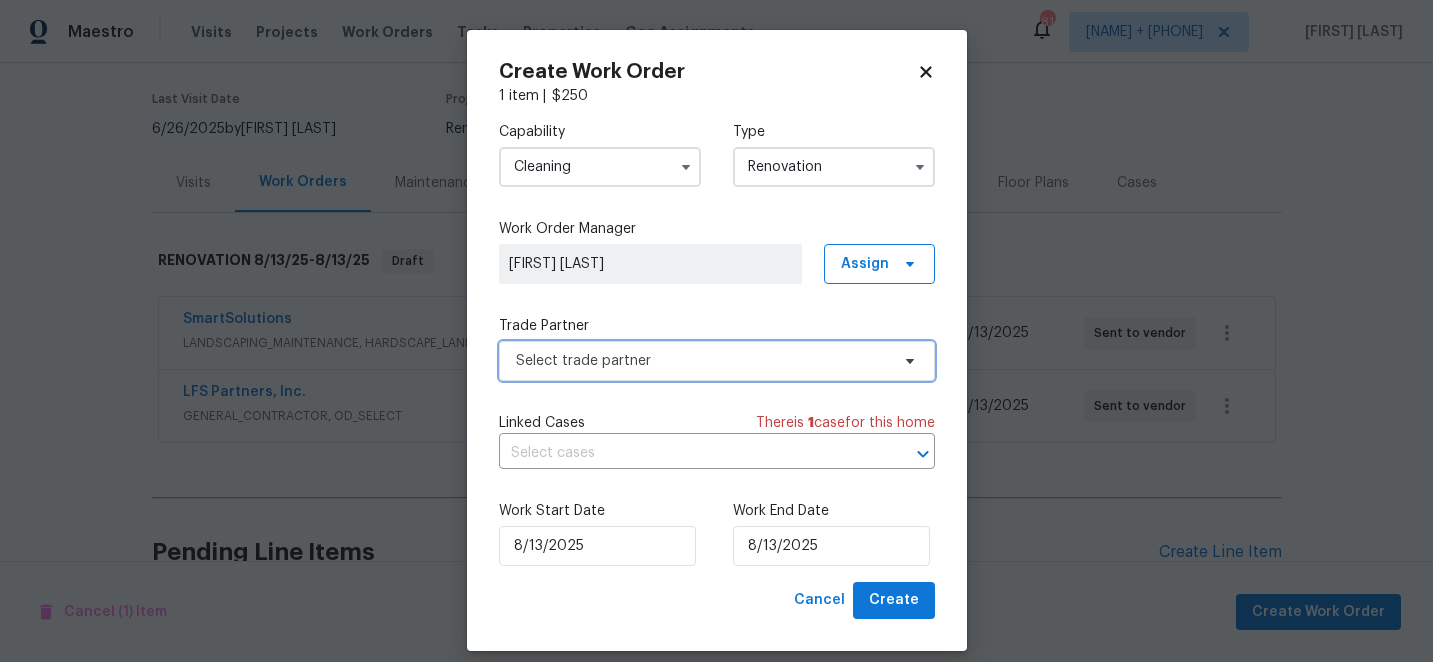 click on "Select trade partner" at bounding box center [702, 361] 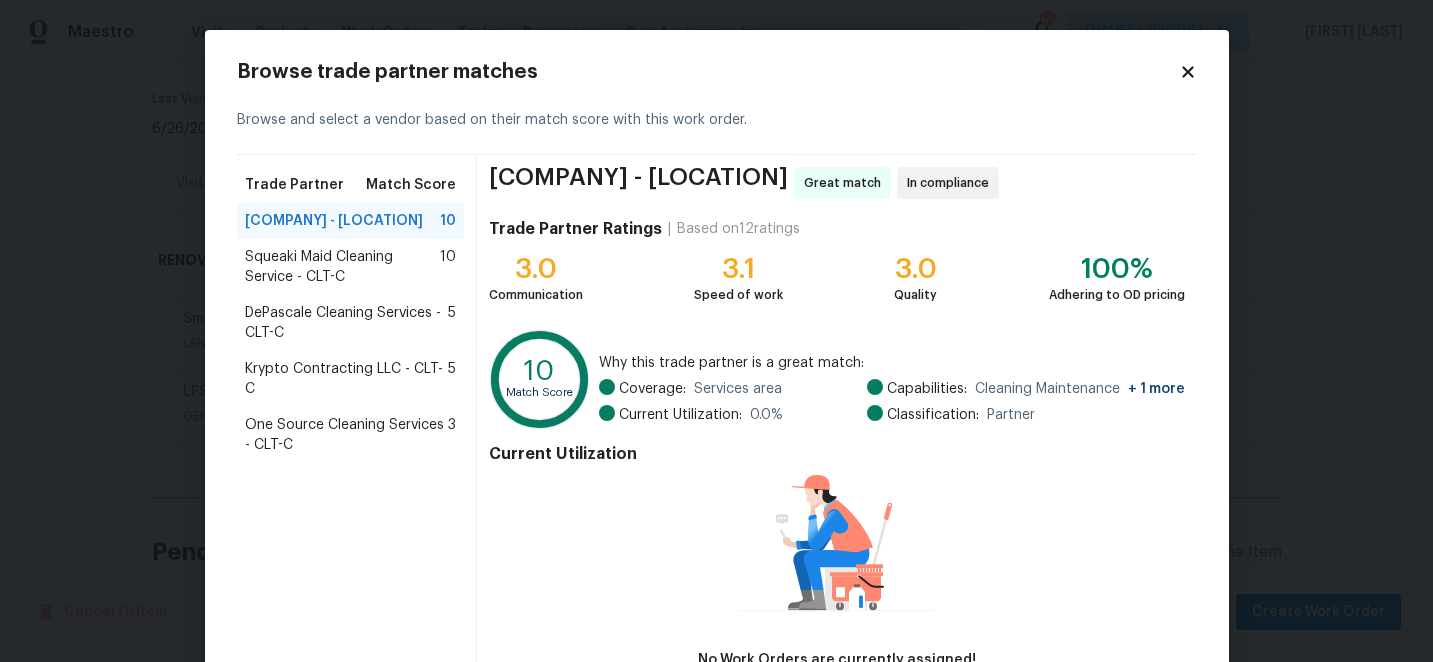 click on "Krypto Contracting LLC - CLT-C" at bounding box center [347, 379] 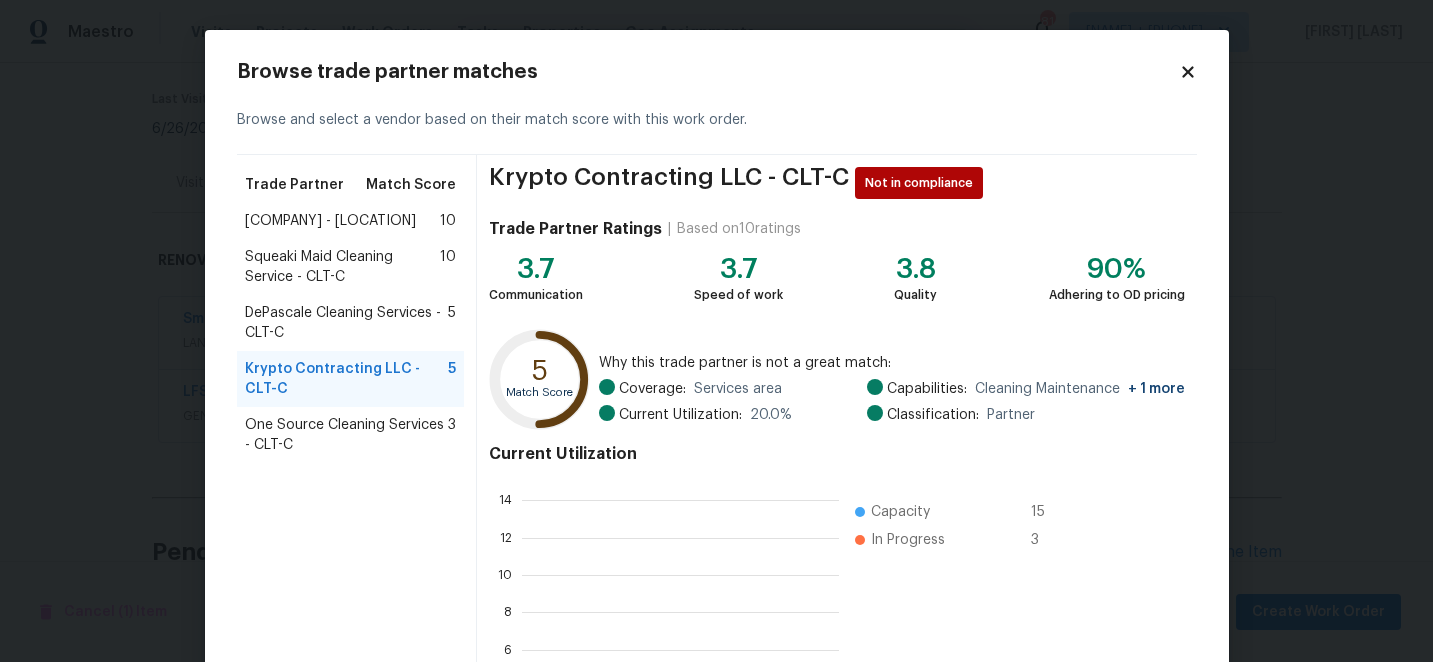 scroll, scrollTop: 2, scrollLeft: 2, axis: both 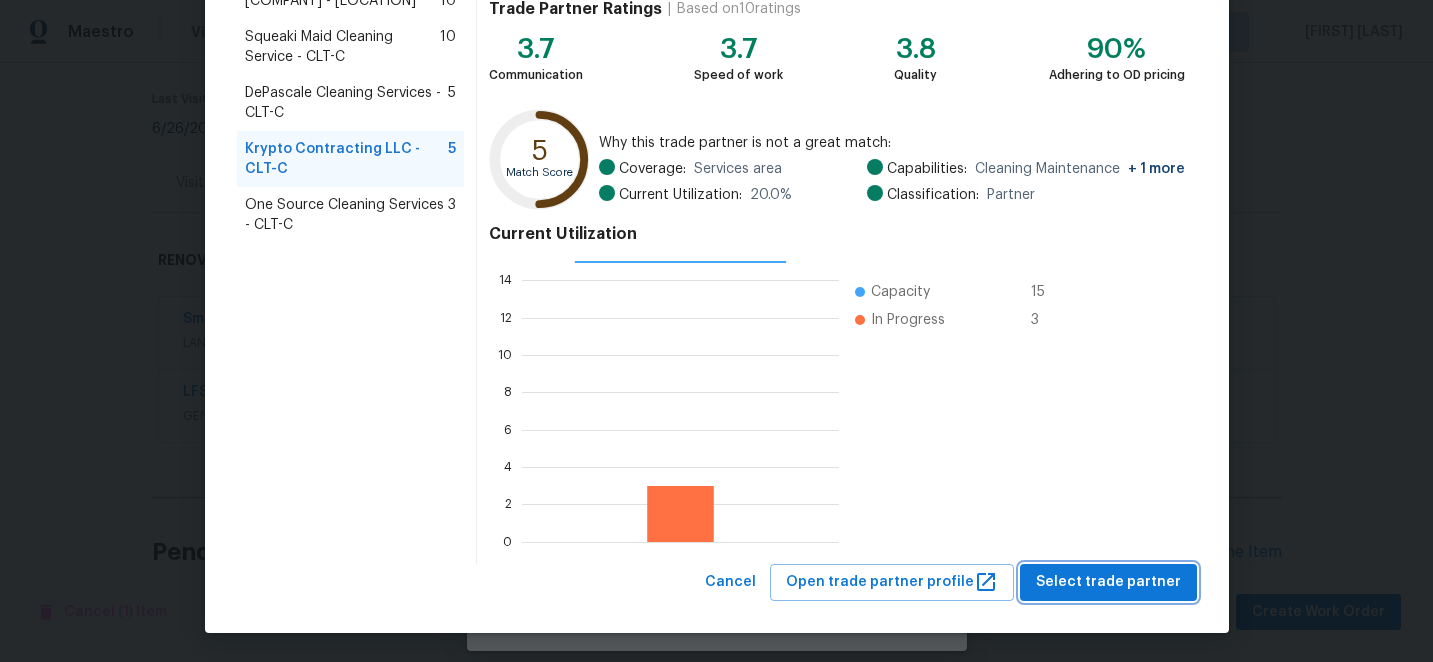 click on "Select trade partner" at bounding box center (1108, 582) 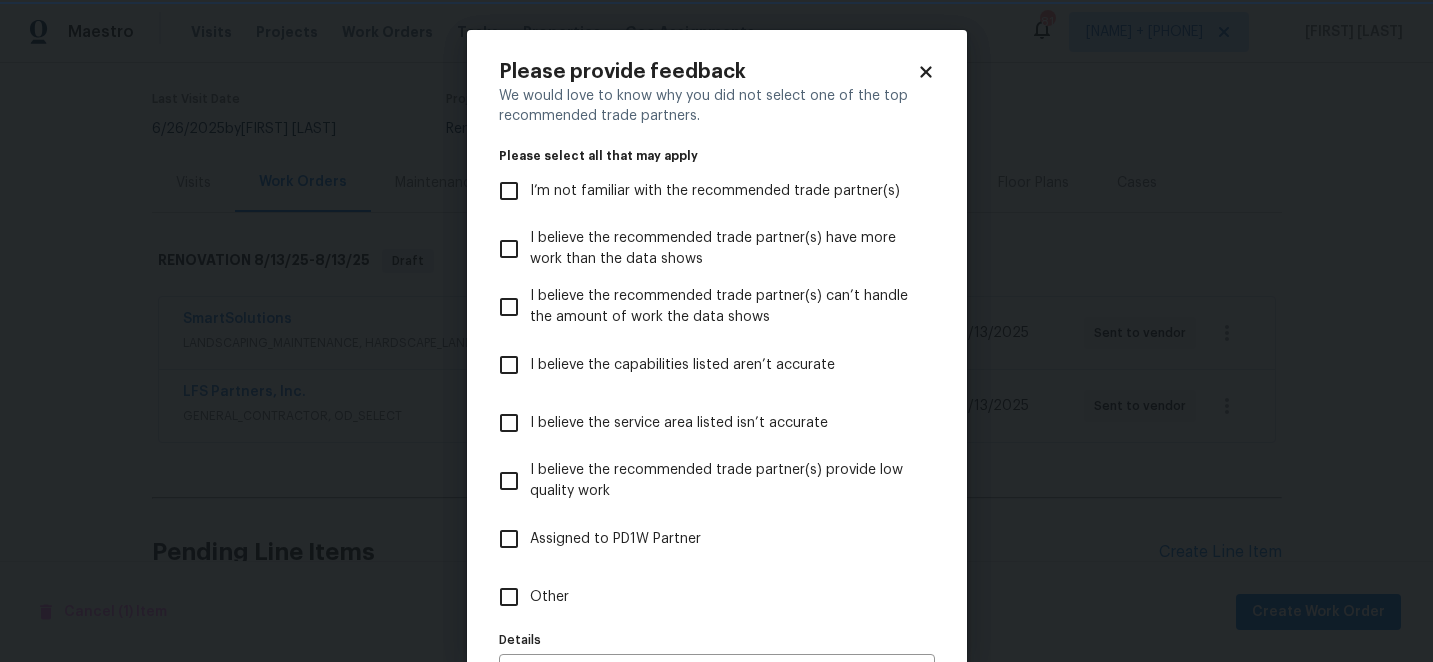 scroll, scrollTop: 0, scrollLeft: 0, axis: both 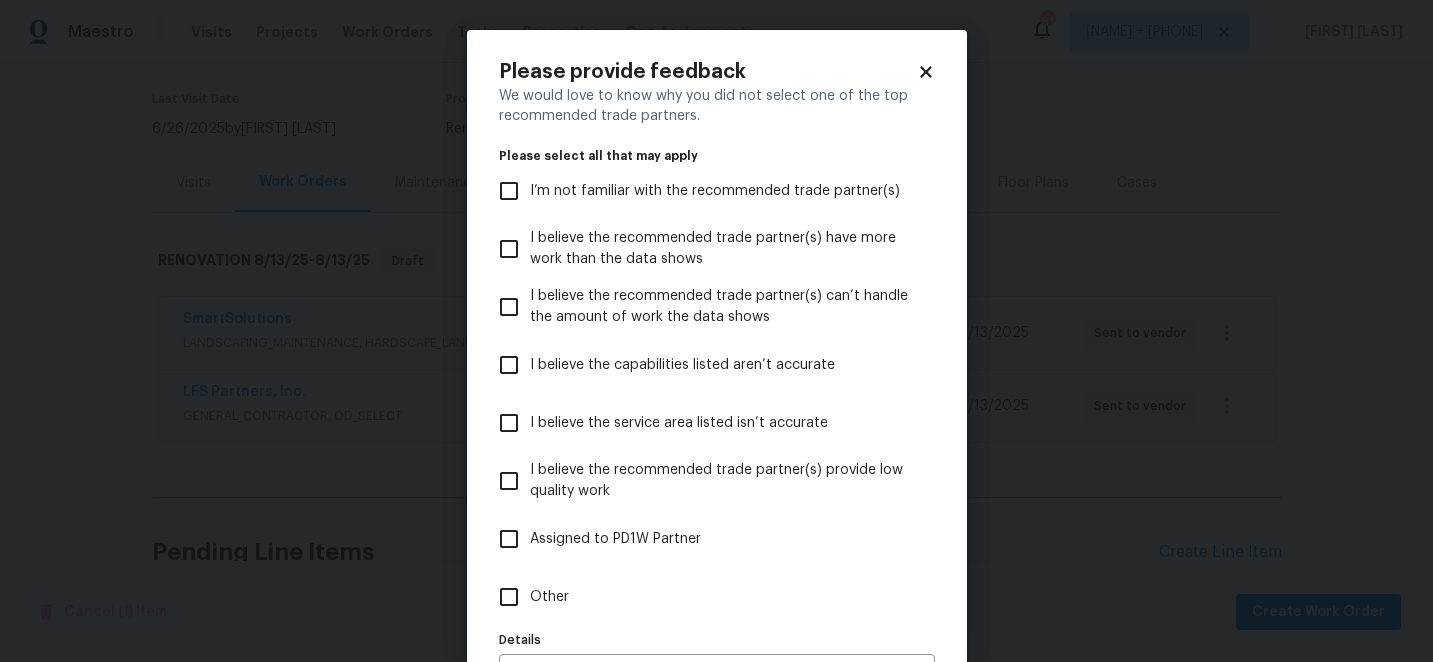 click on "I believe the capabilities listed aren’t accurate" at bounding box center (509, 365) 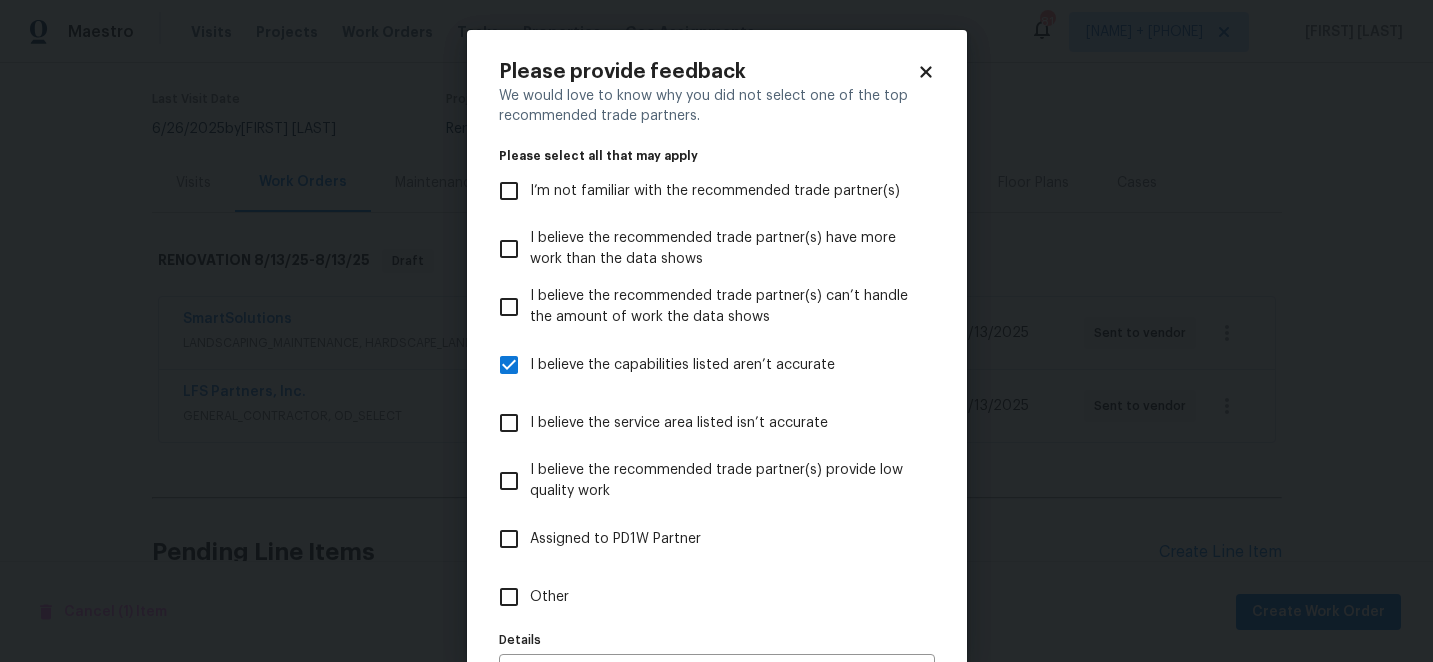 scroll, scrollTop: 130, scrollLeft: 0, axis: vertical 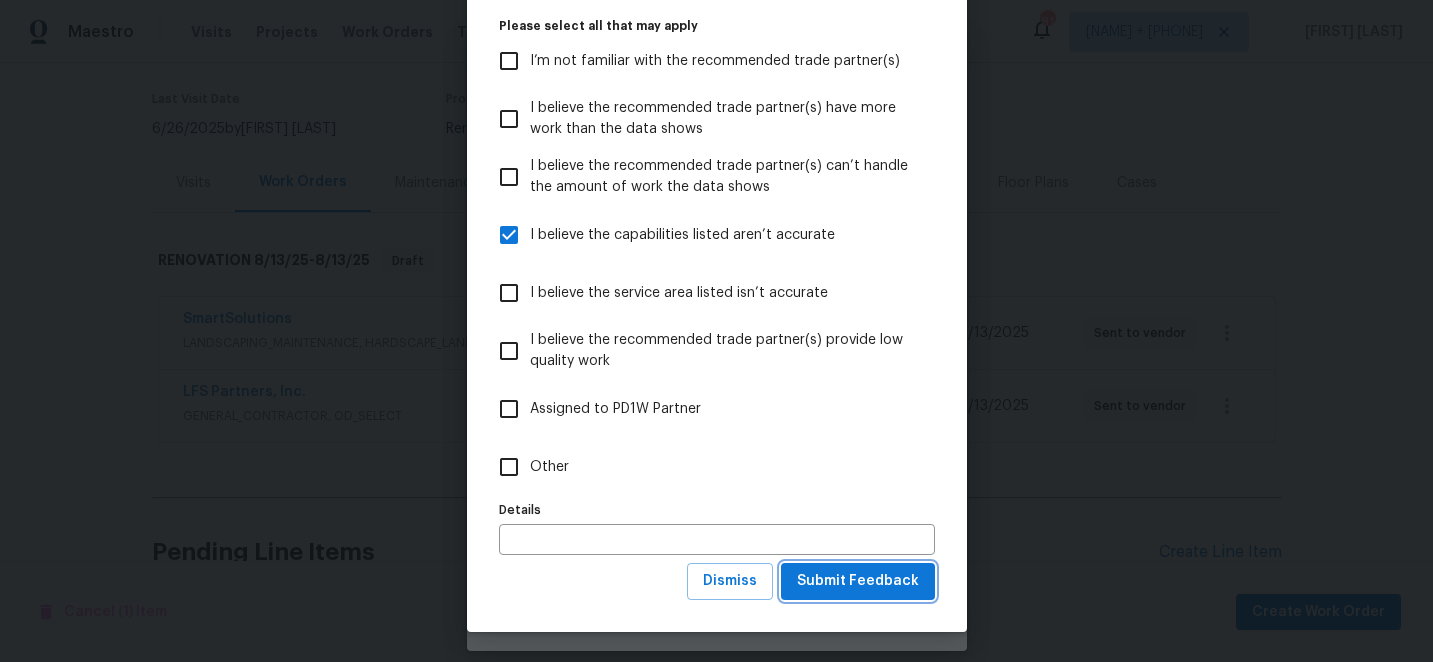 click on "Submit Feedback" at bounding box center [858, 581] 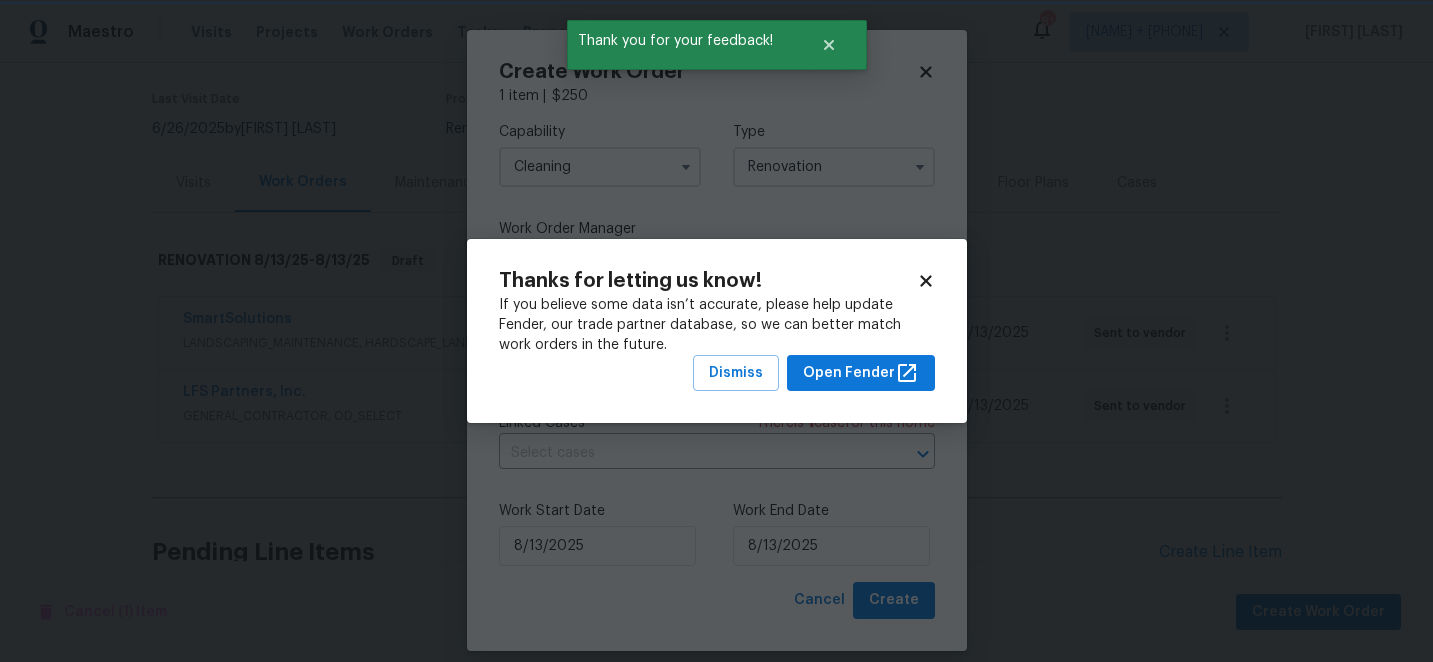 scroll, scrollTop: 0, scrollLeft: 0, axis: both 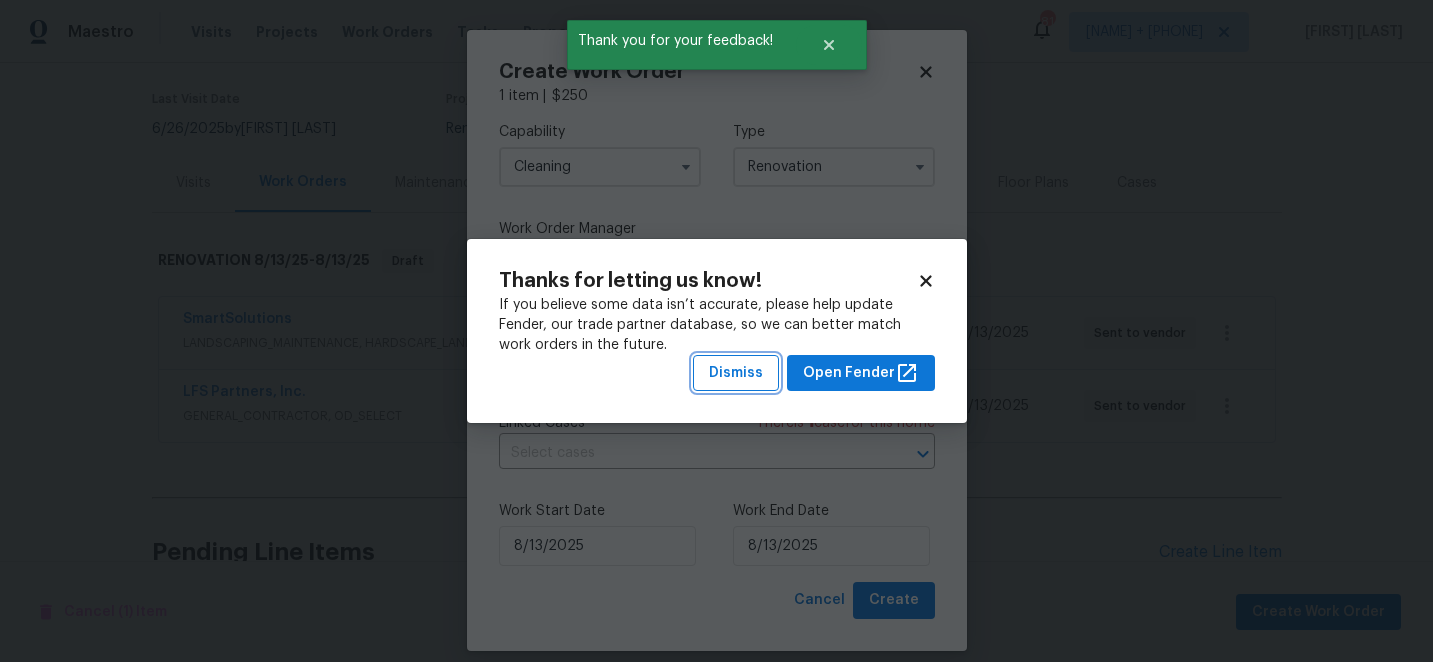 click on "Dismiss" at bounding box center (736, 373) 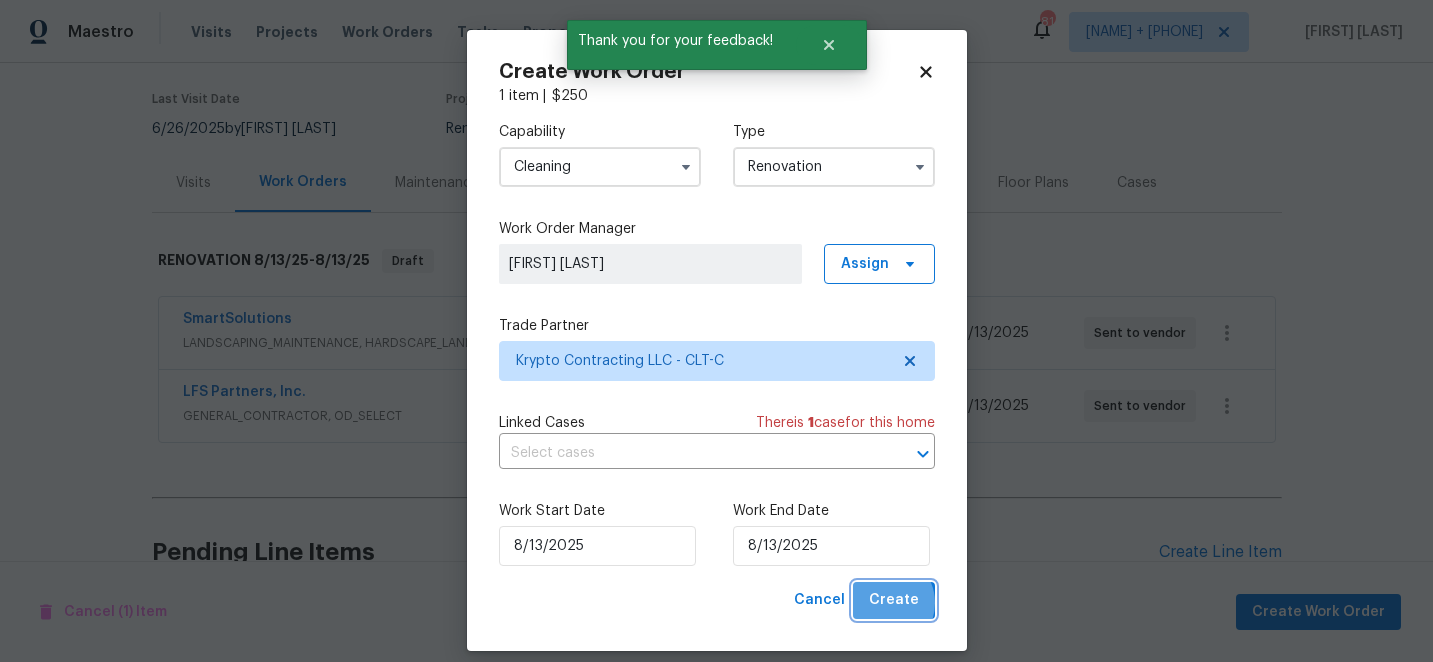 click on "Create" at bounding box center (894, 600) 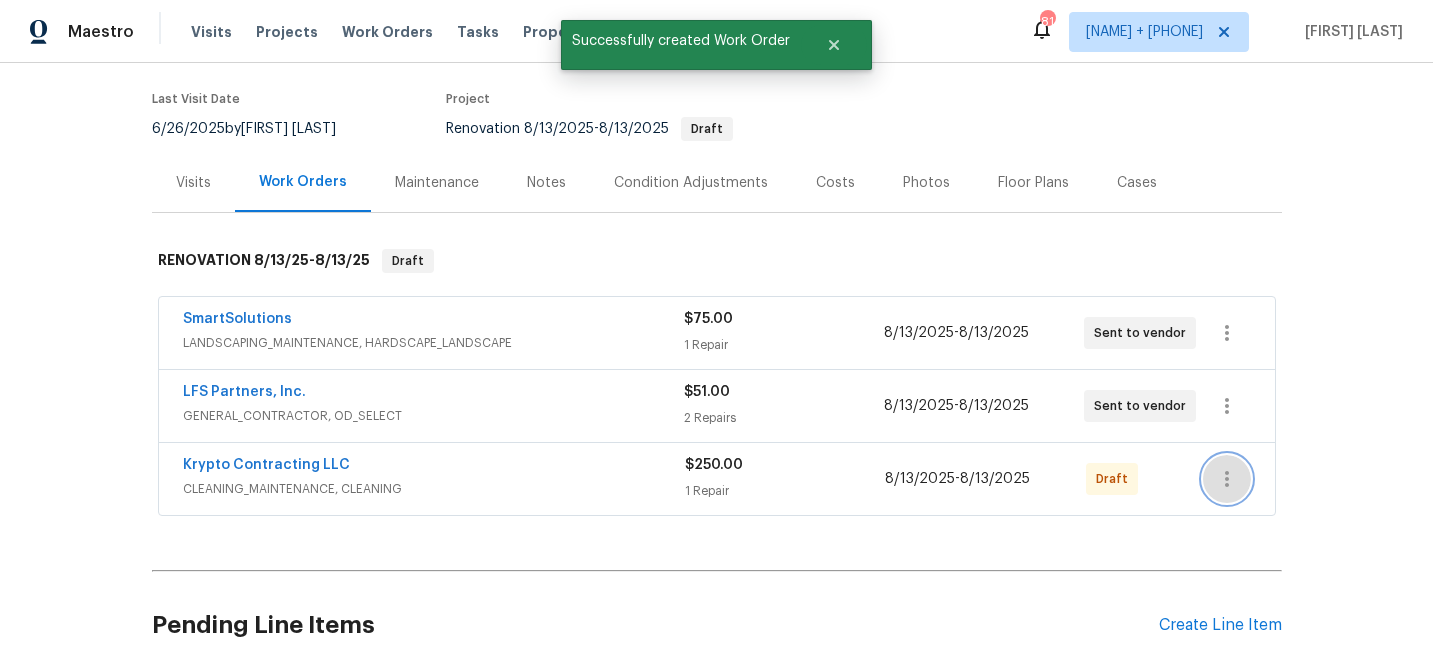 click 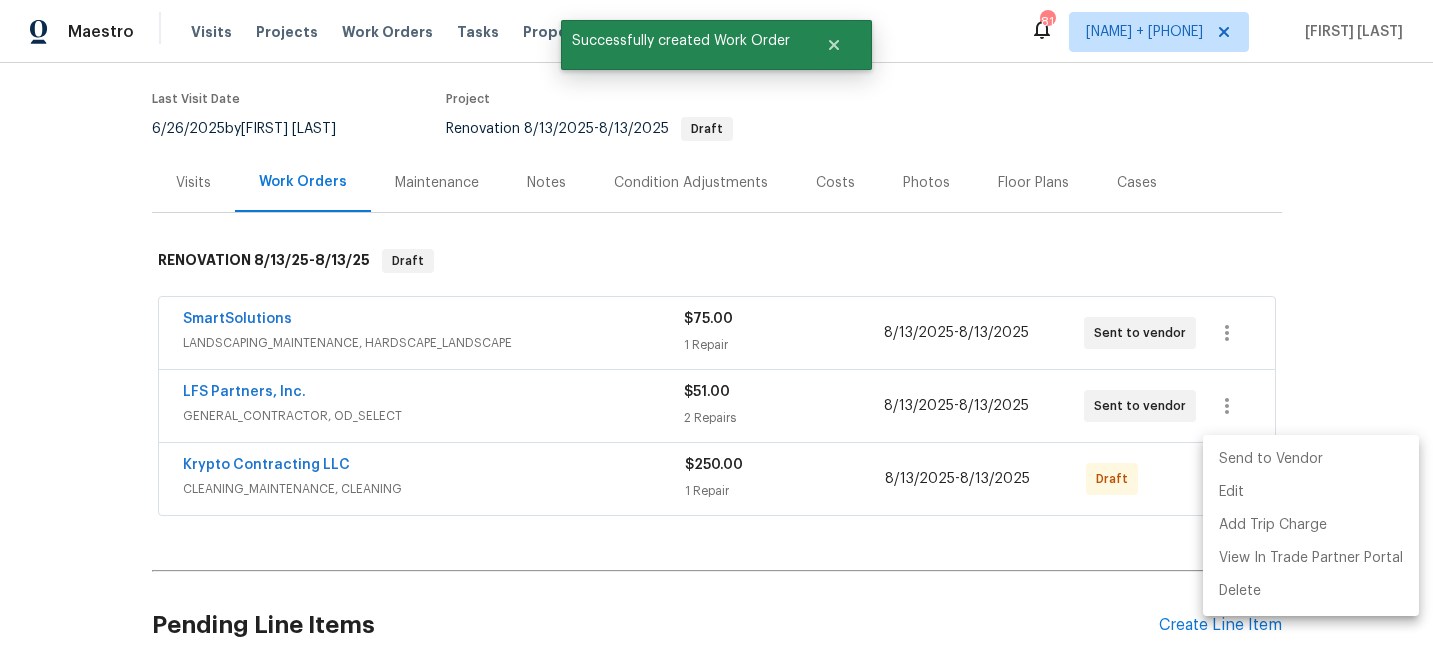 click on "Send to Vendor" at bounding box center (1311, 459) 